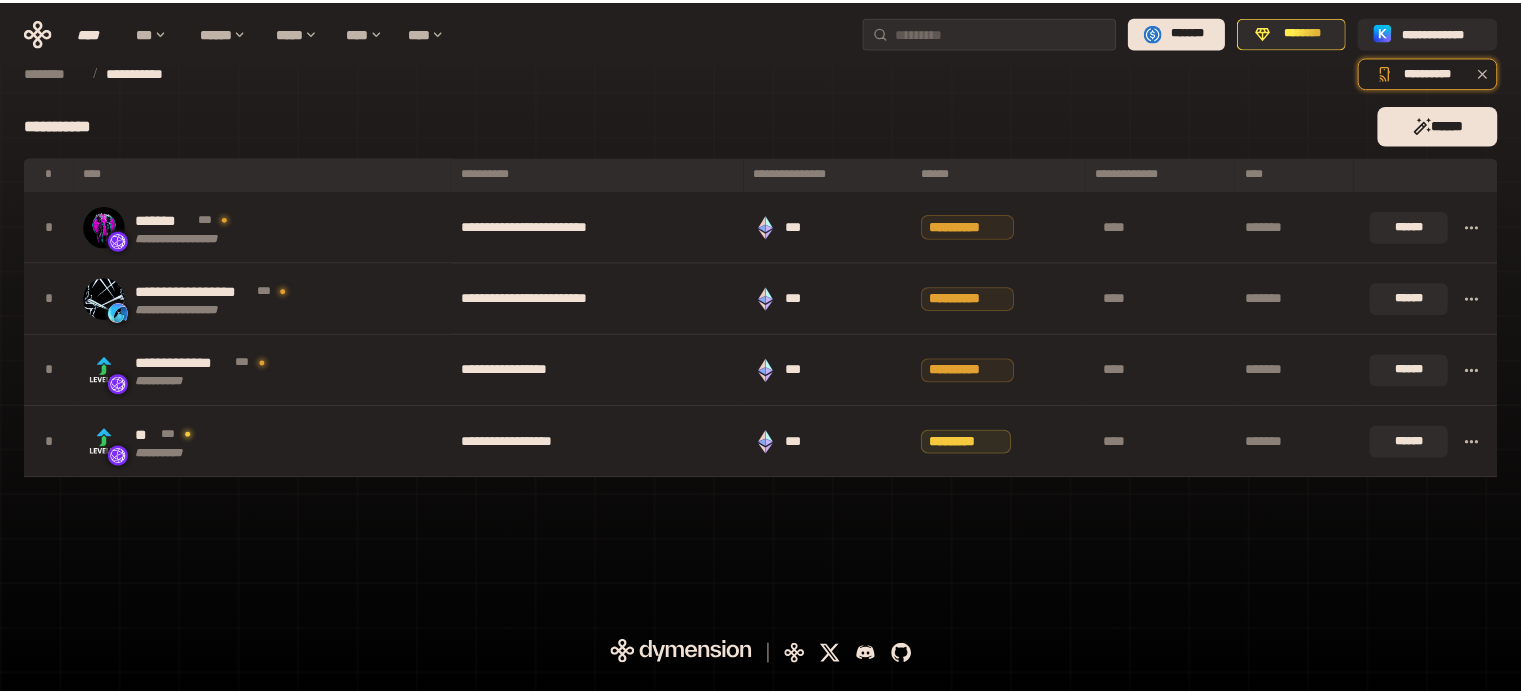 scroll, scrollTop: 0, scrollLeft: 0, axis: both 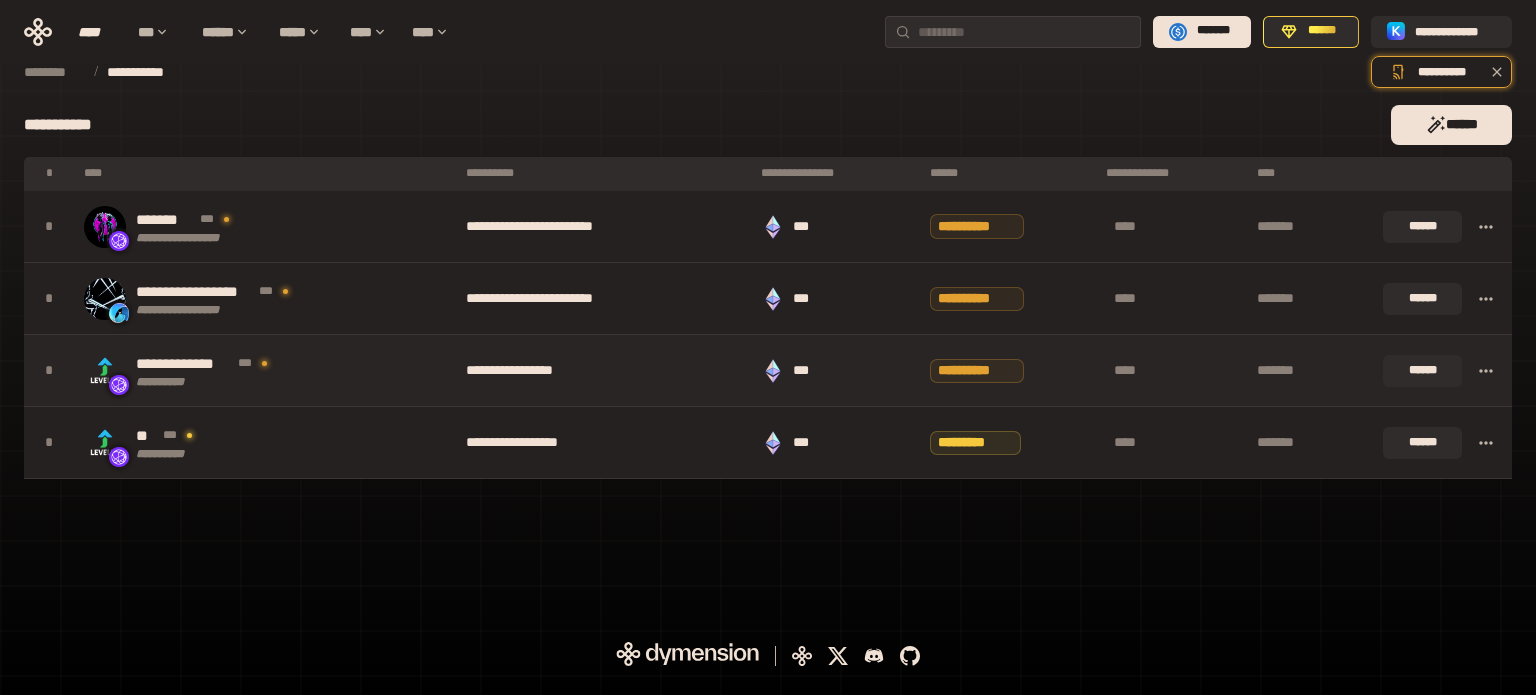 click on "[STREET] [CITY]" at bounding box center [265, 371] 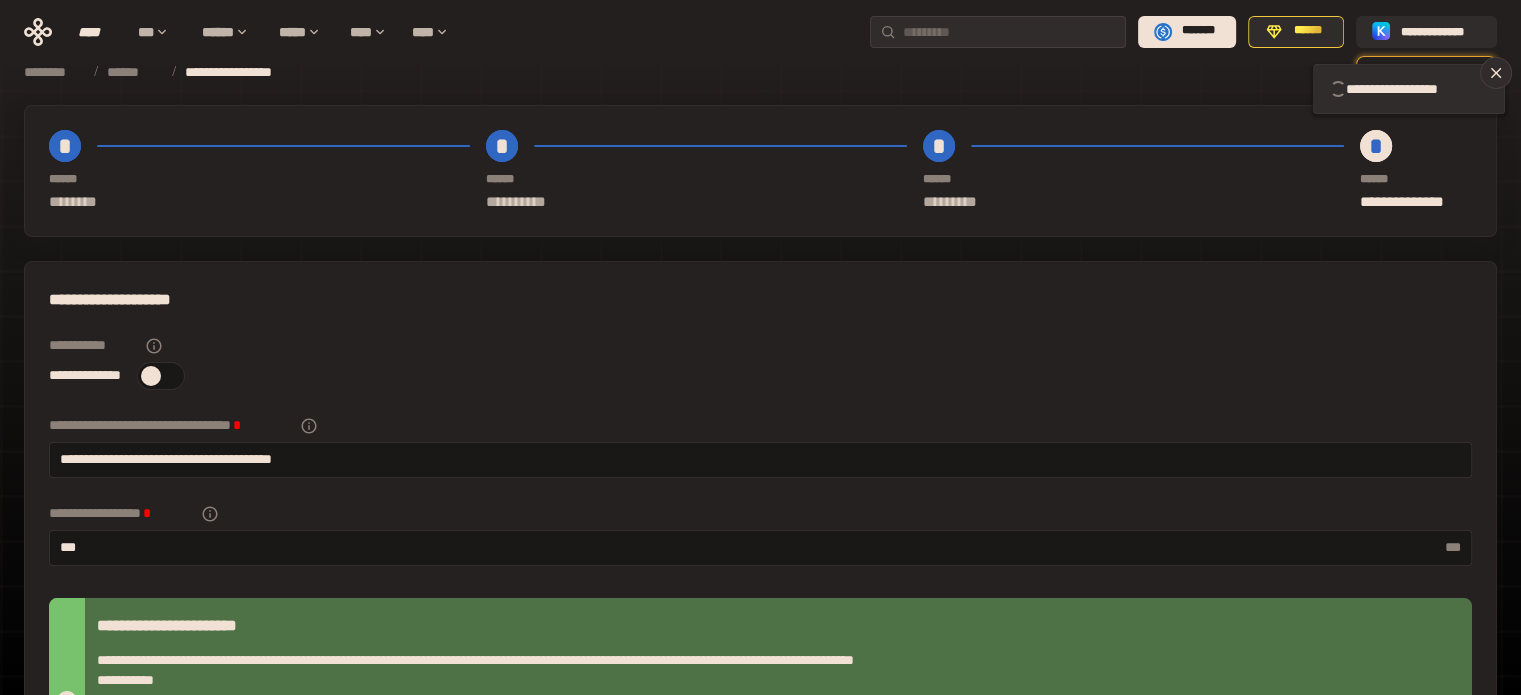 click at bounding box center (161, 376) 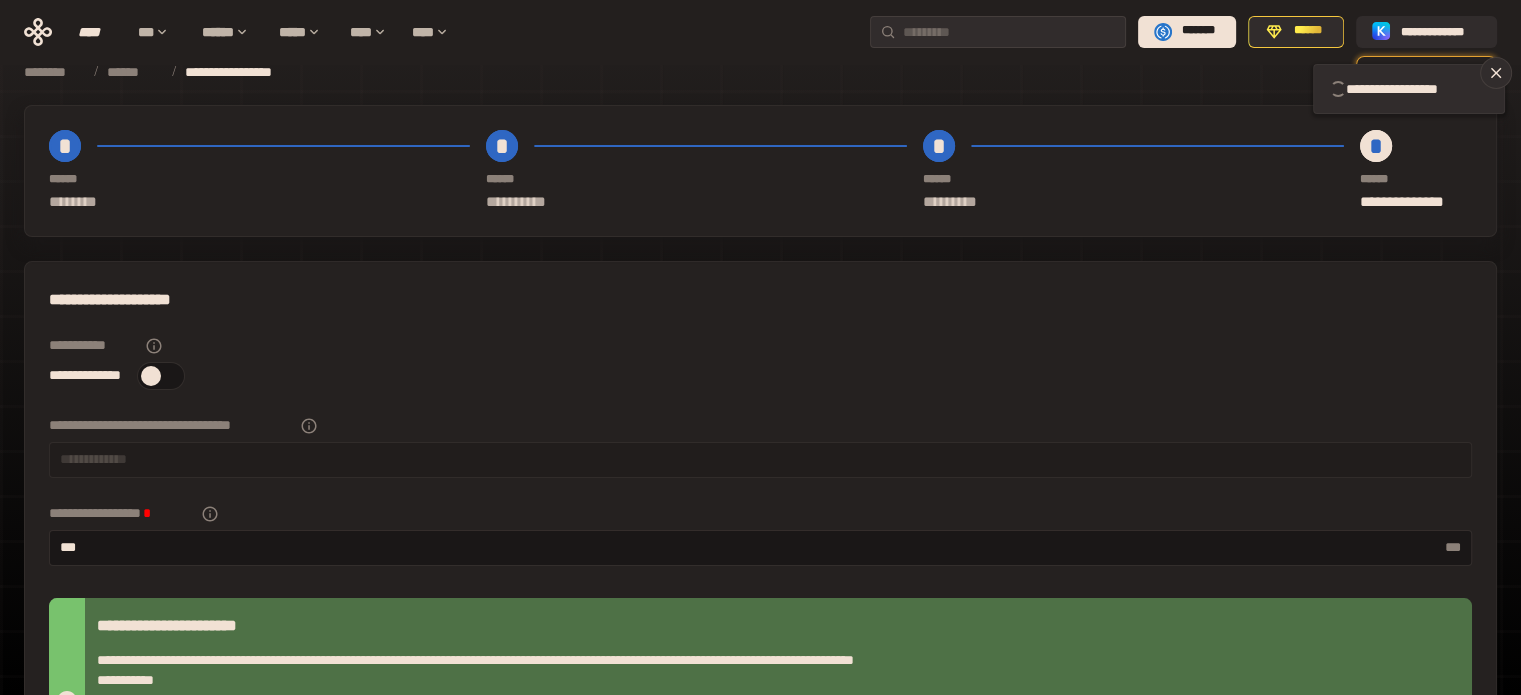 type 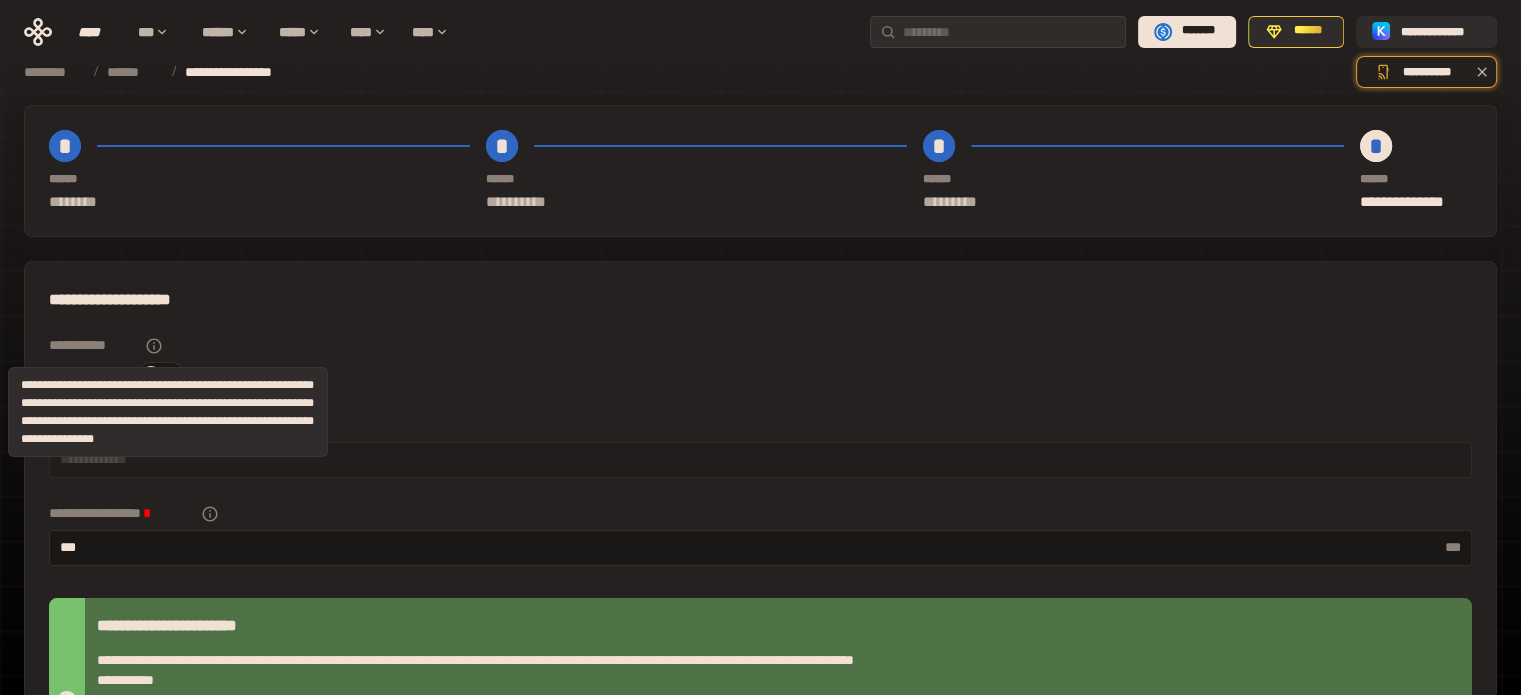click at bounding box center (154, 346) 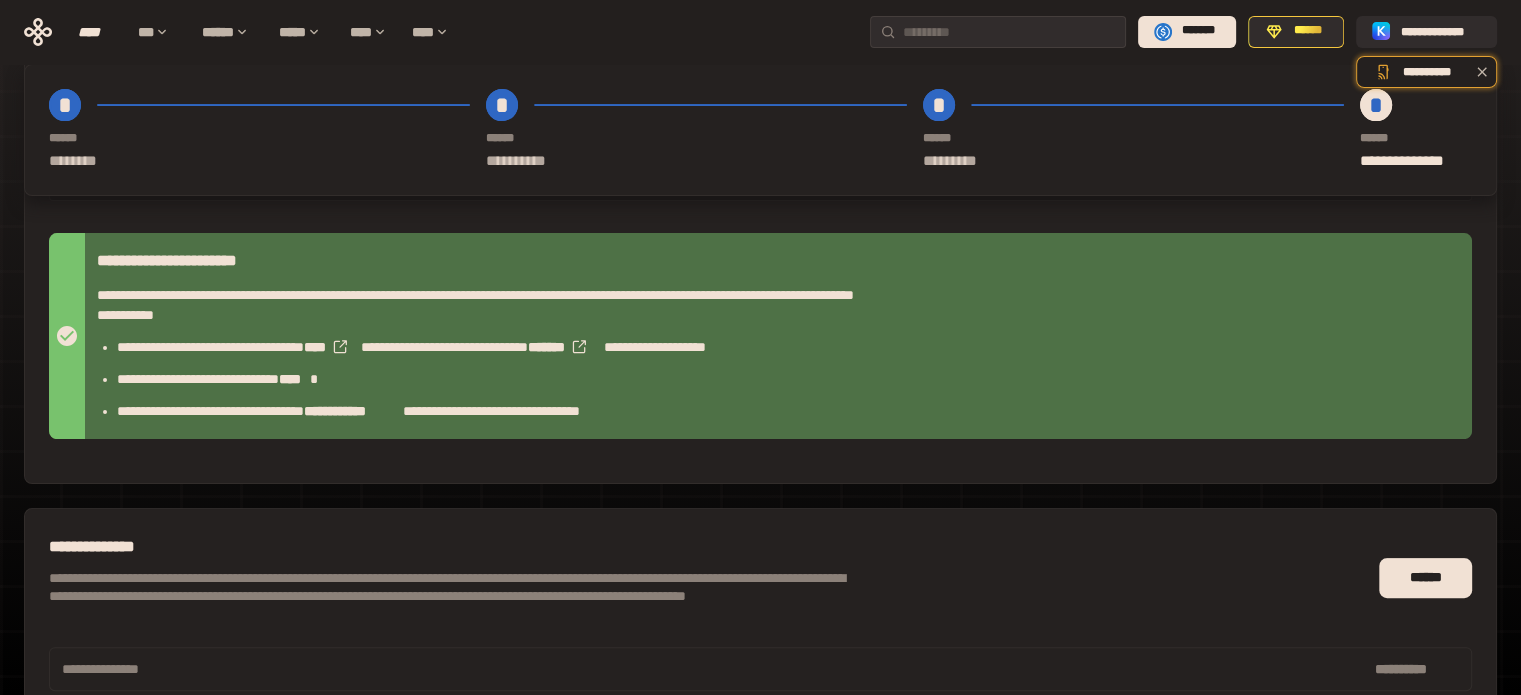 scroll, scrollTop: 500, scrollLeft: 0, axis: vertical 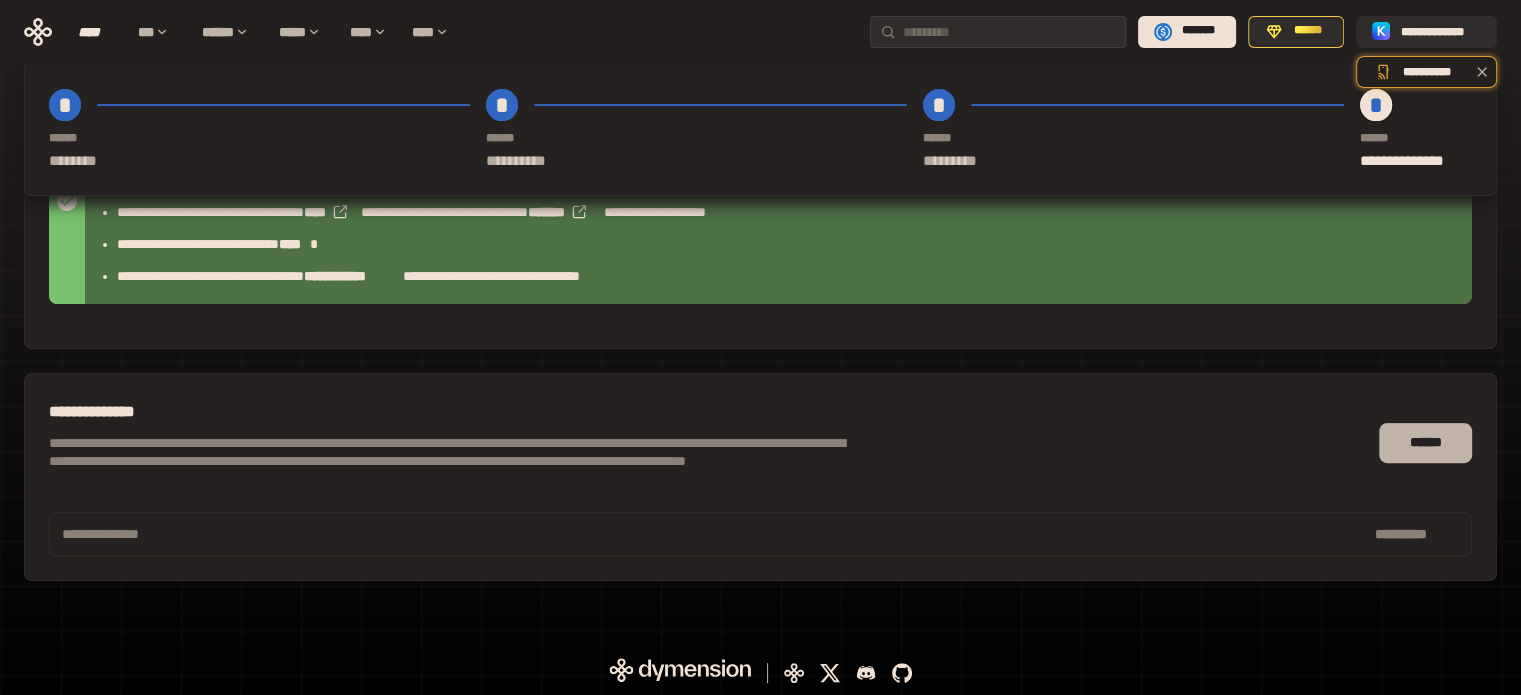 click on "******" at bounding box center (1425, 443) 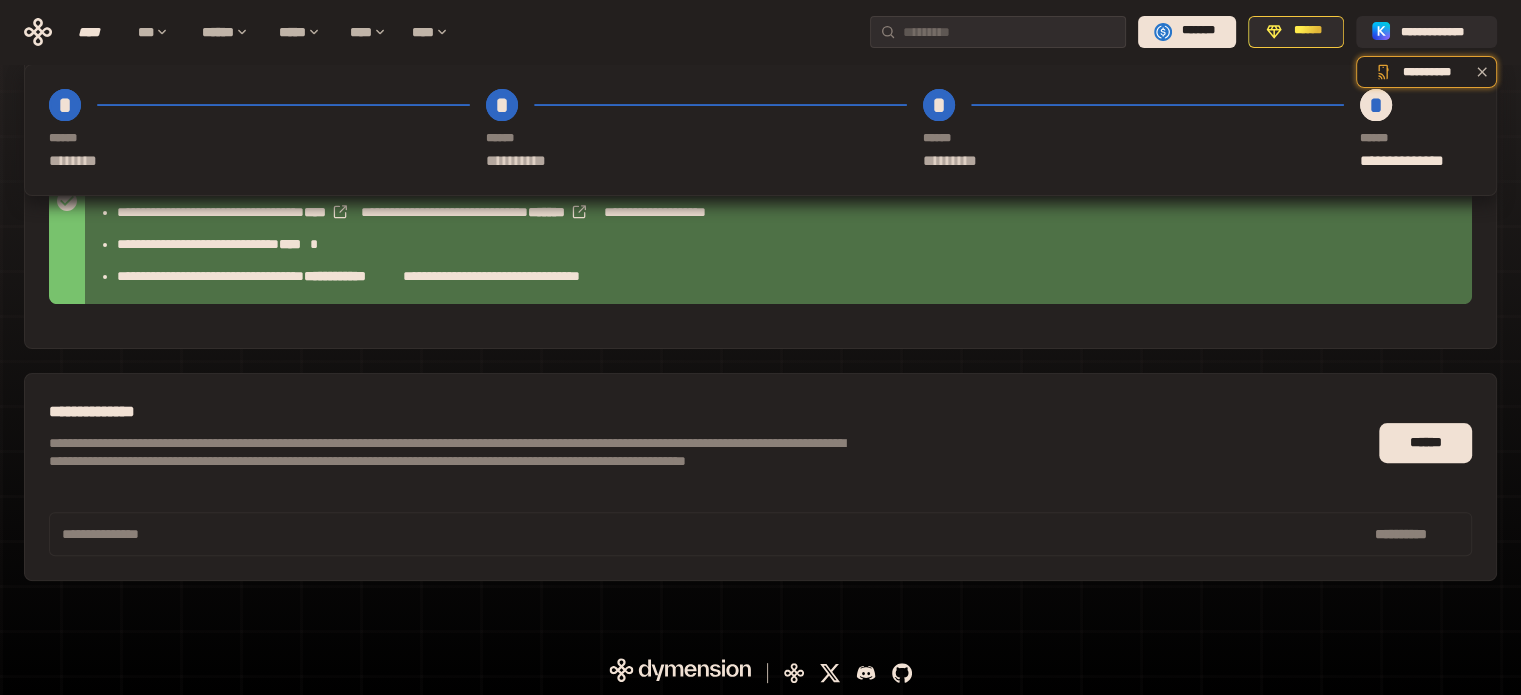 scroll, scrollTop: 0, scrollLeft: 0, axis: both 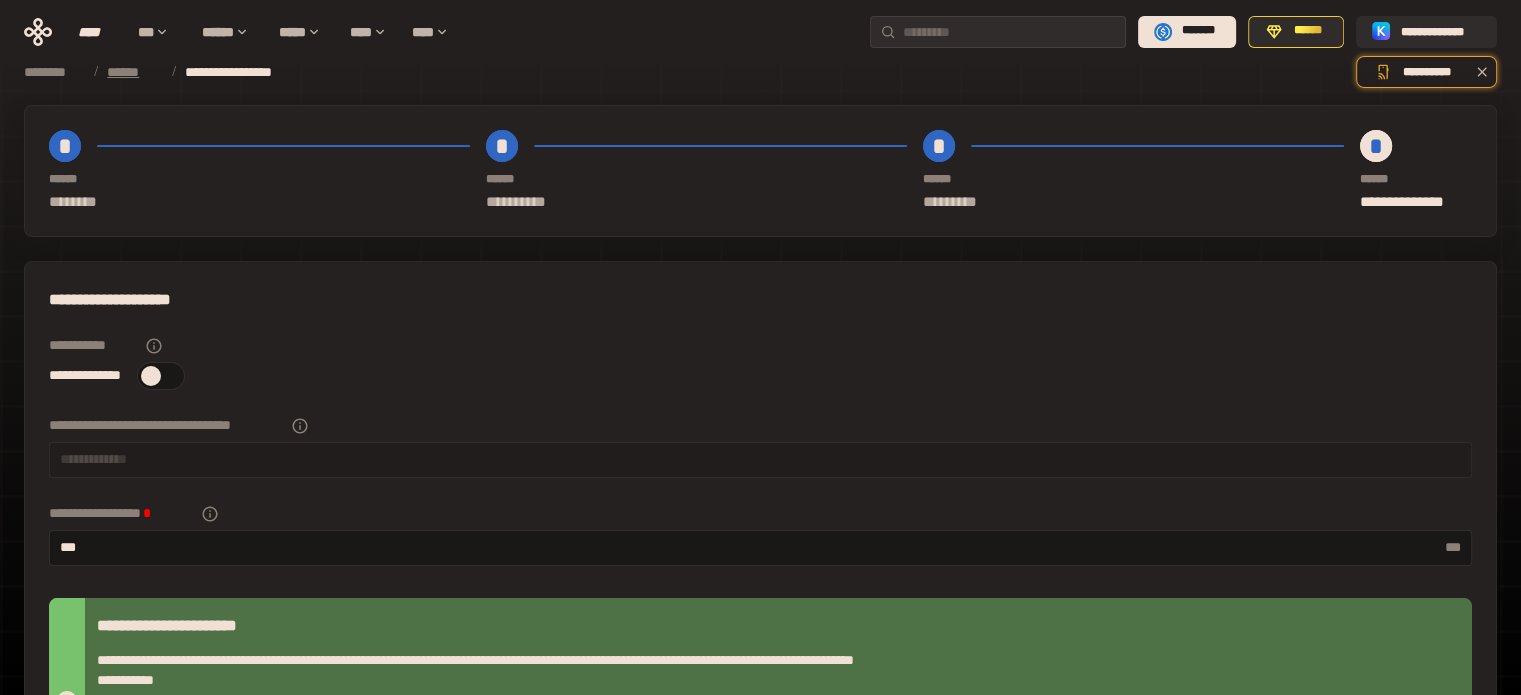 click on "******" at bounding box center [134, 72] 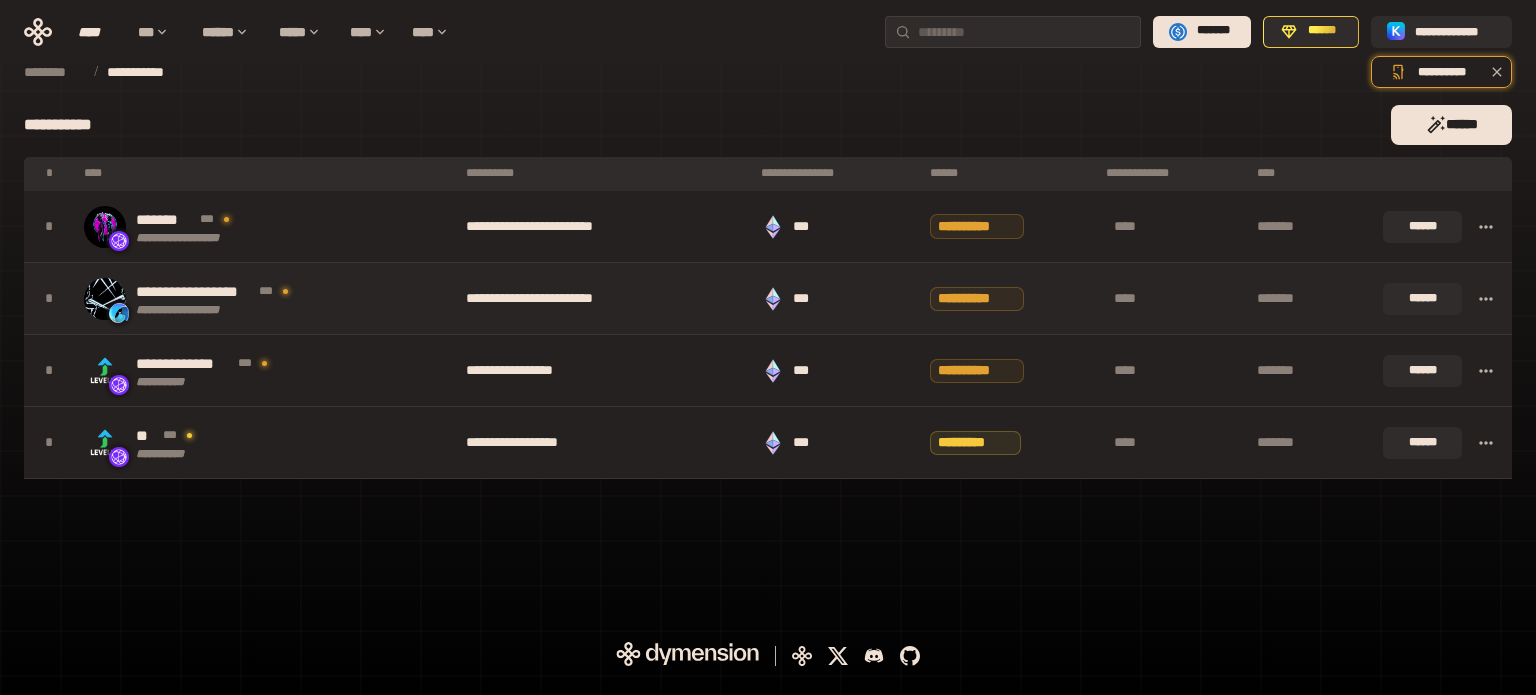 click on "**********" at bounding box center [265, 299] 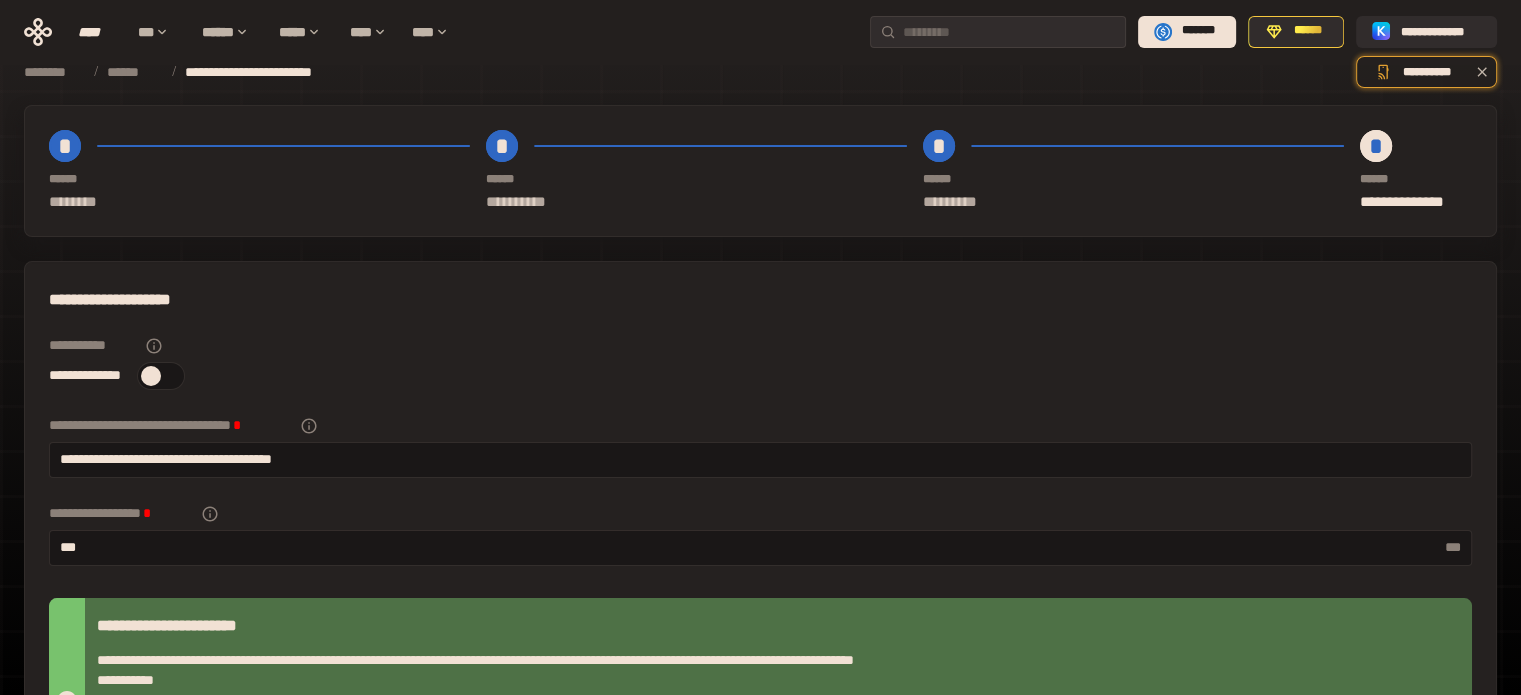click on "*" at bounding box center [65, 146] 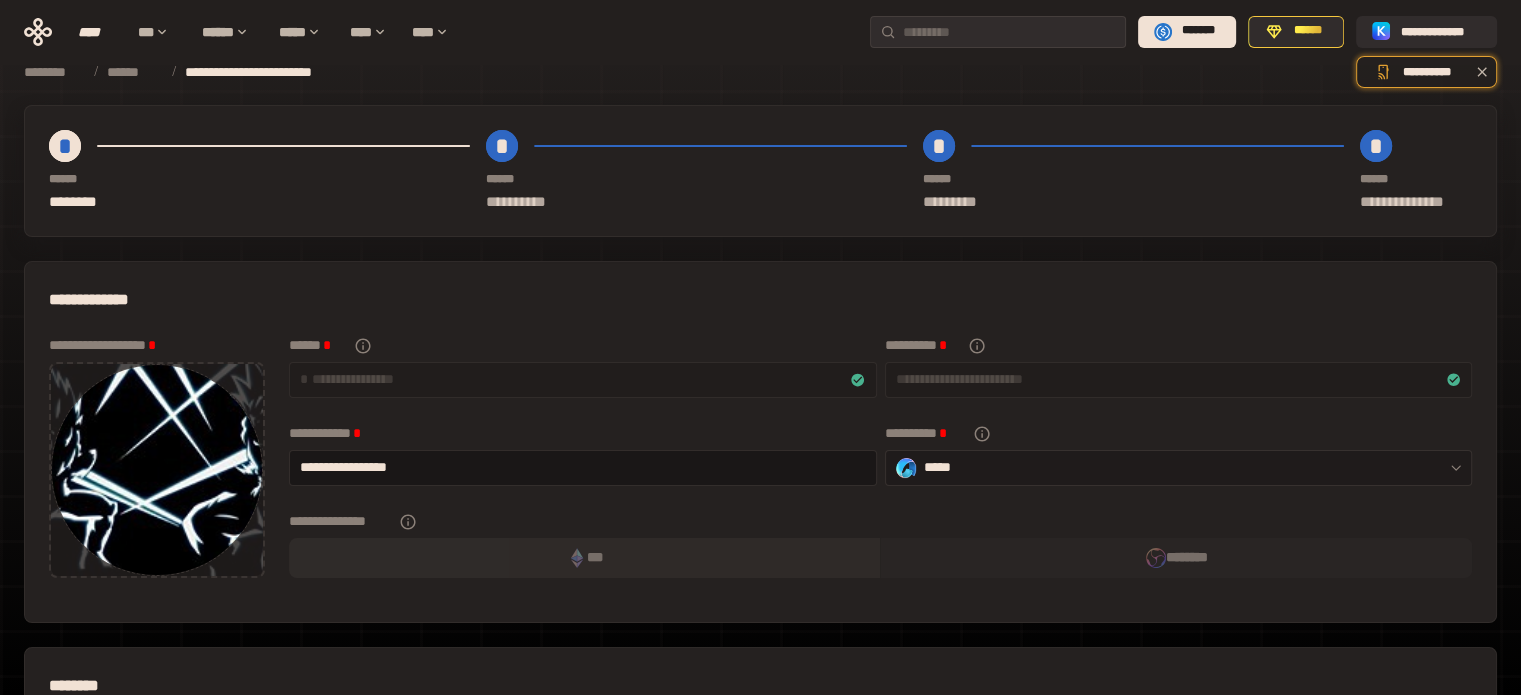 click on "*****" at bounding box center [1179, 468] 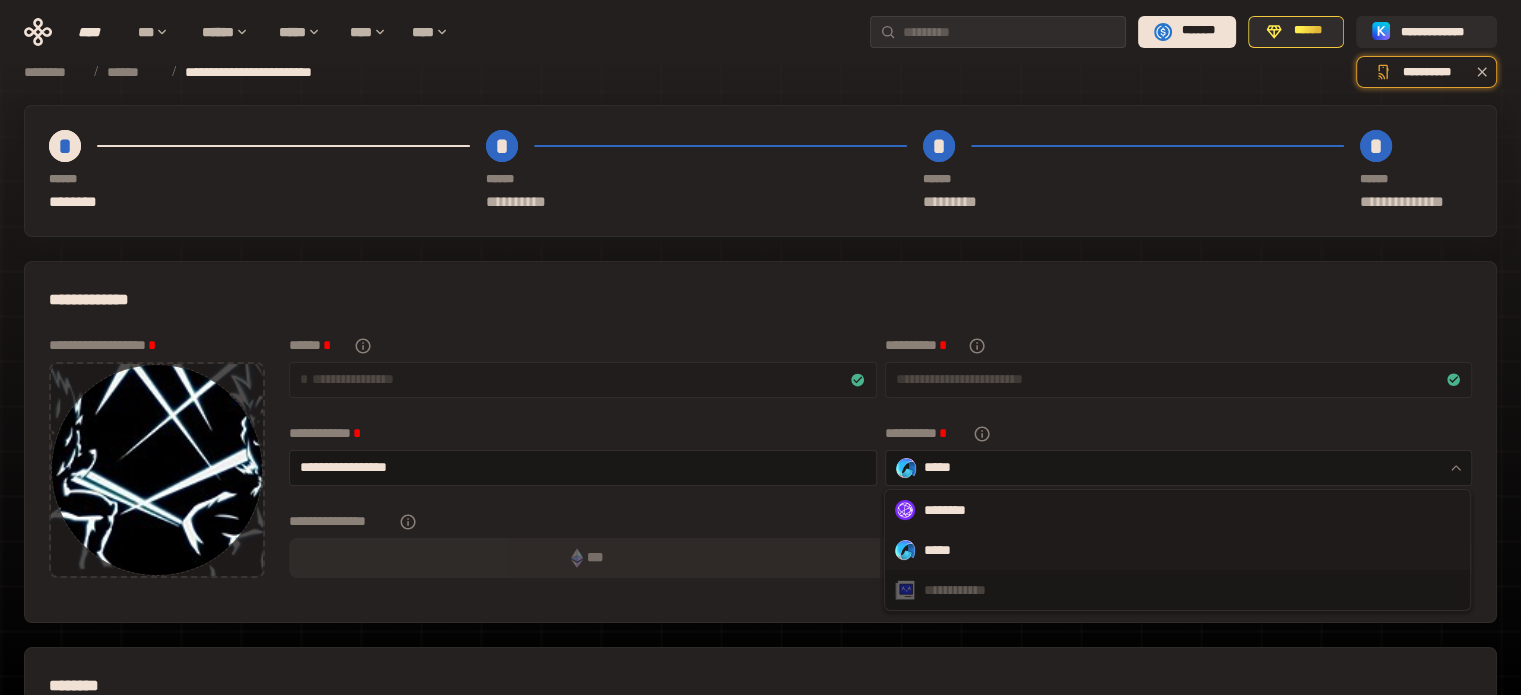 click on "********" at bounding box center [1177, 510] 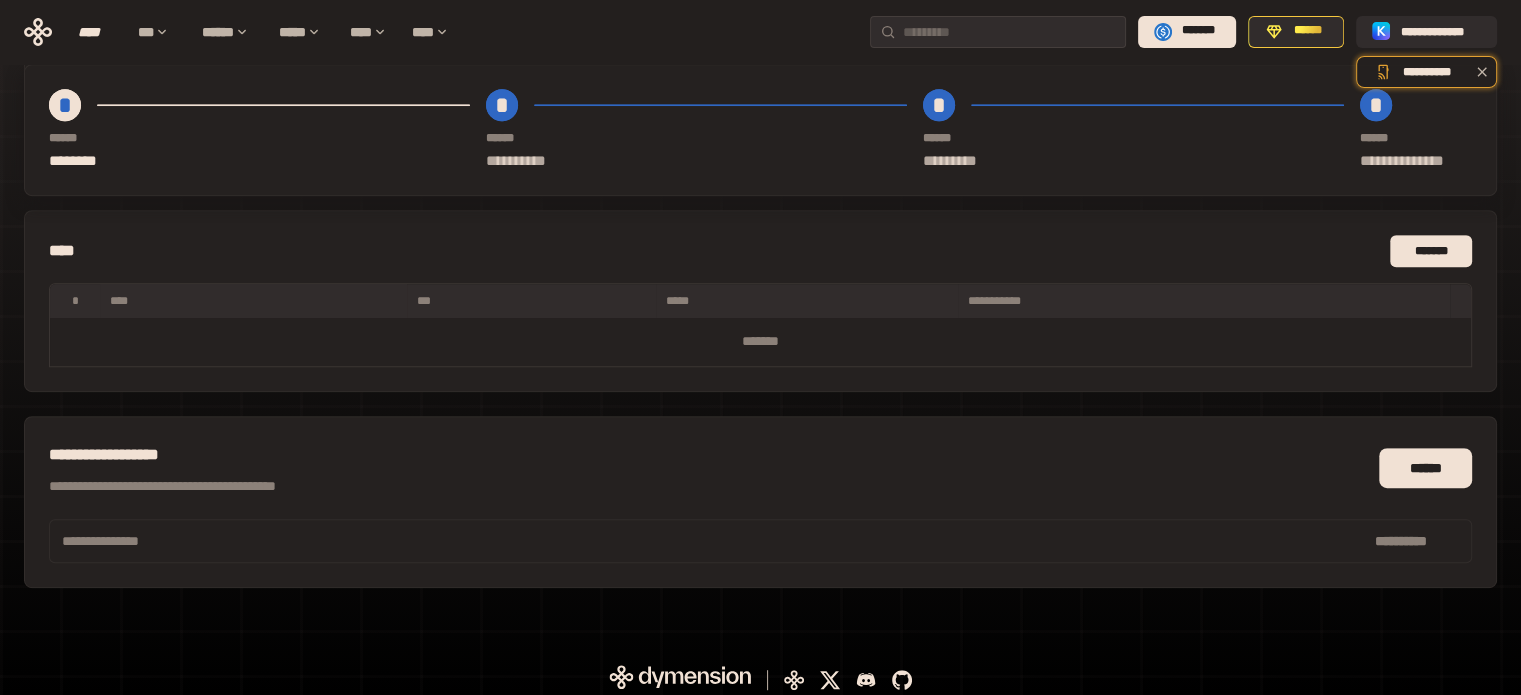 scroll, scrollTop: 910, scrollLeft: 0, axis: vertical 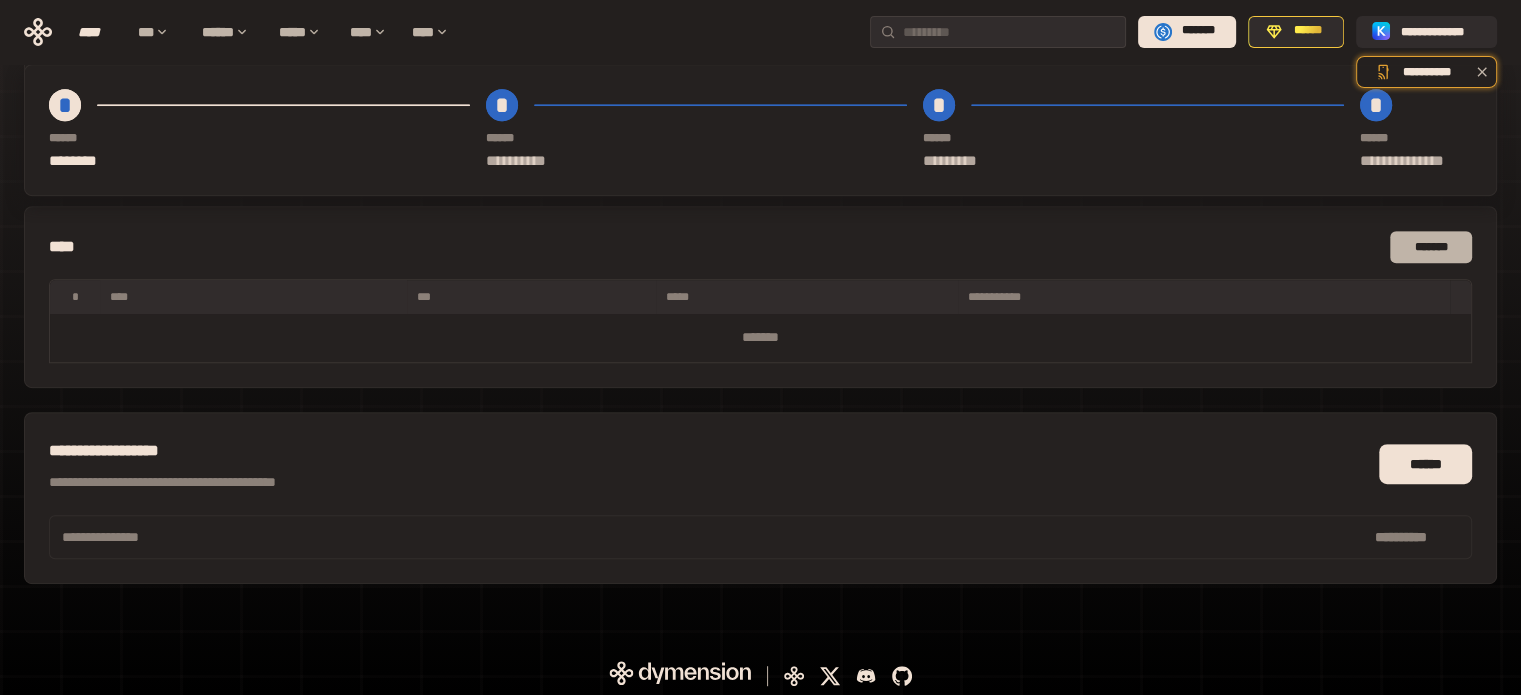 click on "*******" at bounding box center (1431, 247) 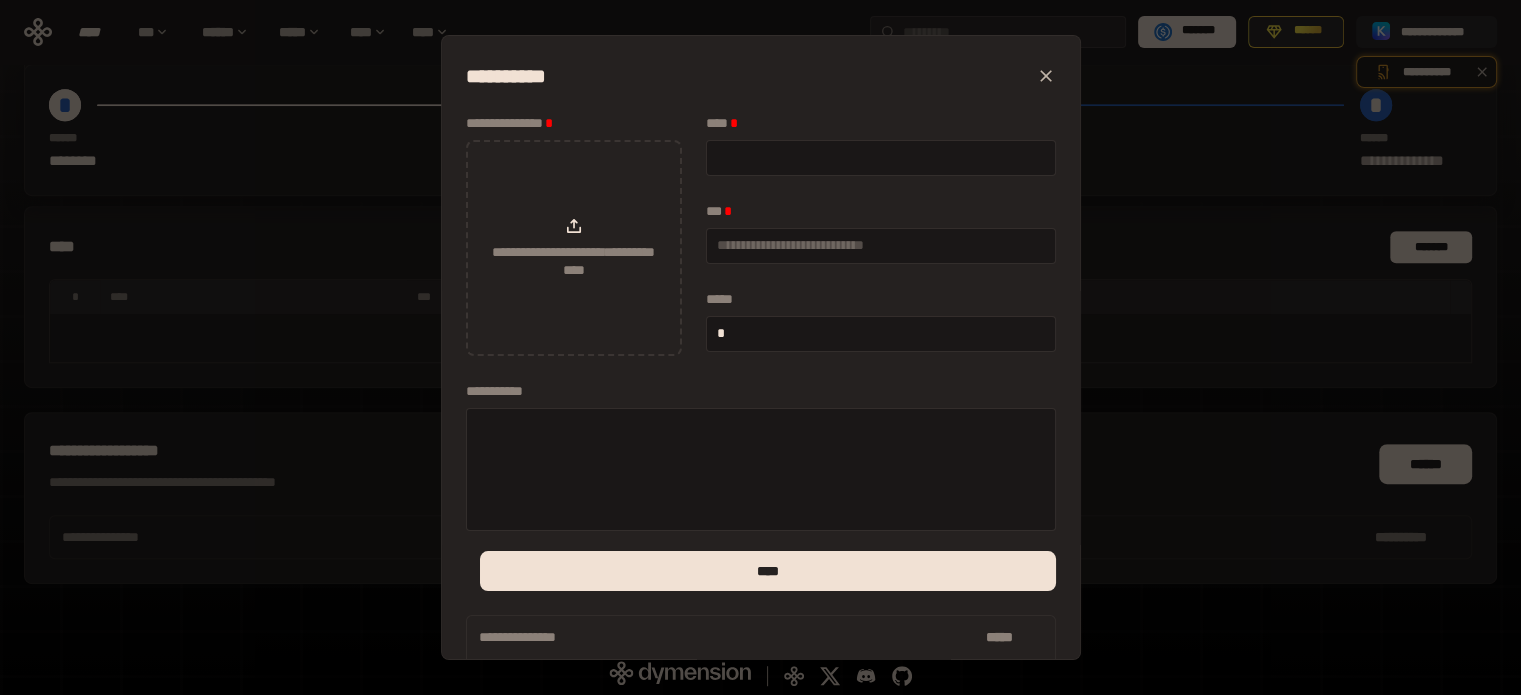 click 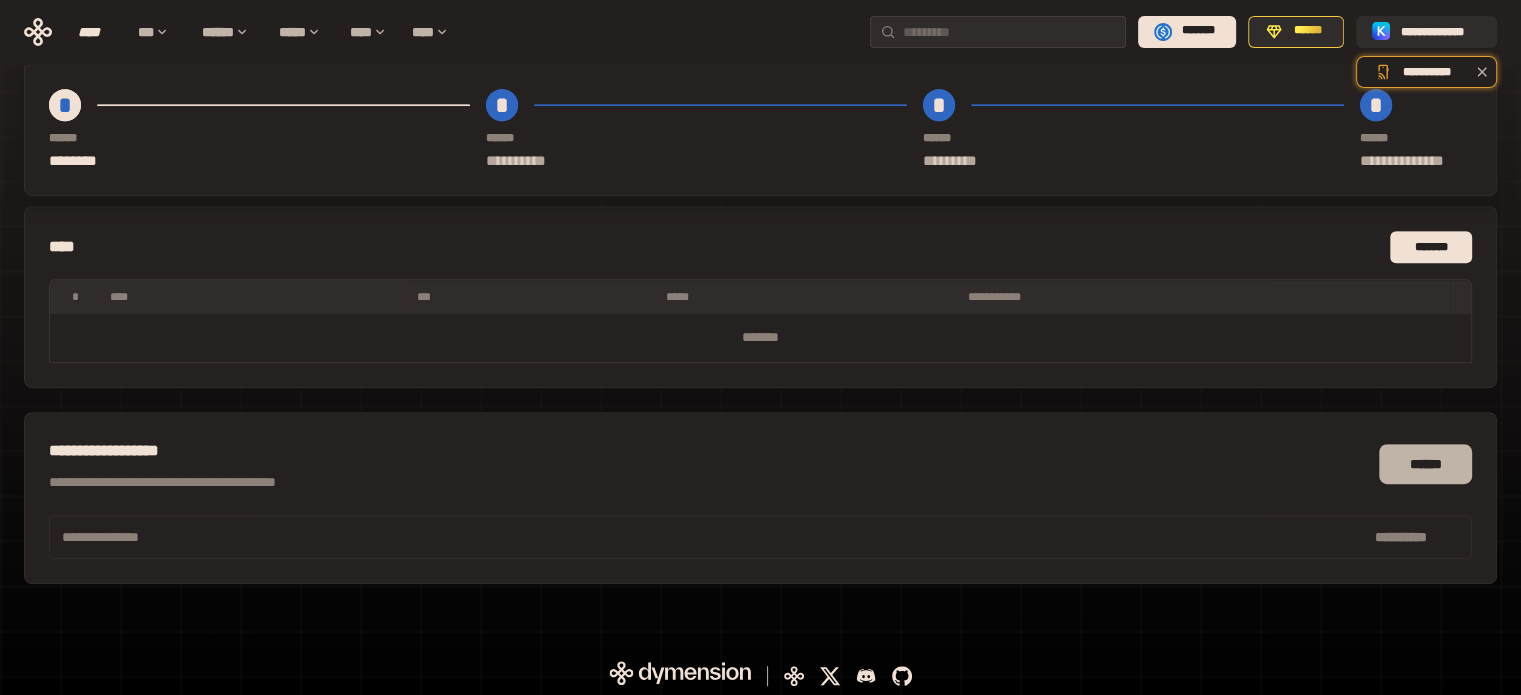 click on "******" at bounding box center (1425, 464) 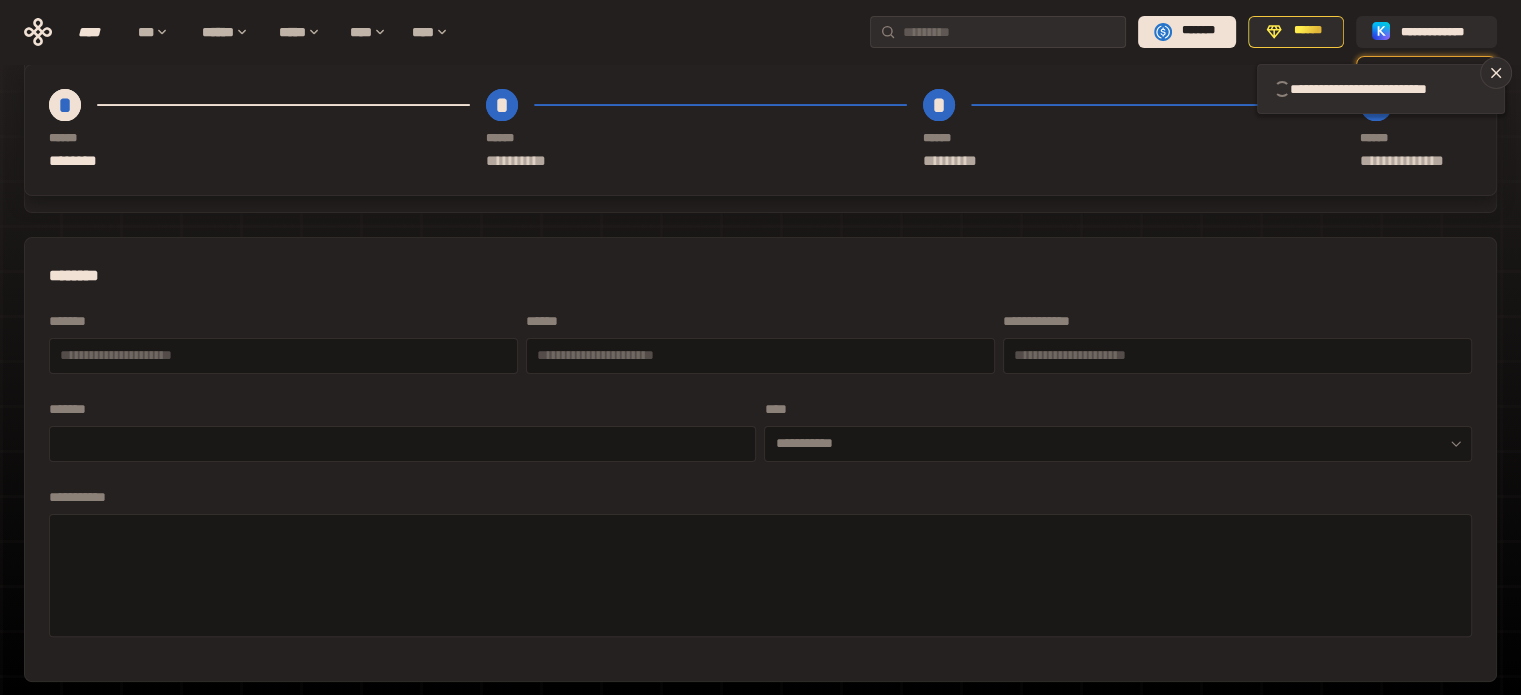 scroll, scrollTop: 110, scrollLeft: 0, axis: vertical 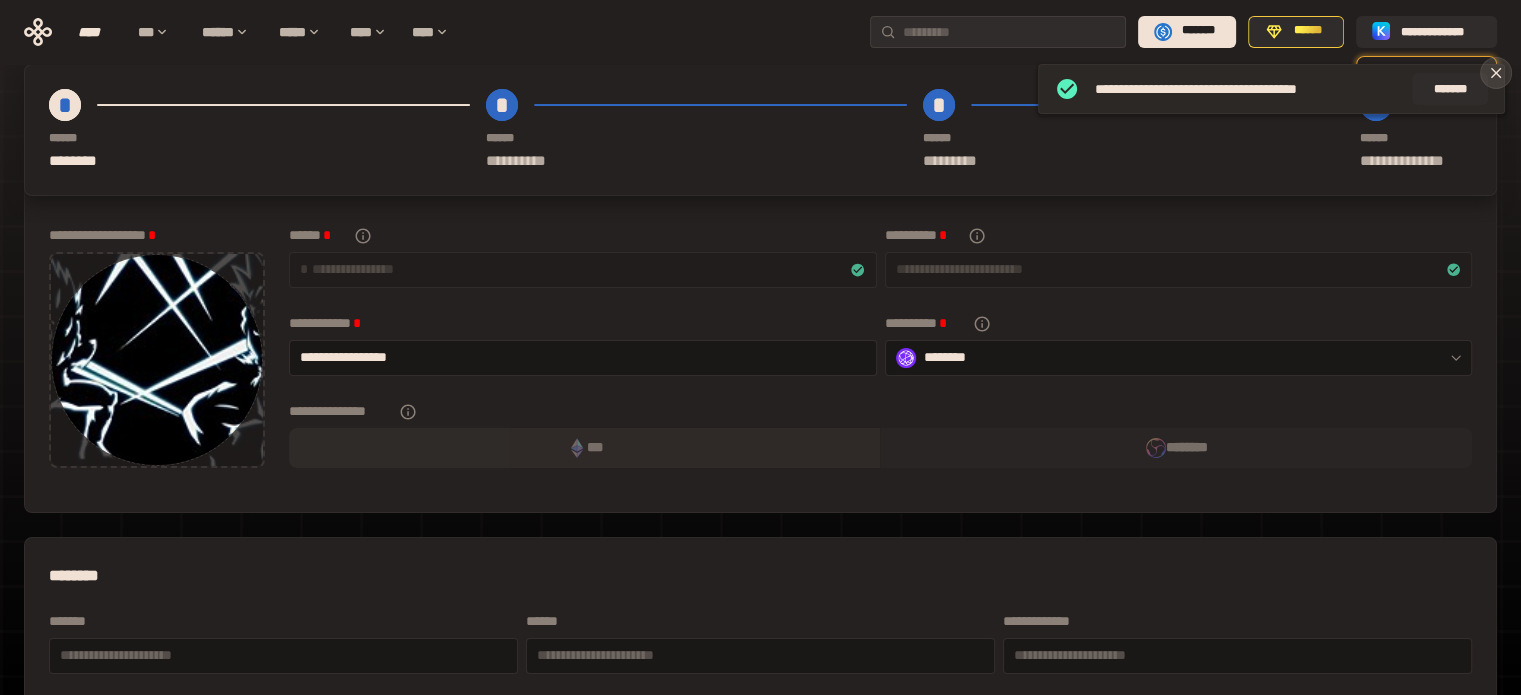 click 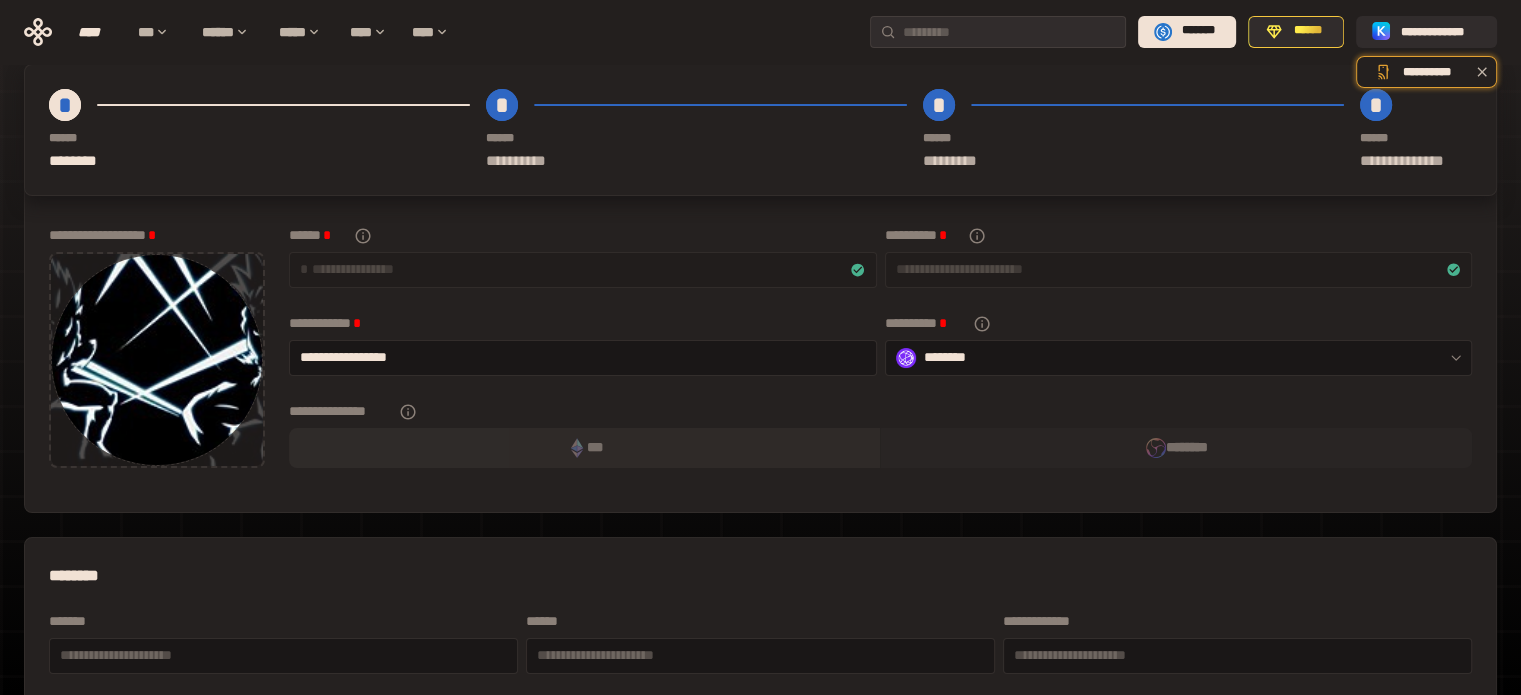 click on "**********" at bounding box center [880, 264] 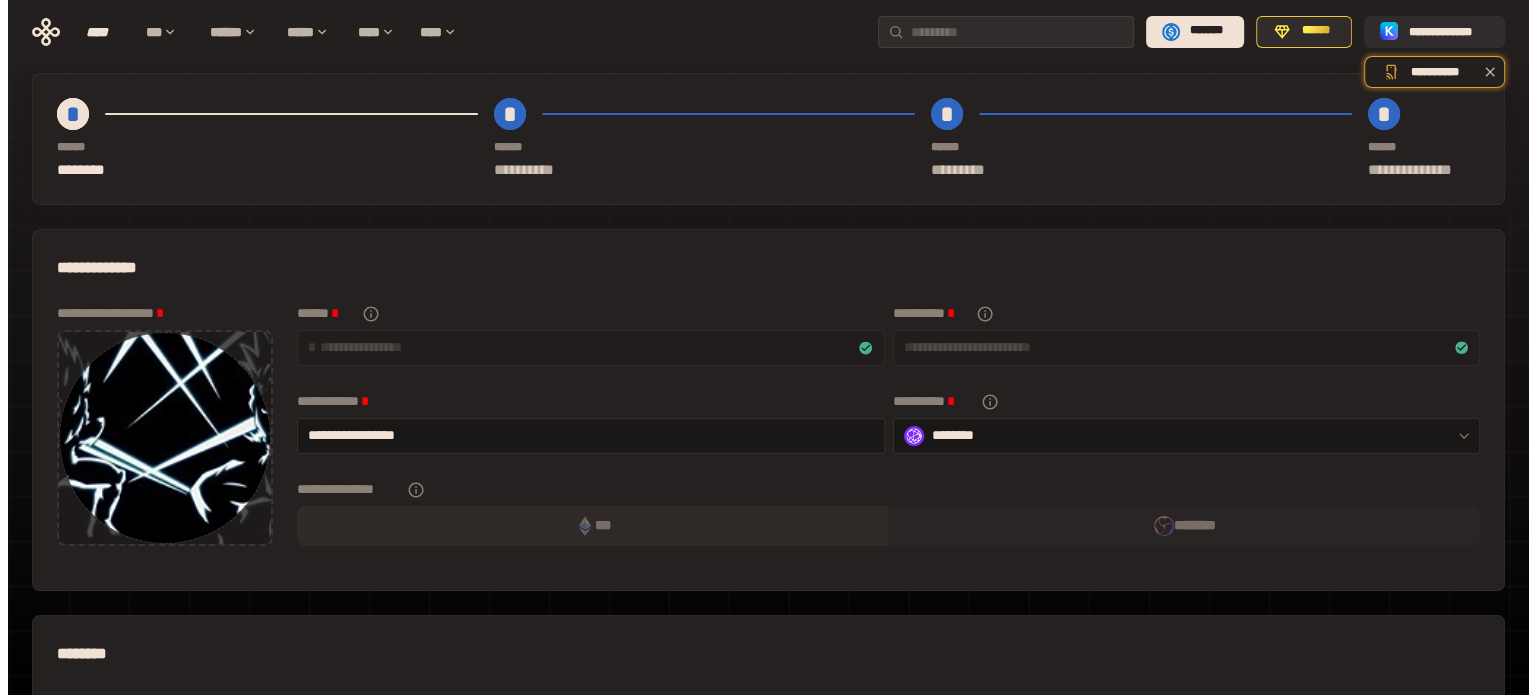 scroll, scrollTop: 0, scrollLeft: 0, axis: both 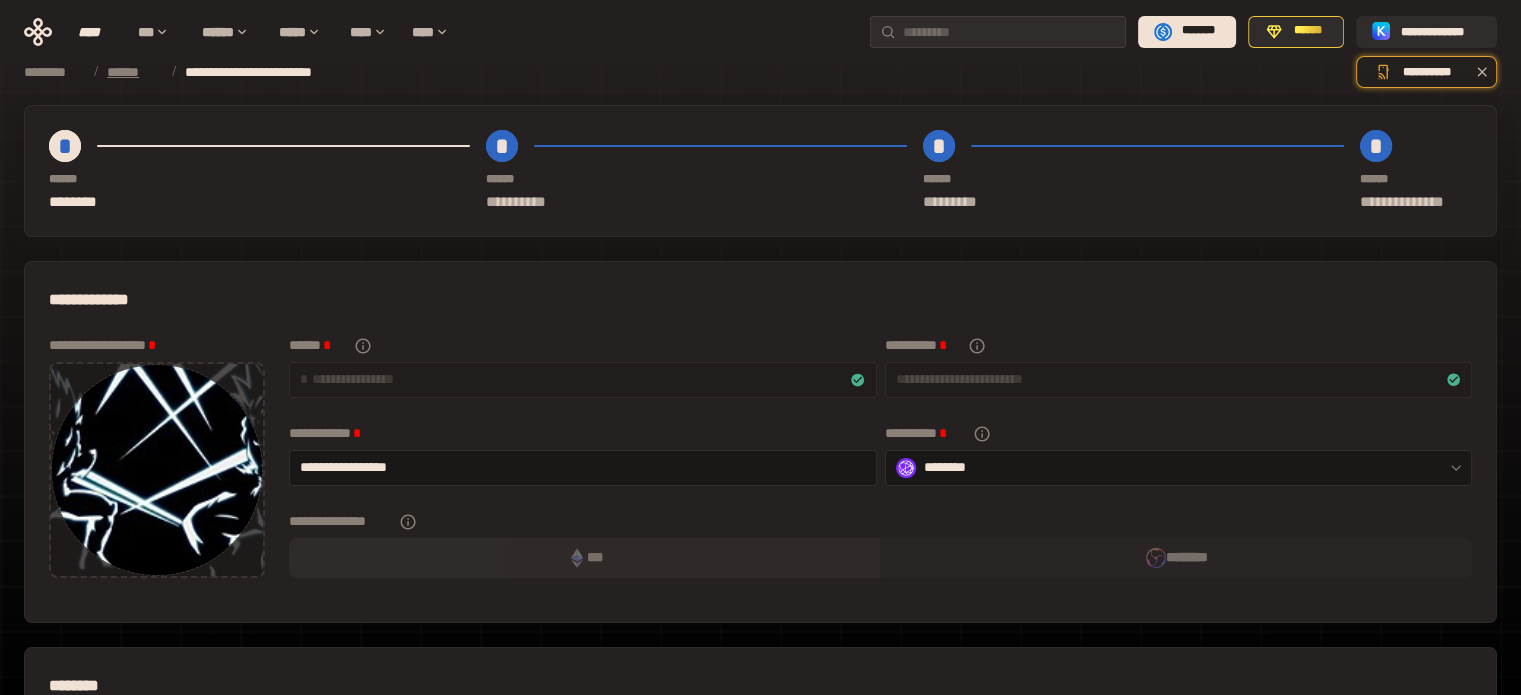 click on "******" at bounding box center [134, 72] 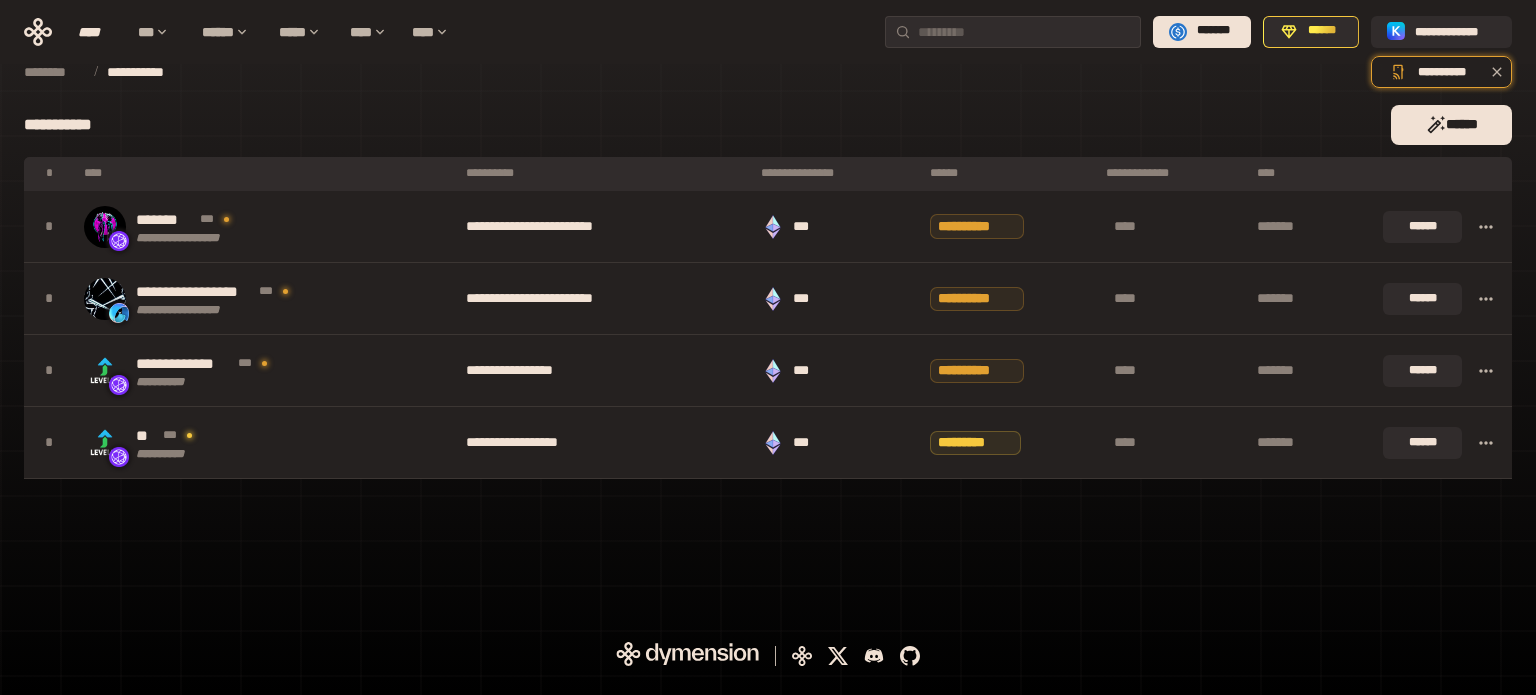 click on "**********" at bounding box center (768, 293) 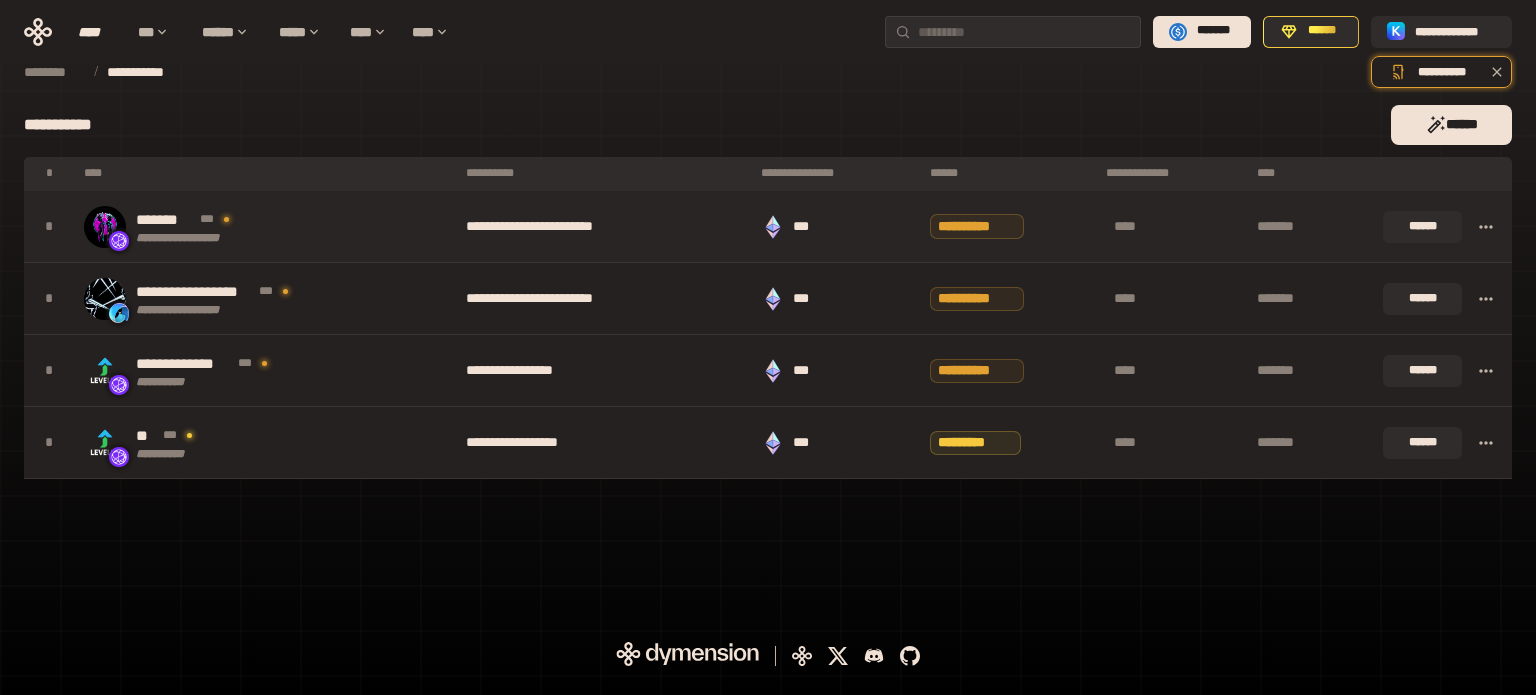 click 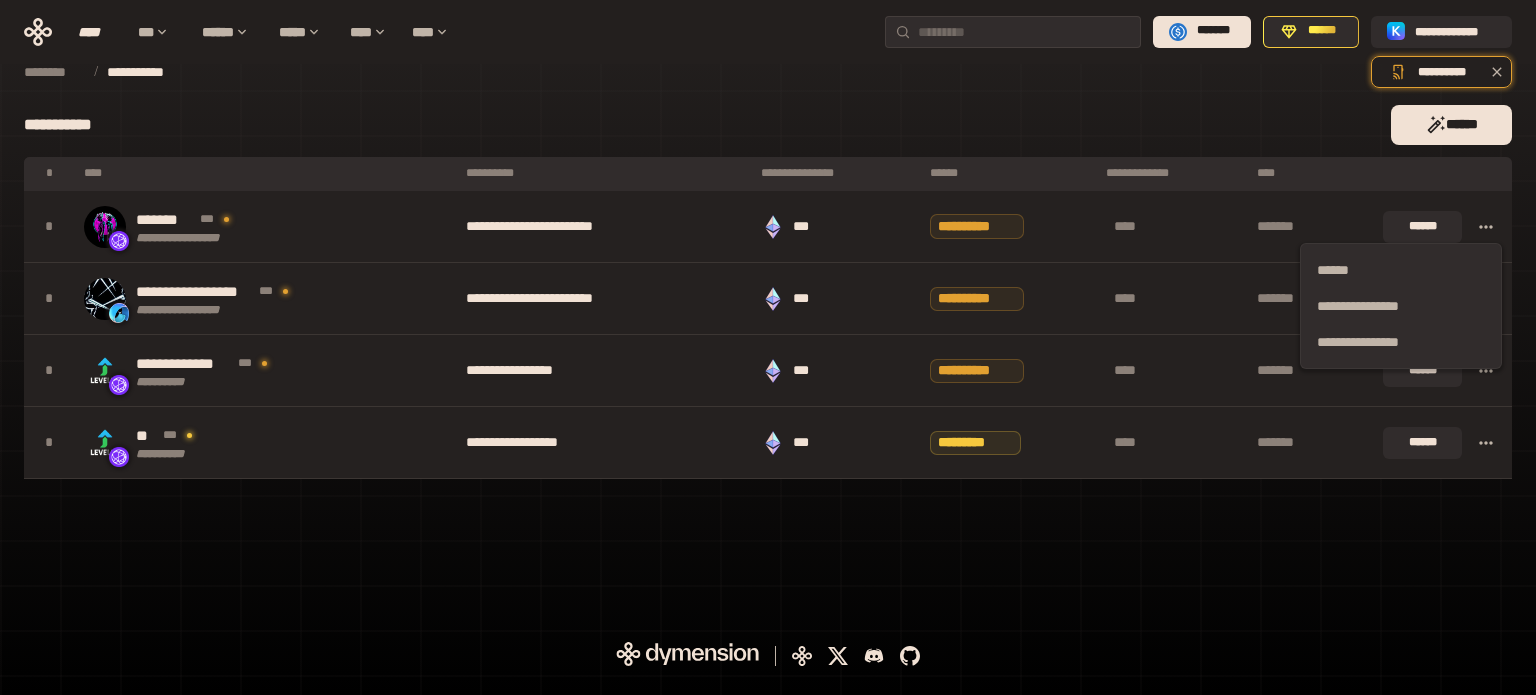 click on "**********" at bounding box center [768, 309] 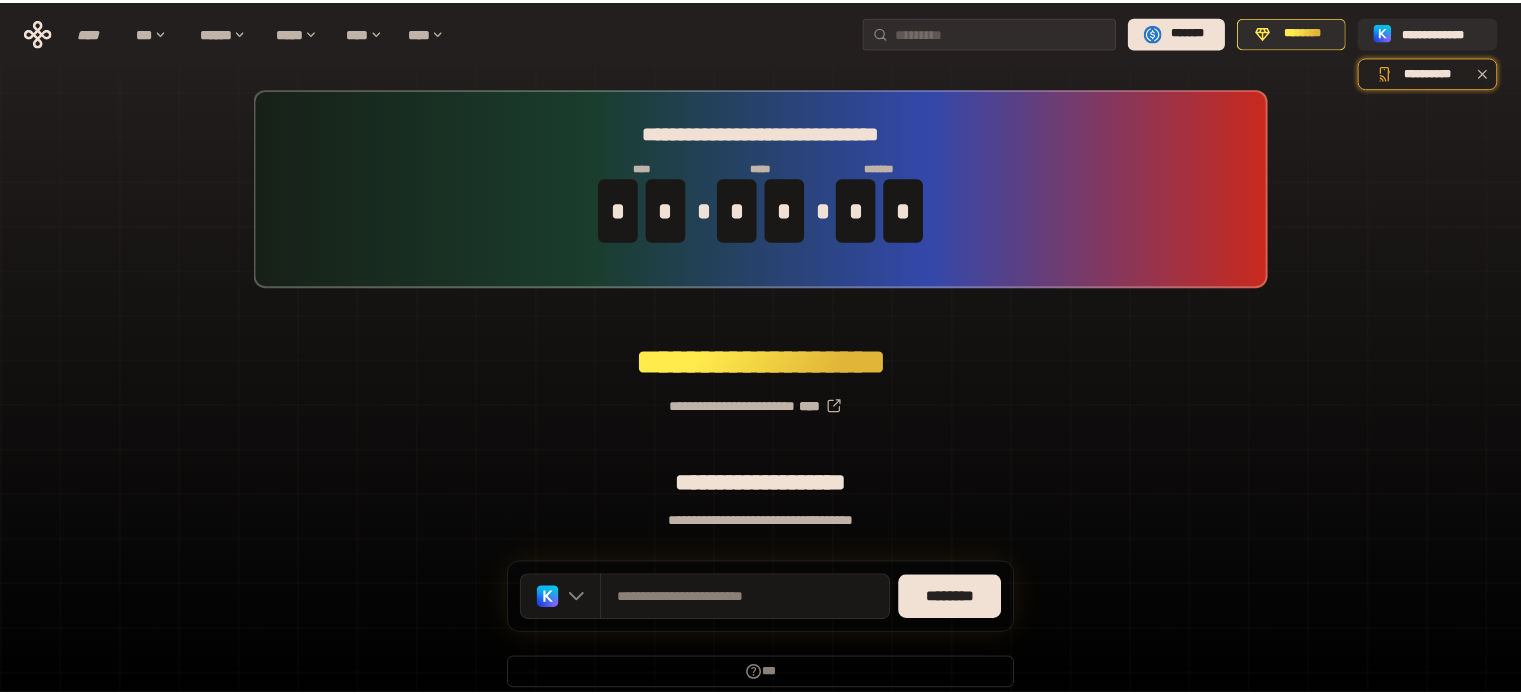scroll, scrollTop: 0, scrollLeft: 0, axis: both 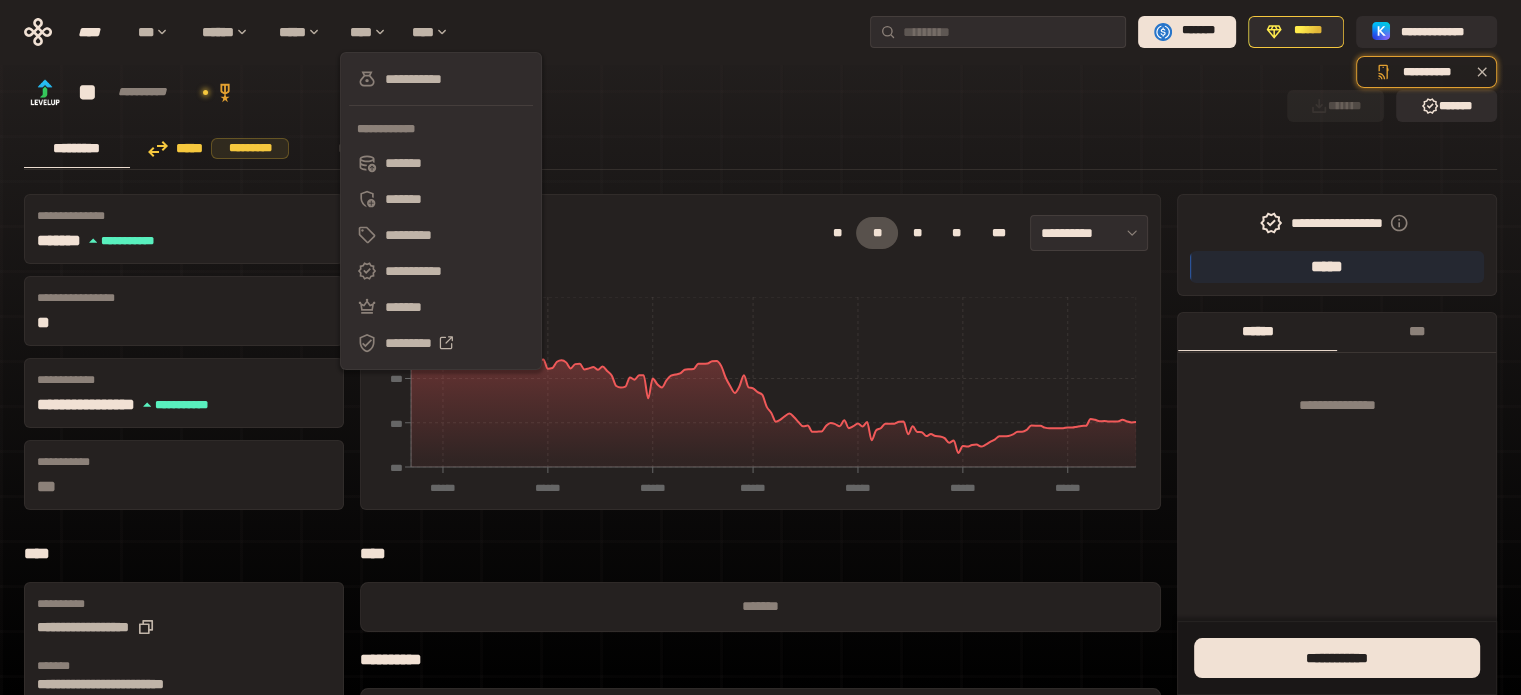 click on "*****      *********" at bounding box center (223, 148) 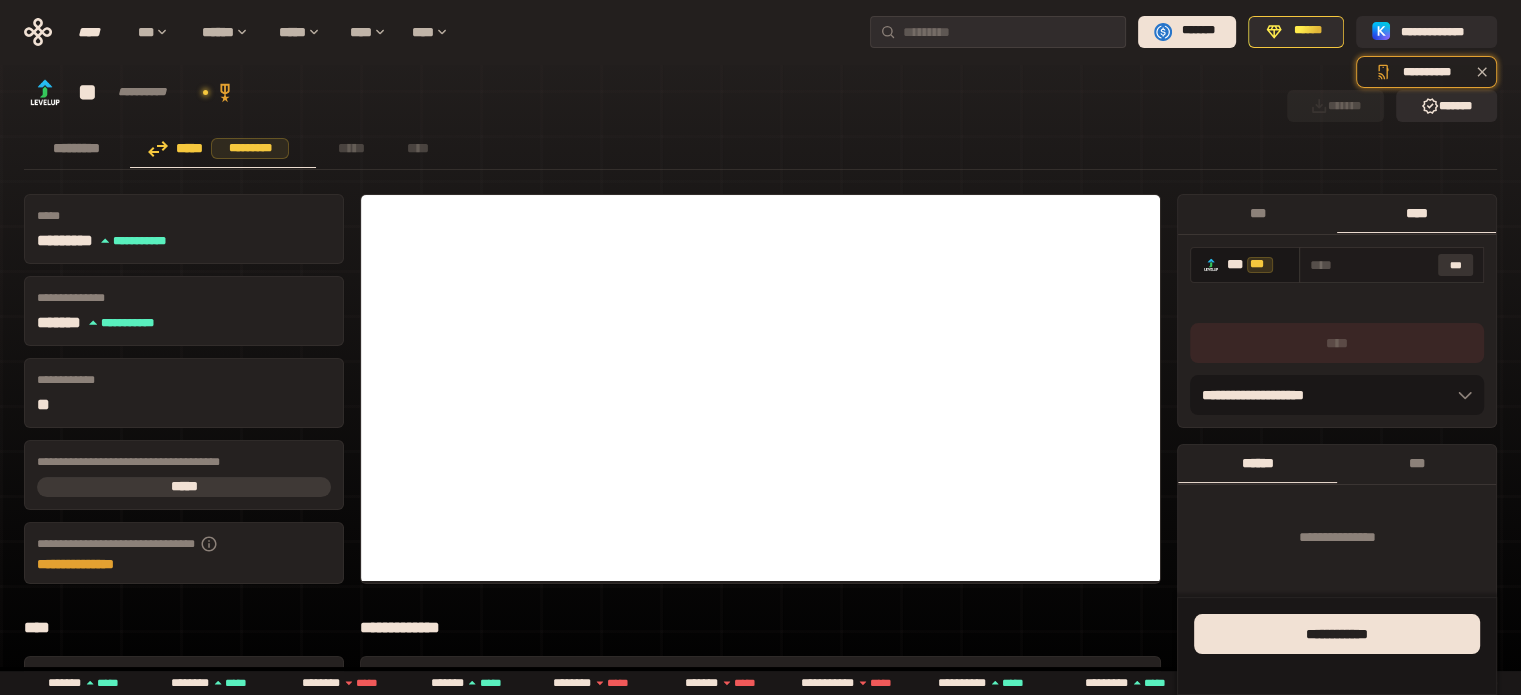 click on "***" at bounding box center [1456, 265] 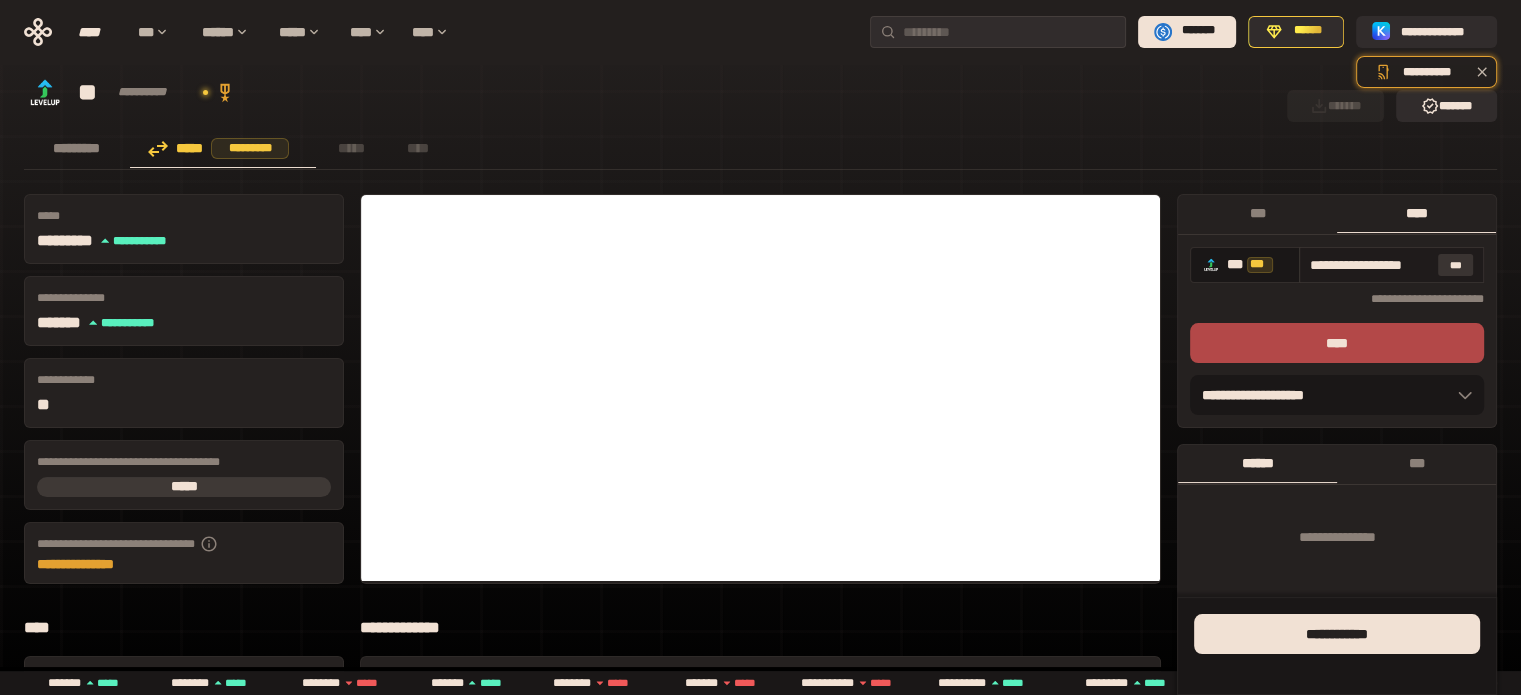 type on "**********" 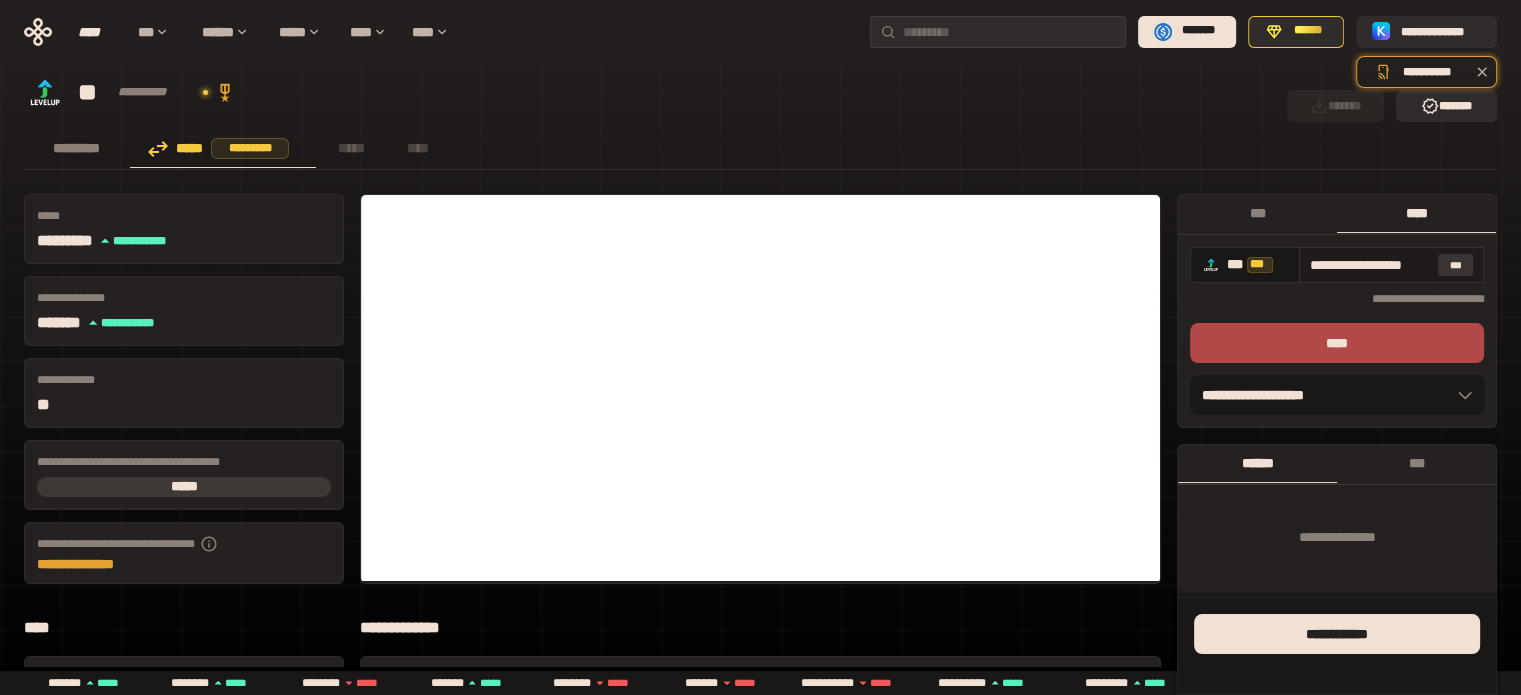 click on "***" at bounding box center [1456, 265] 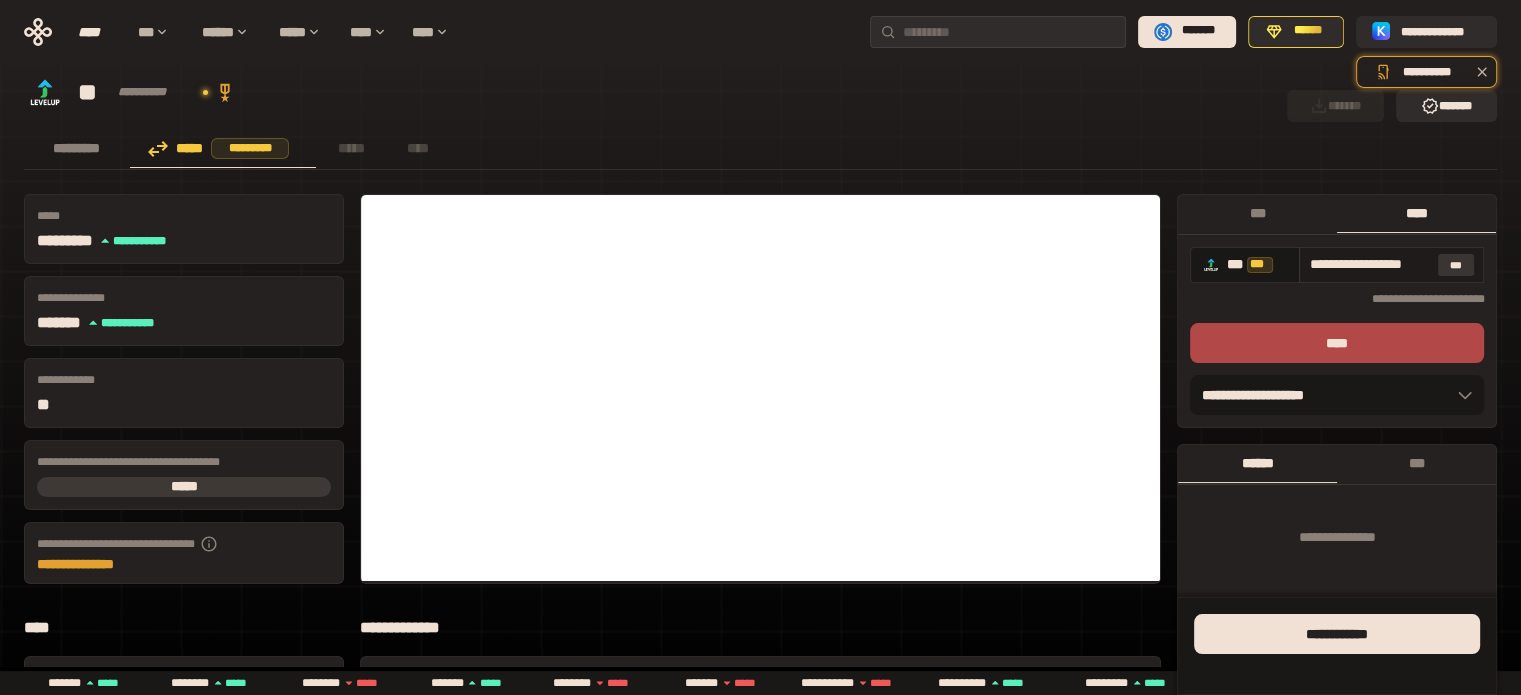 click on "***" at bounding box center [1456, 265] 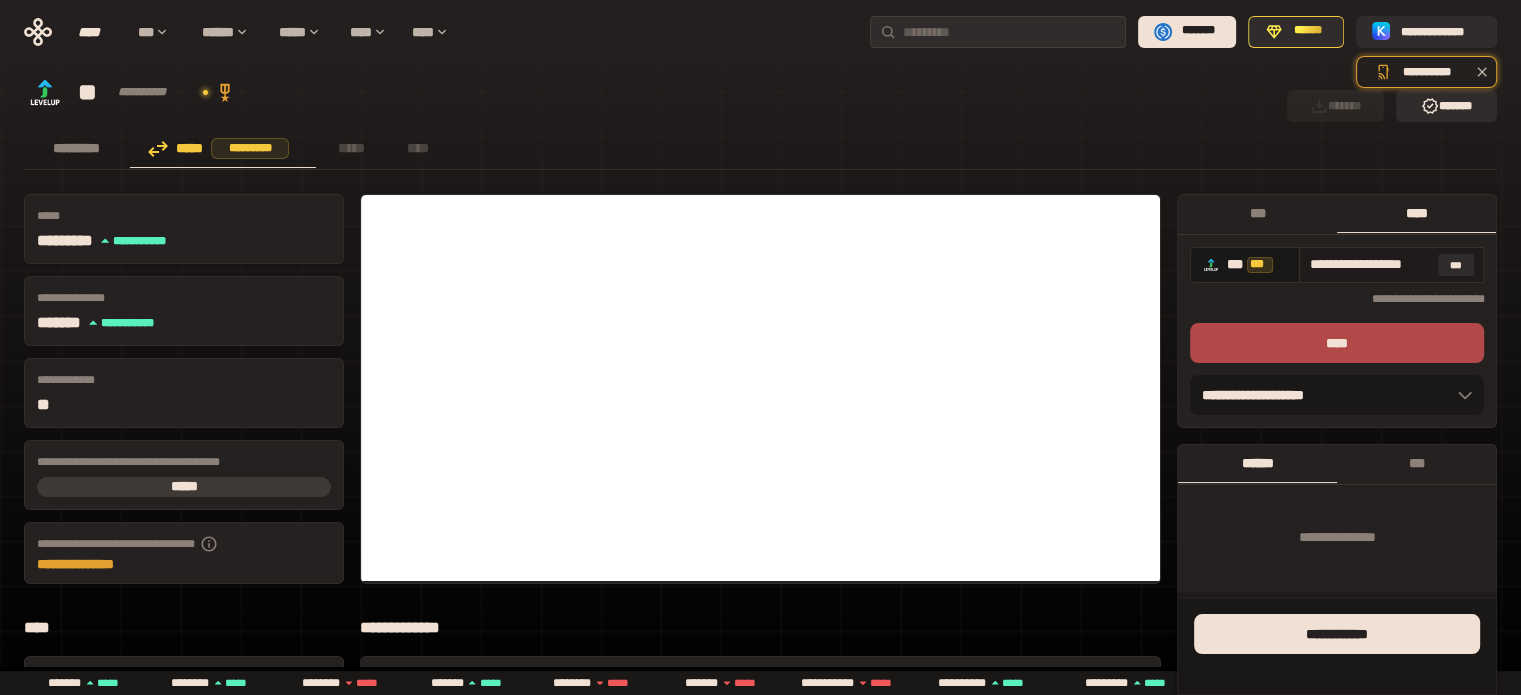 click on "**********" at bounding box center [1370, 265] 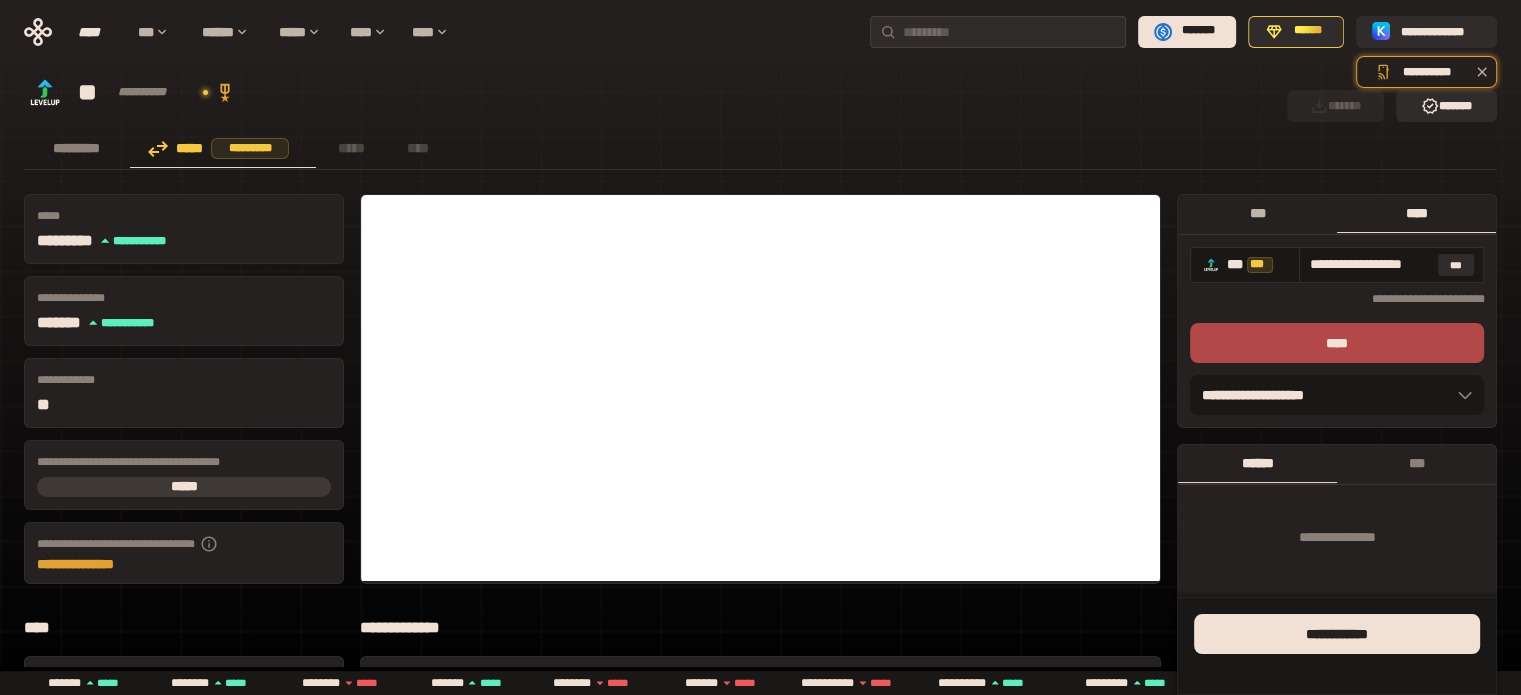 scroll, scrollTop: 0, scrollLeft: 0, axis: both 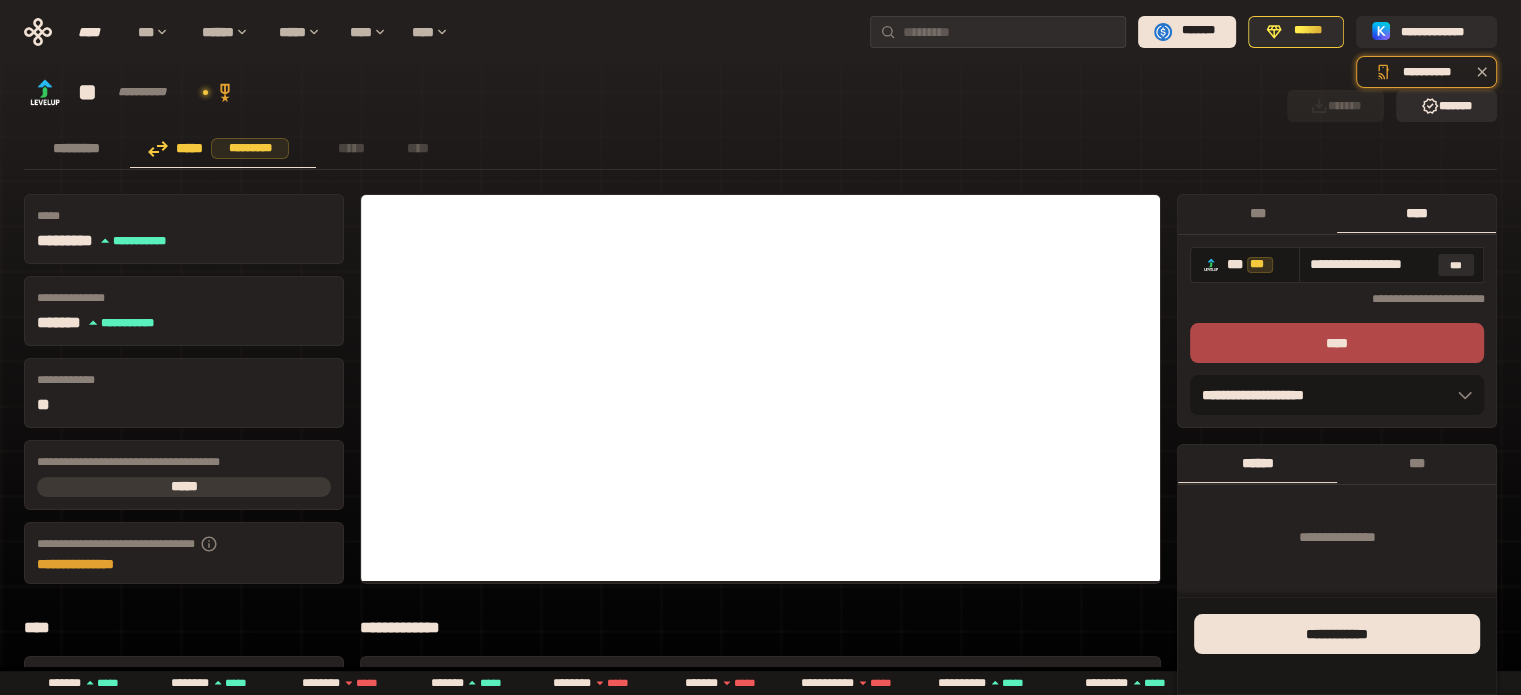click on "**********" at bounding box center [184, 817] 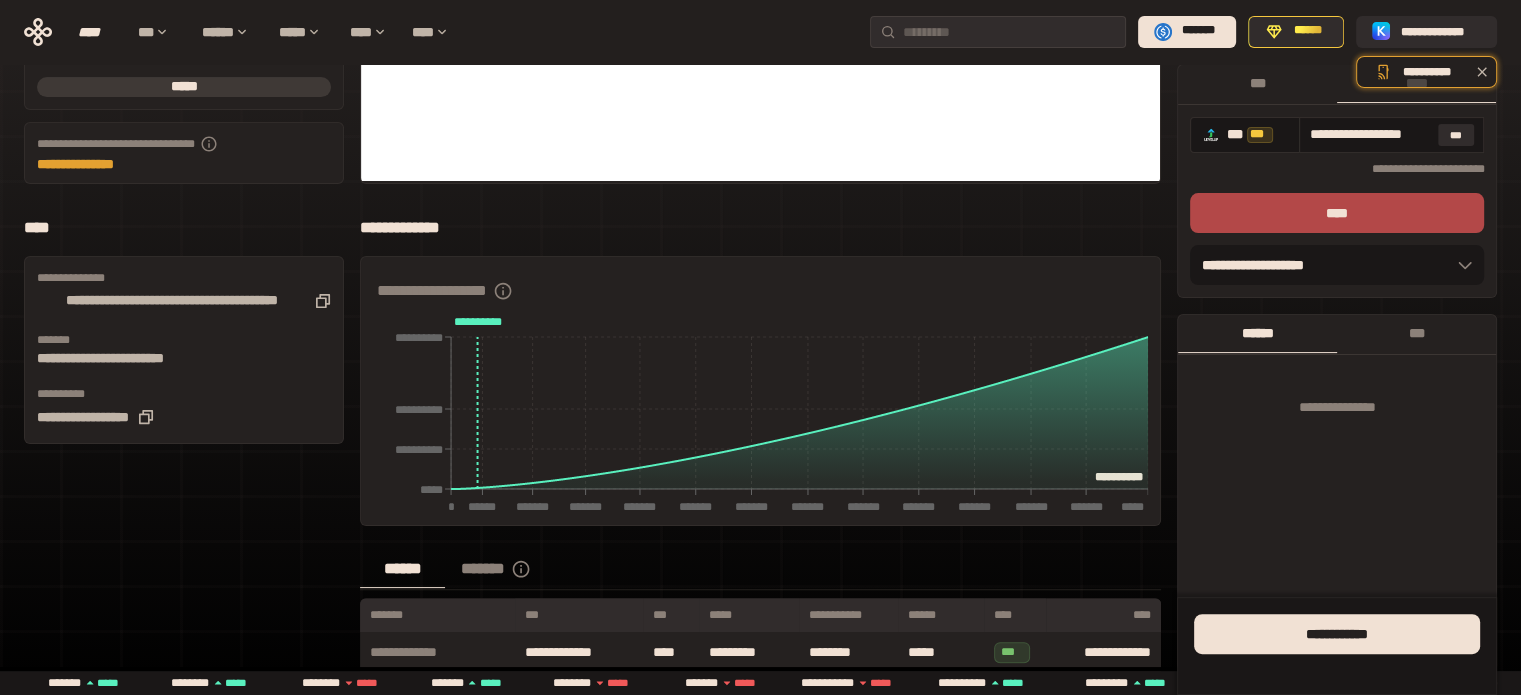 click 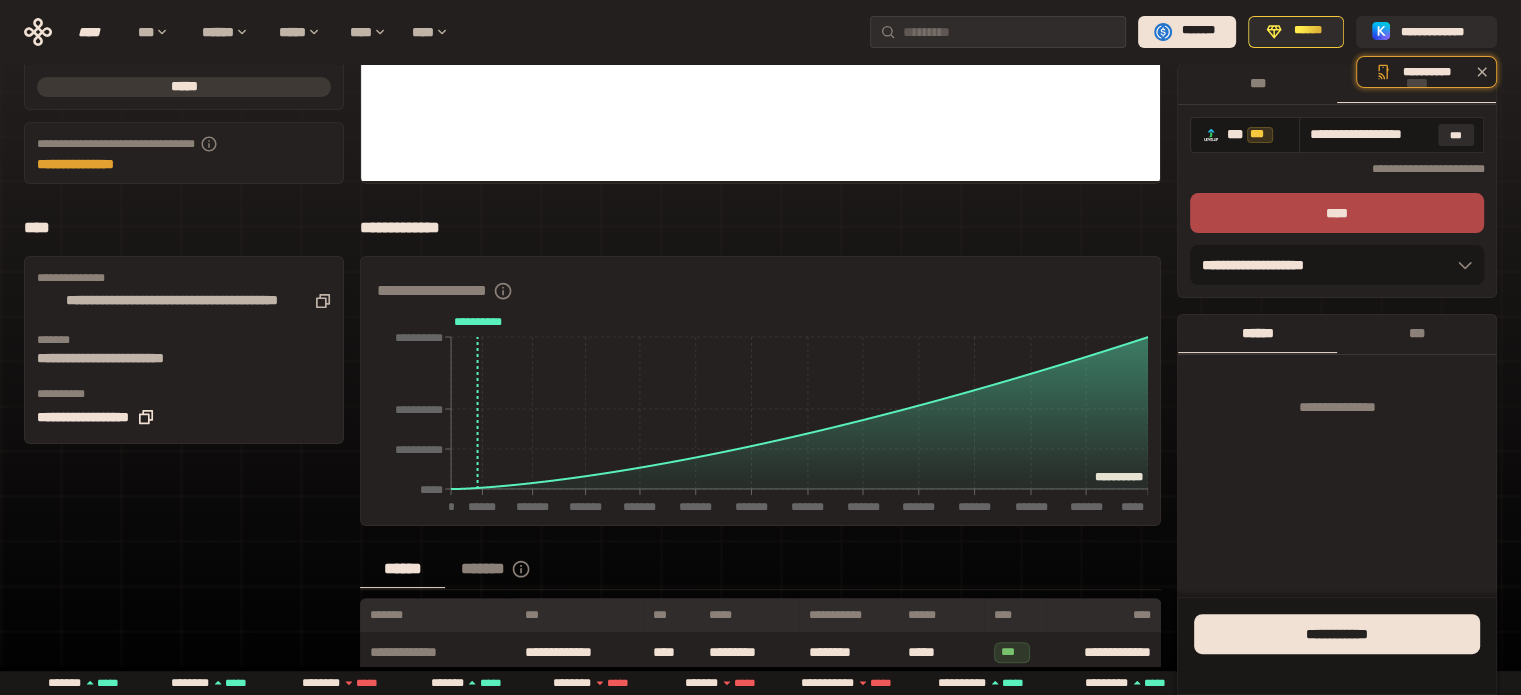 click 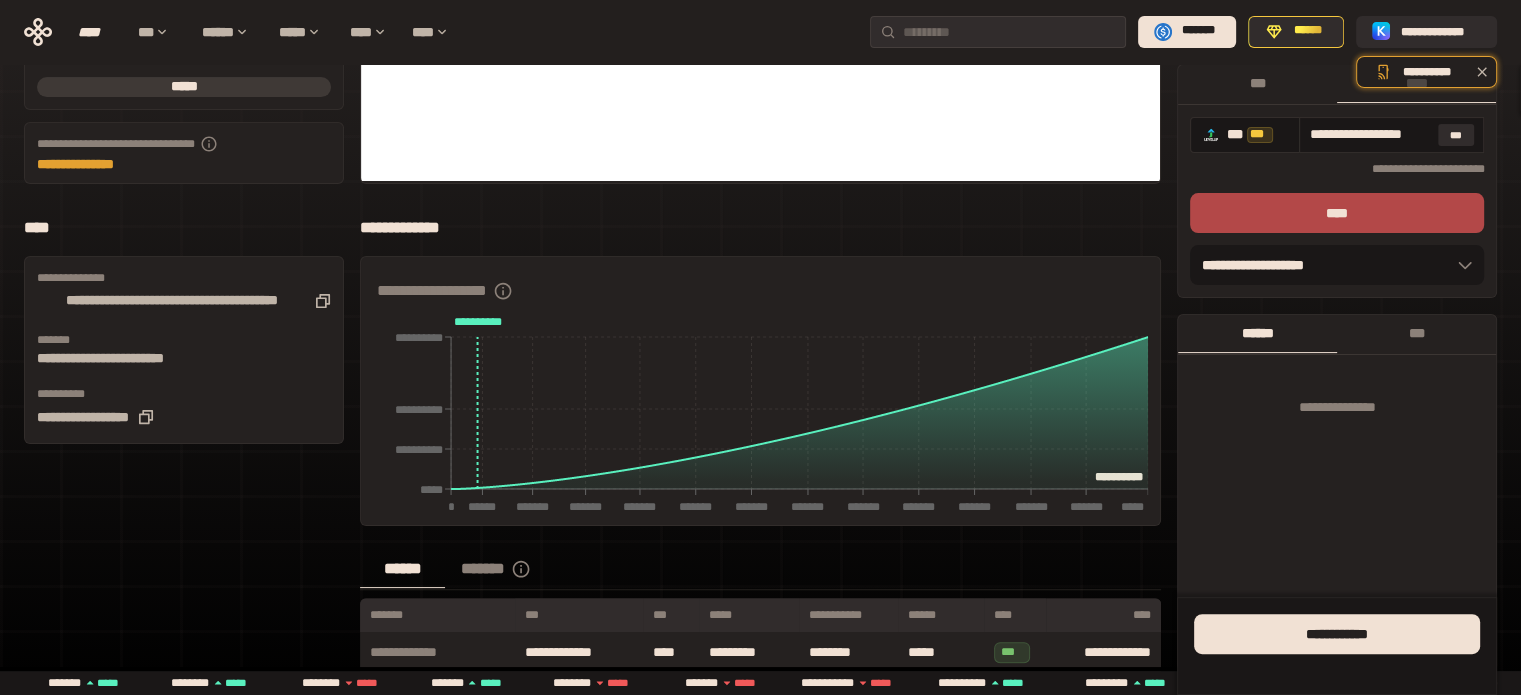 scroll, scrollTop: 0, scrollLeft: 0, axis: both 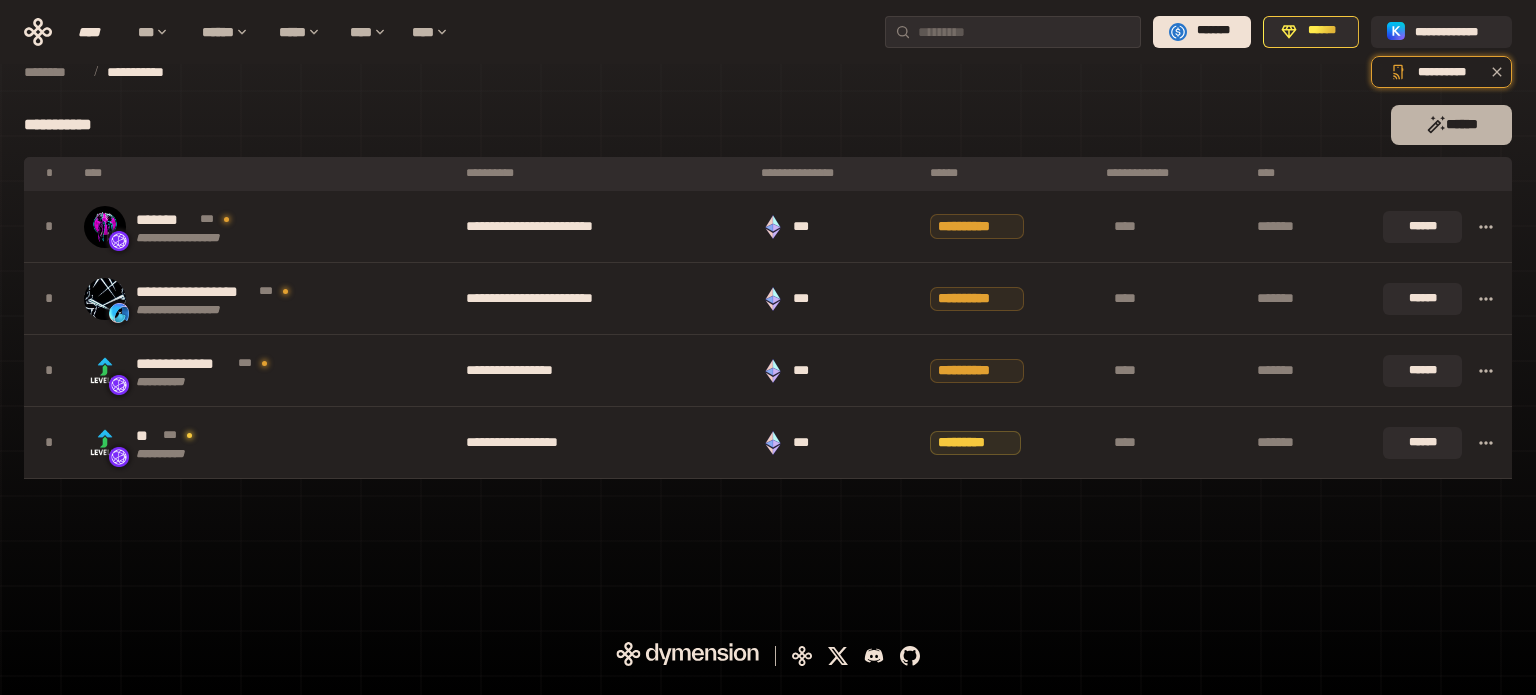 click on "******" at bounding box center (1451, 125) 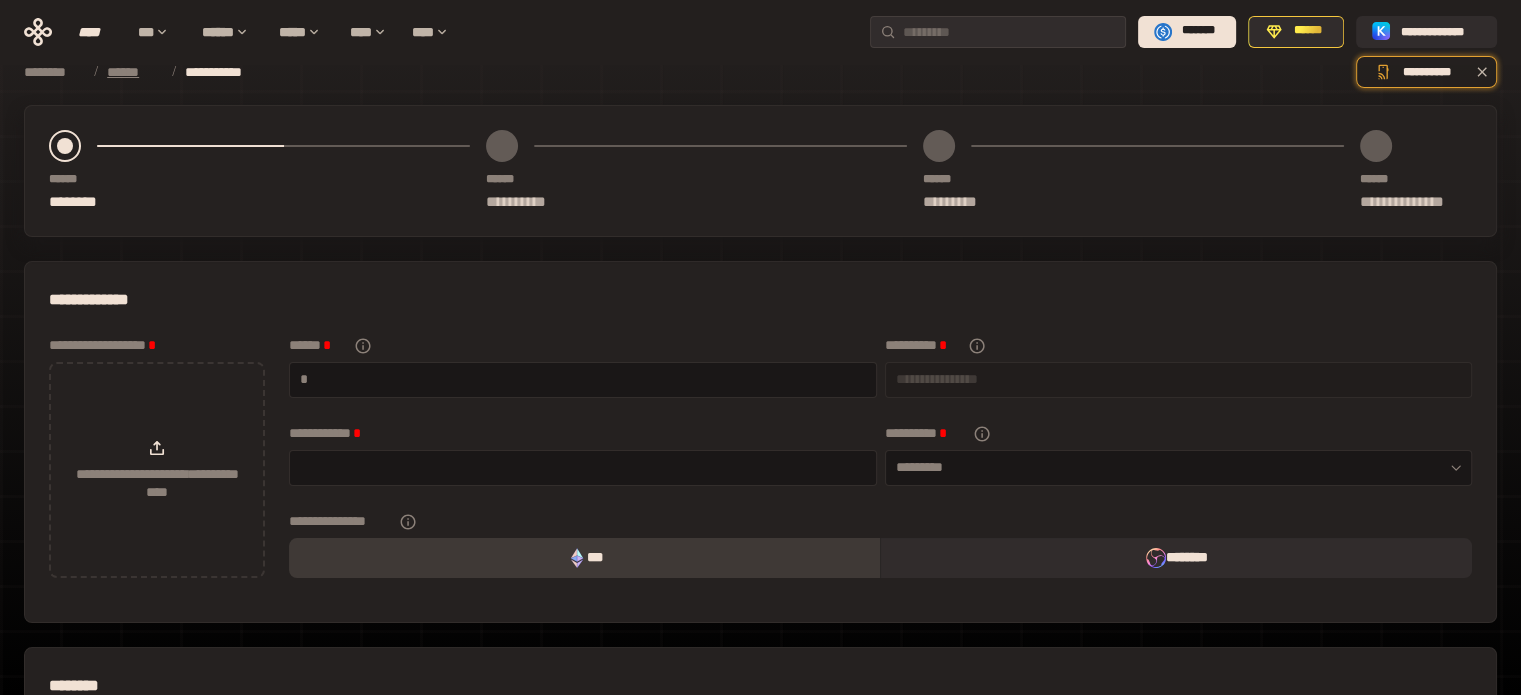 click on "******" at bounding box center [134, 72] 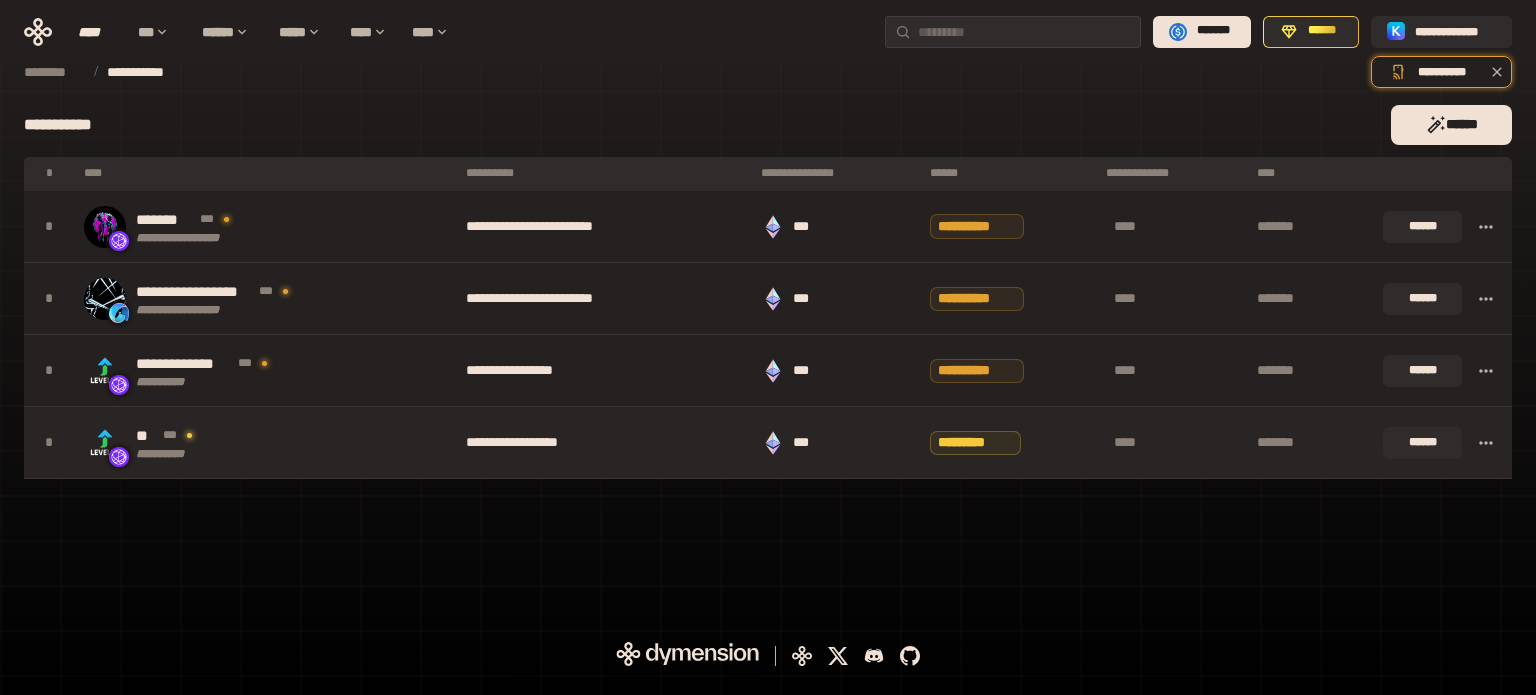 click on "**********" at bounding box center [265, 443] 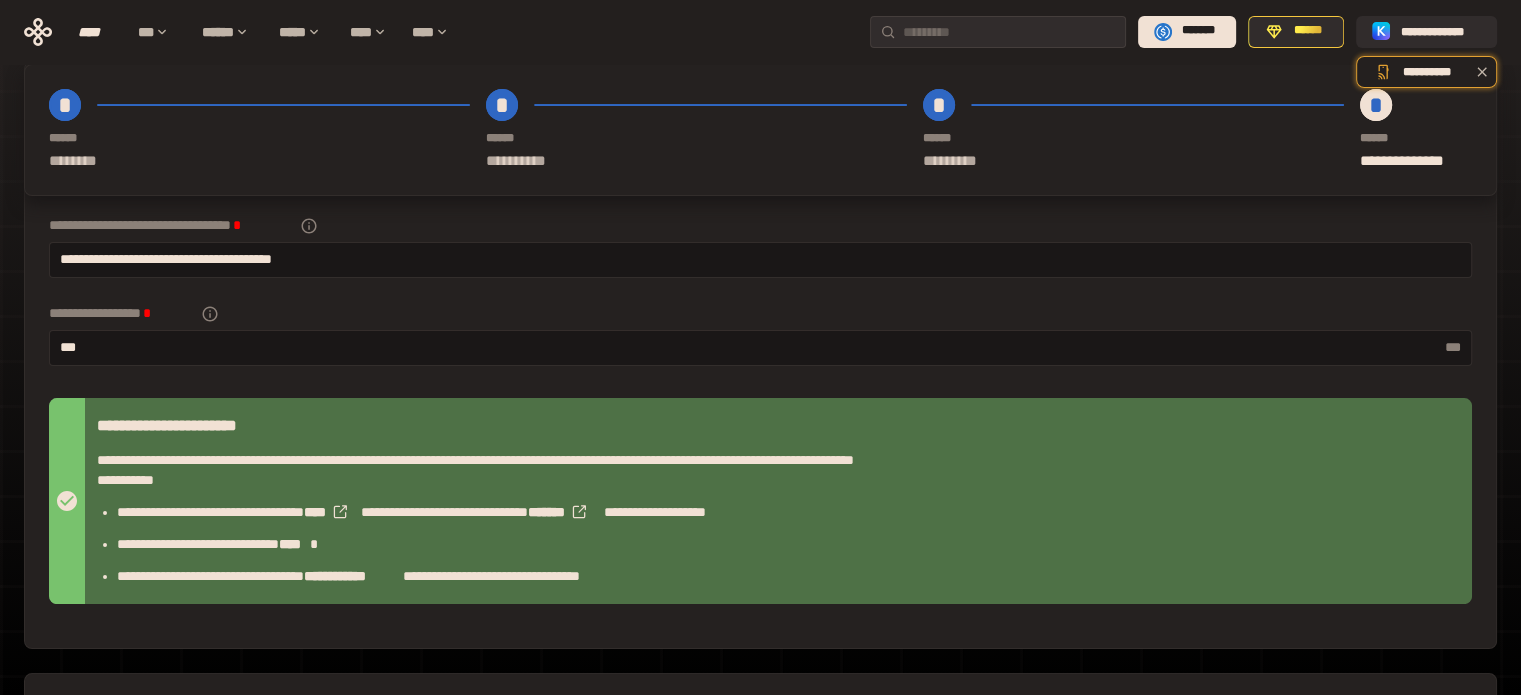 scroll, scrollTop: 0, scrollLeft: 0, axis: both 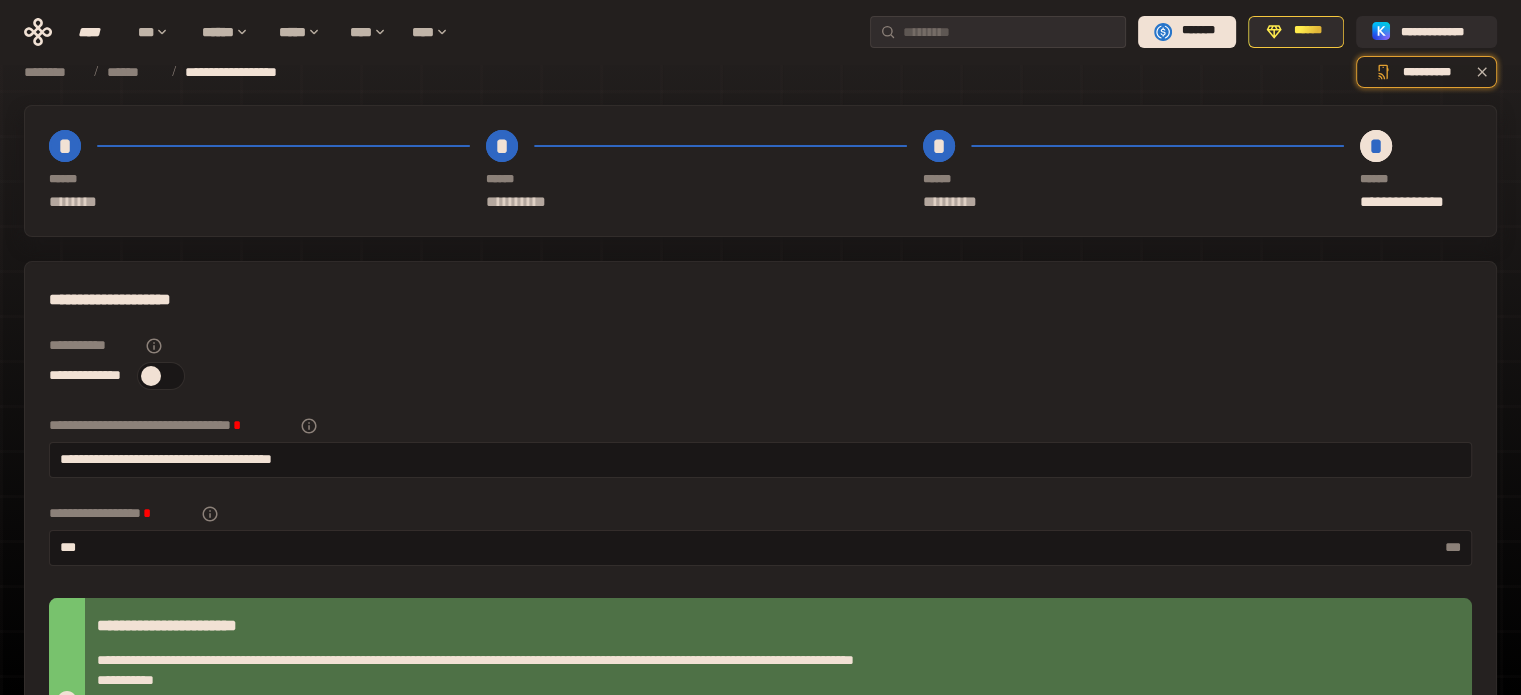 click at bounding box center (161, 376) 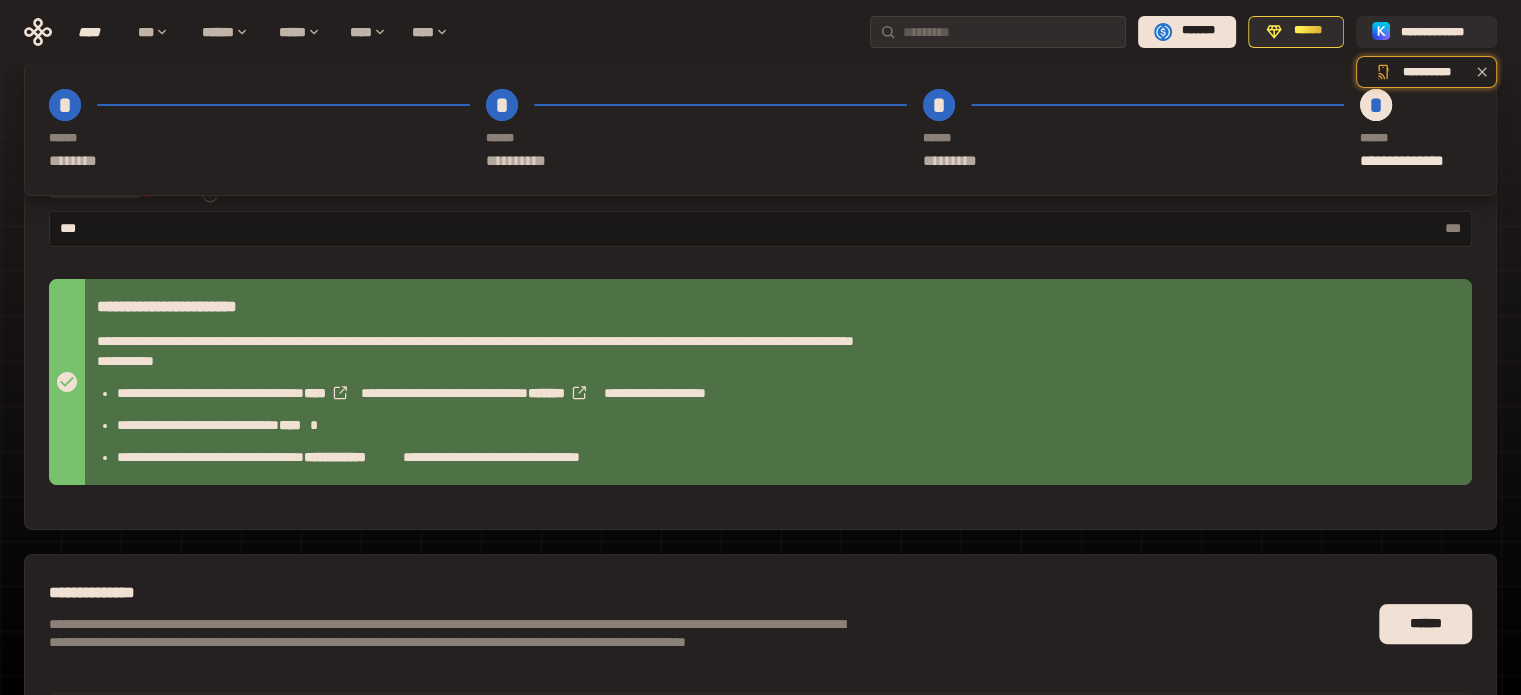 scroll, scrollTop: 500, scrollLeft: 0, axis: vertical 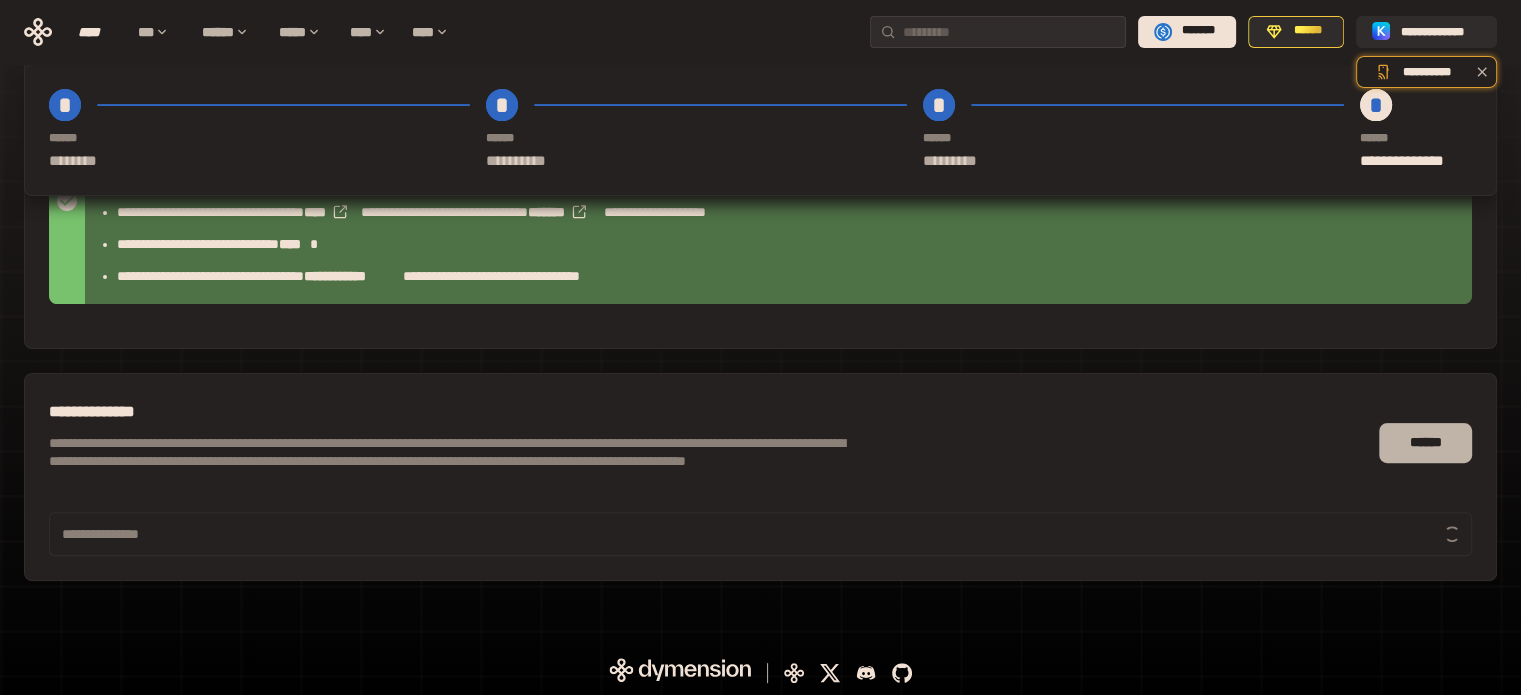 click on "******" at bounding box center (1425, 443) 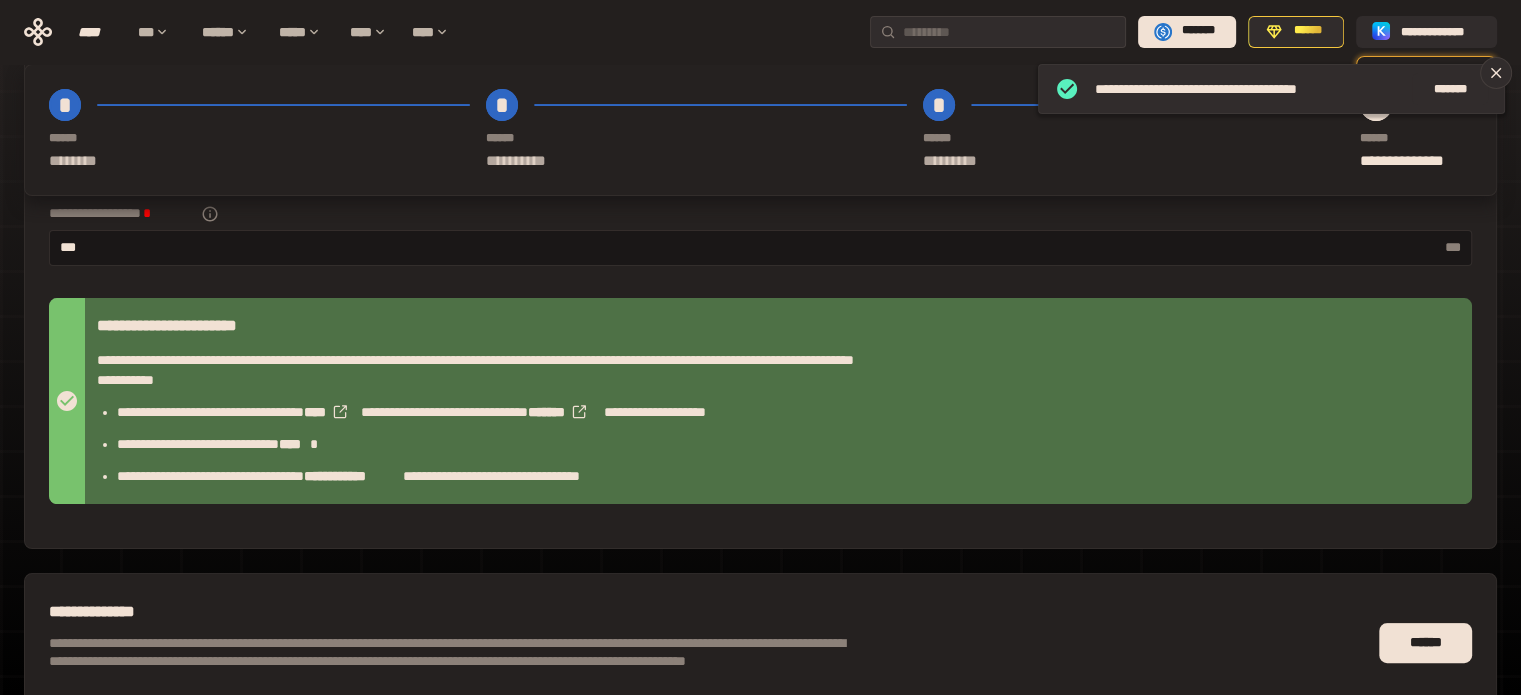 scroll, scrollTop: 0, scrollLeft: 0, axis: both 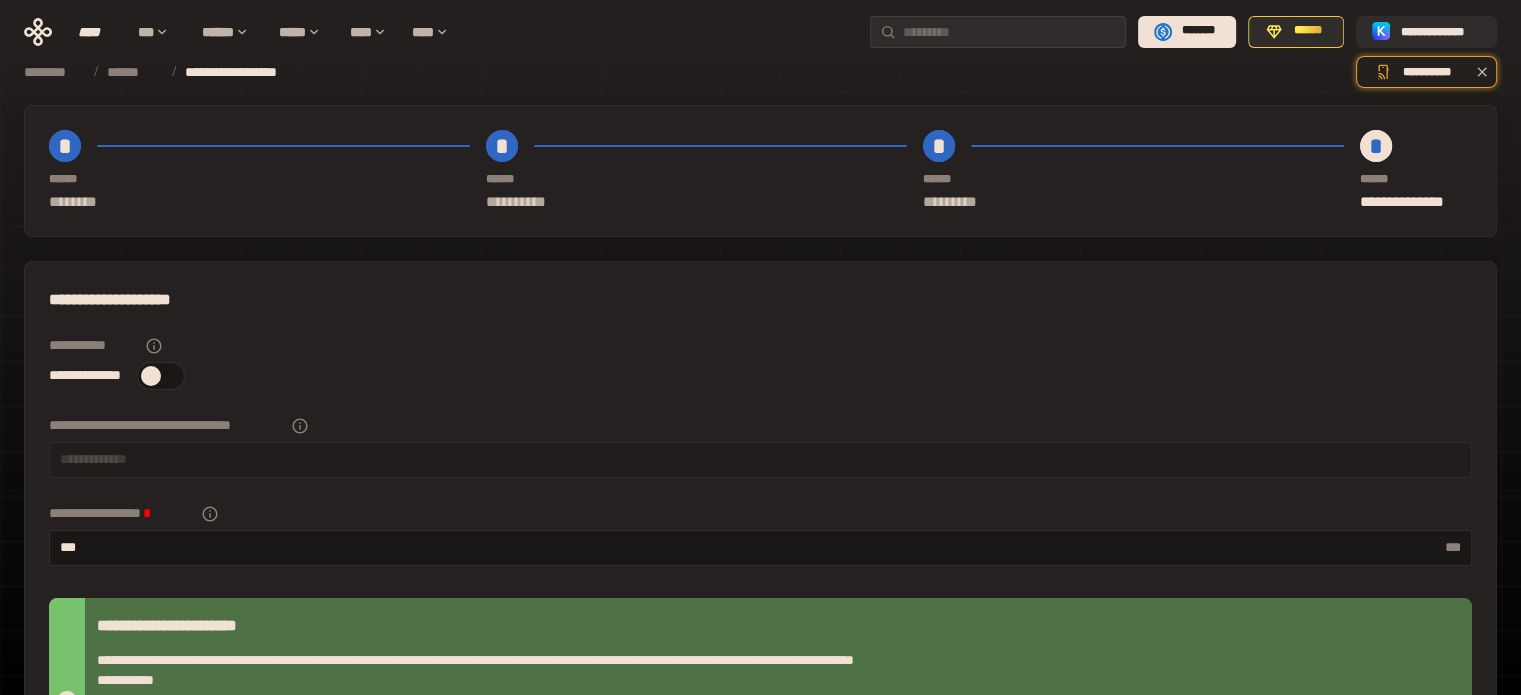click on "**********" at bounding box center [760, 606] 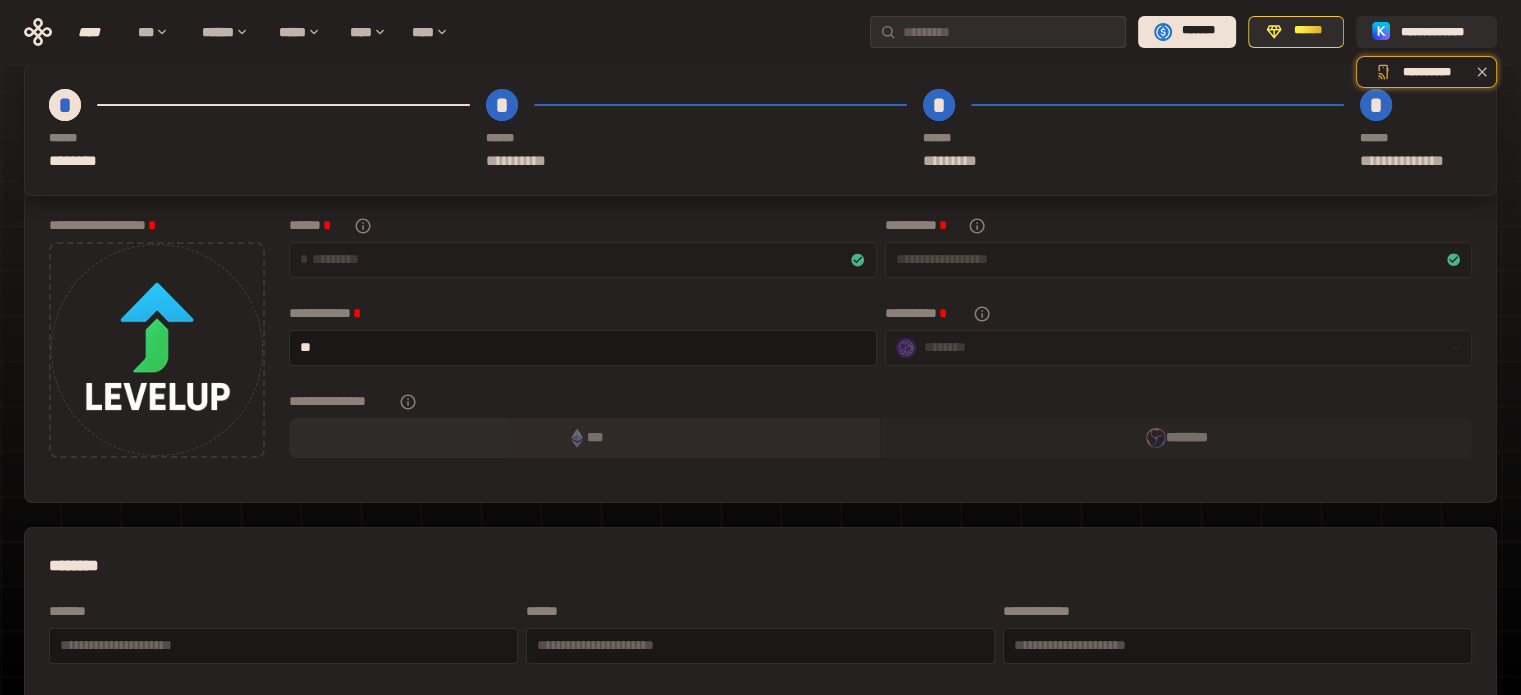 scroll, scrollTop: 0, scrollLeft: 0, axis: both 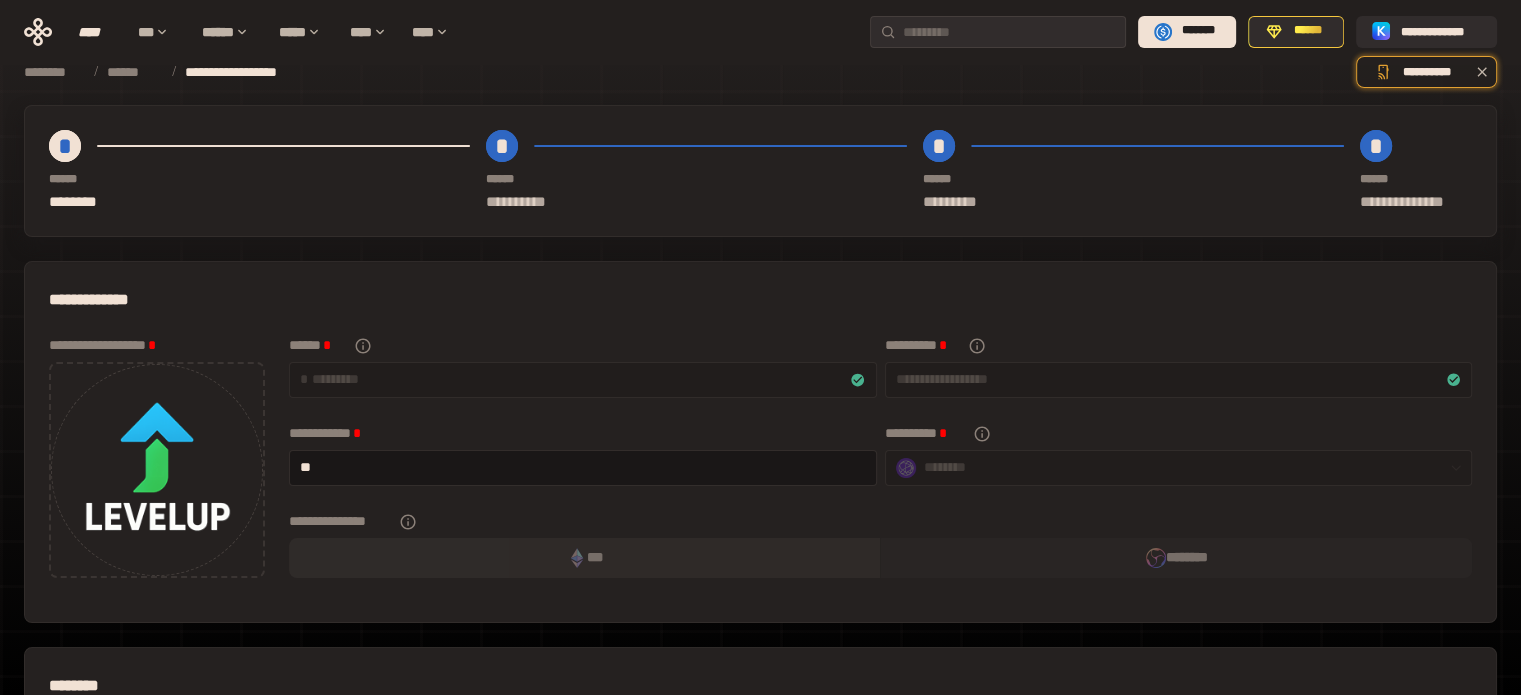click on "*" at bounding box center [1376, 146] 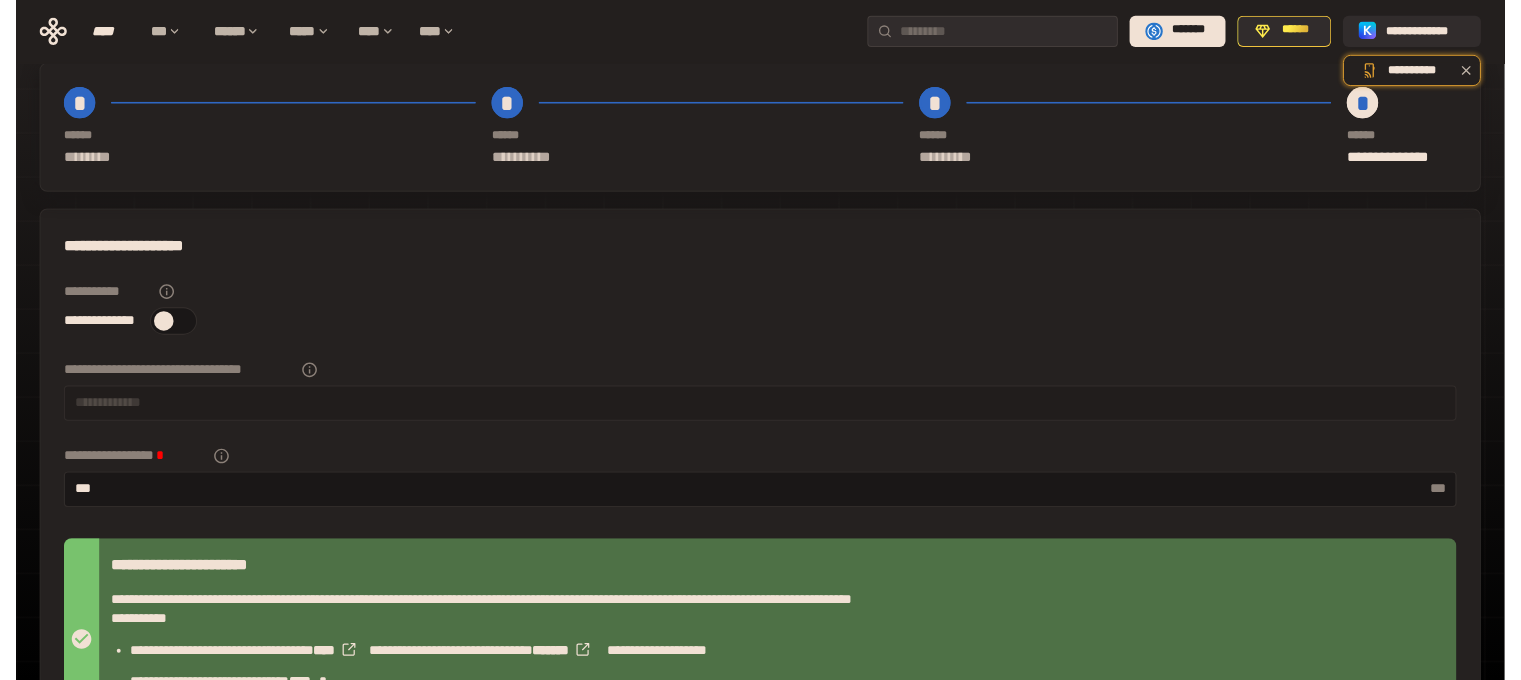 scroll, scrollTop: 0, scrollLeft: 0, axis: both 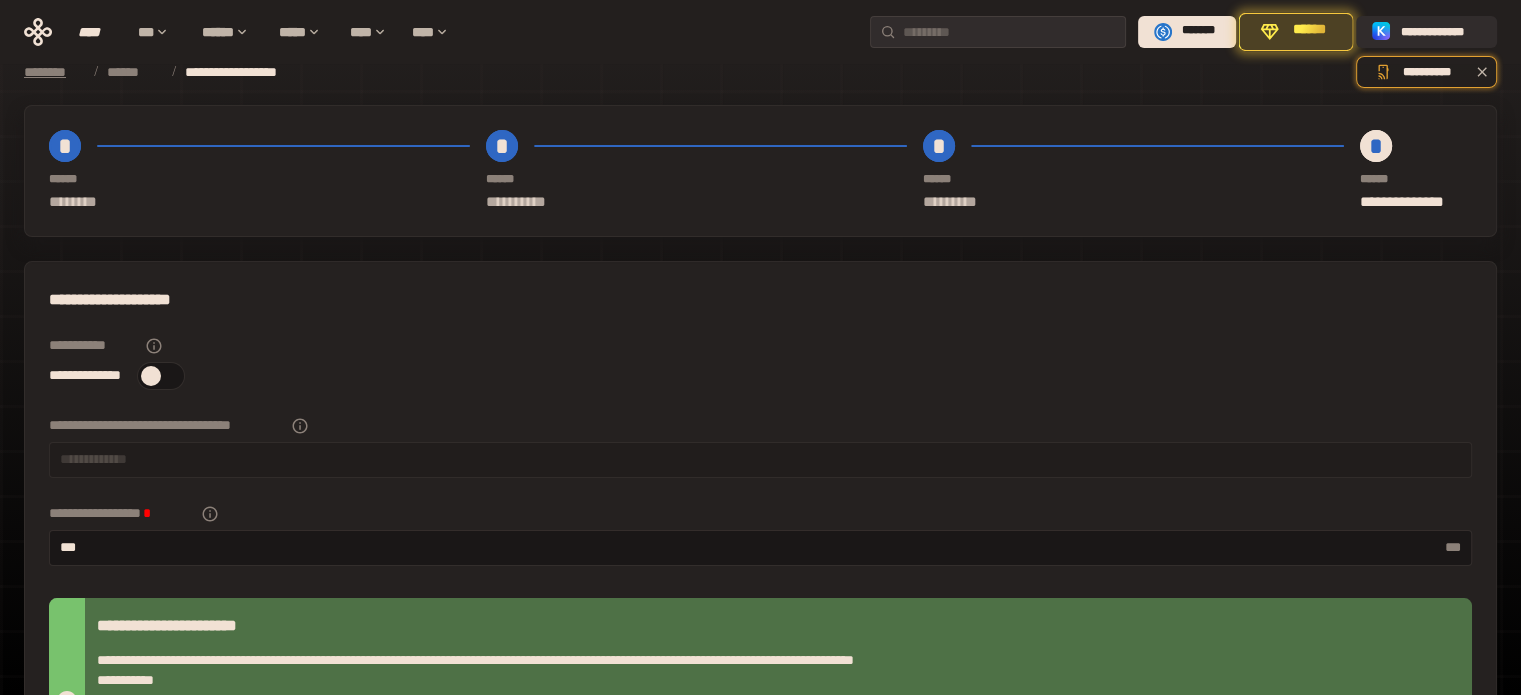 click on "********" at bounding box center (53, 72) 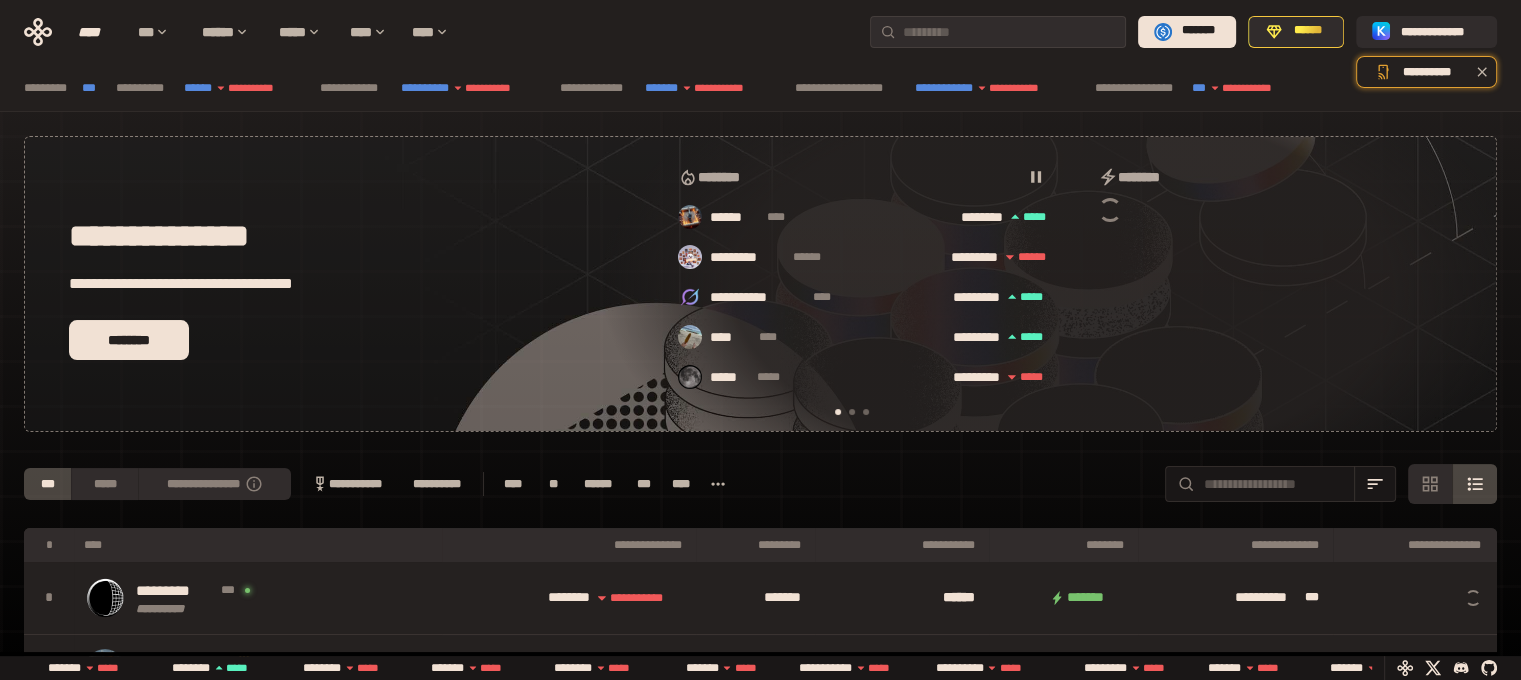 scroll, scrollTop: 0, scrollLeft: 16, axis: horizontal 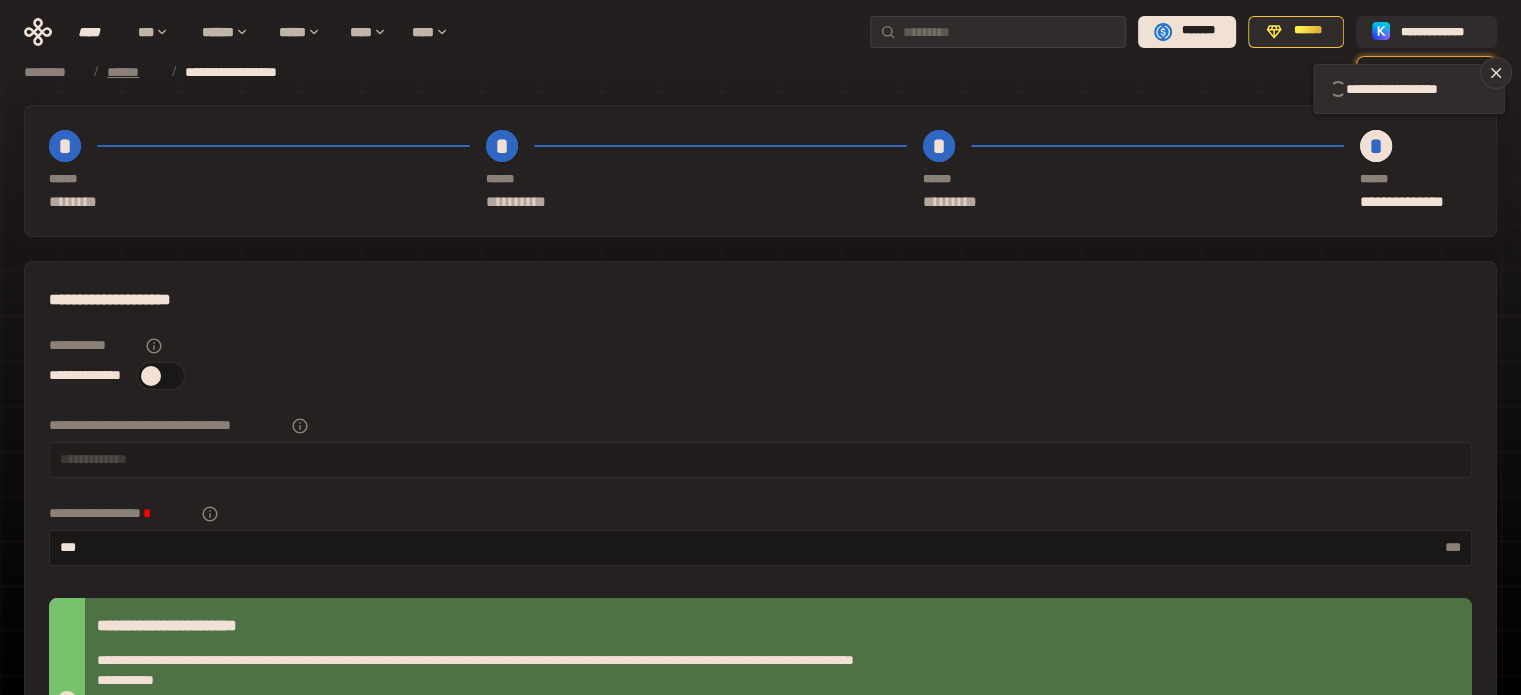 click on "******" at bounding box center [134, 72] 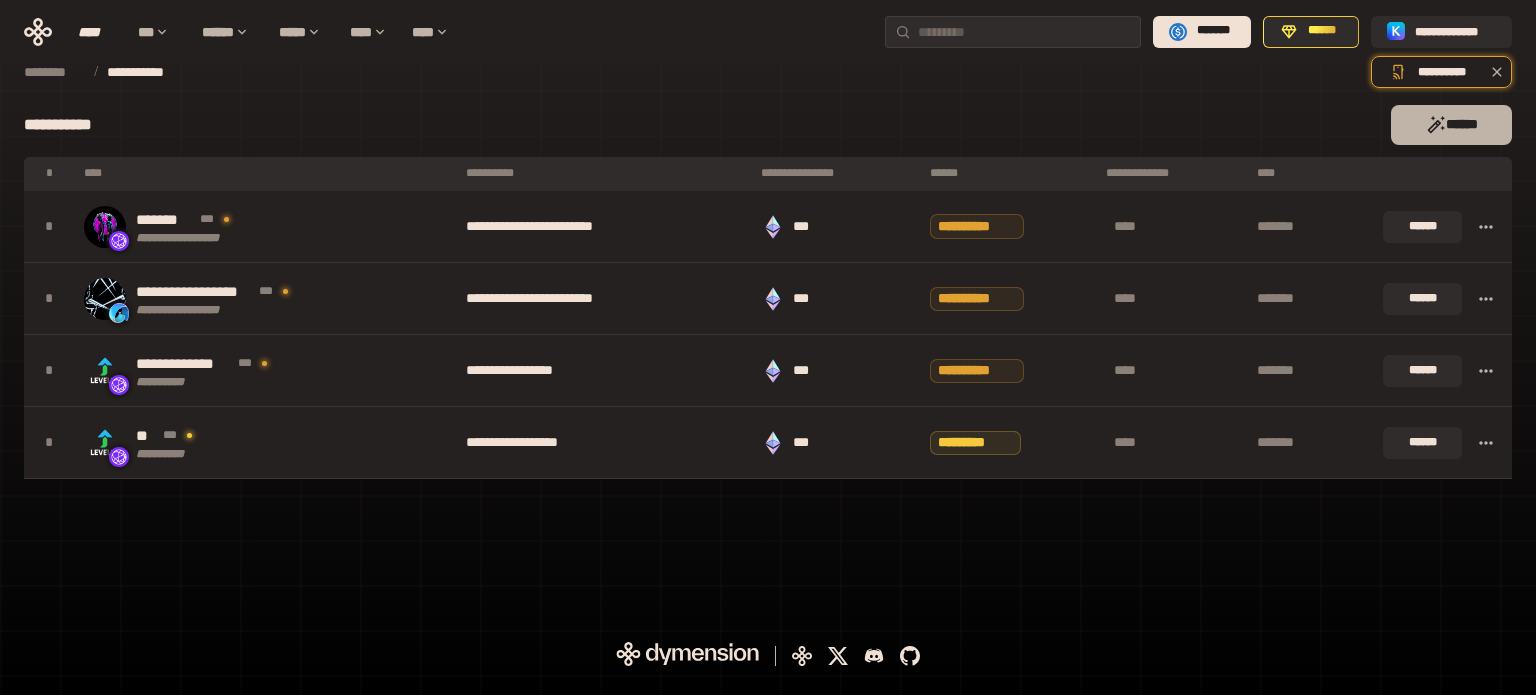 click on "******" at bounding box center (1451, 125) 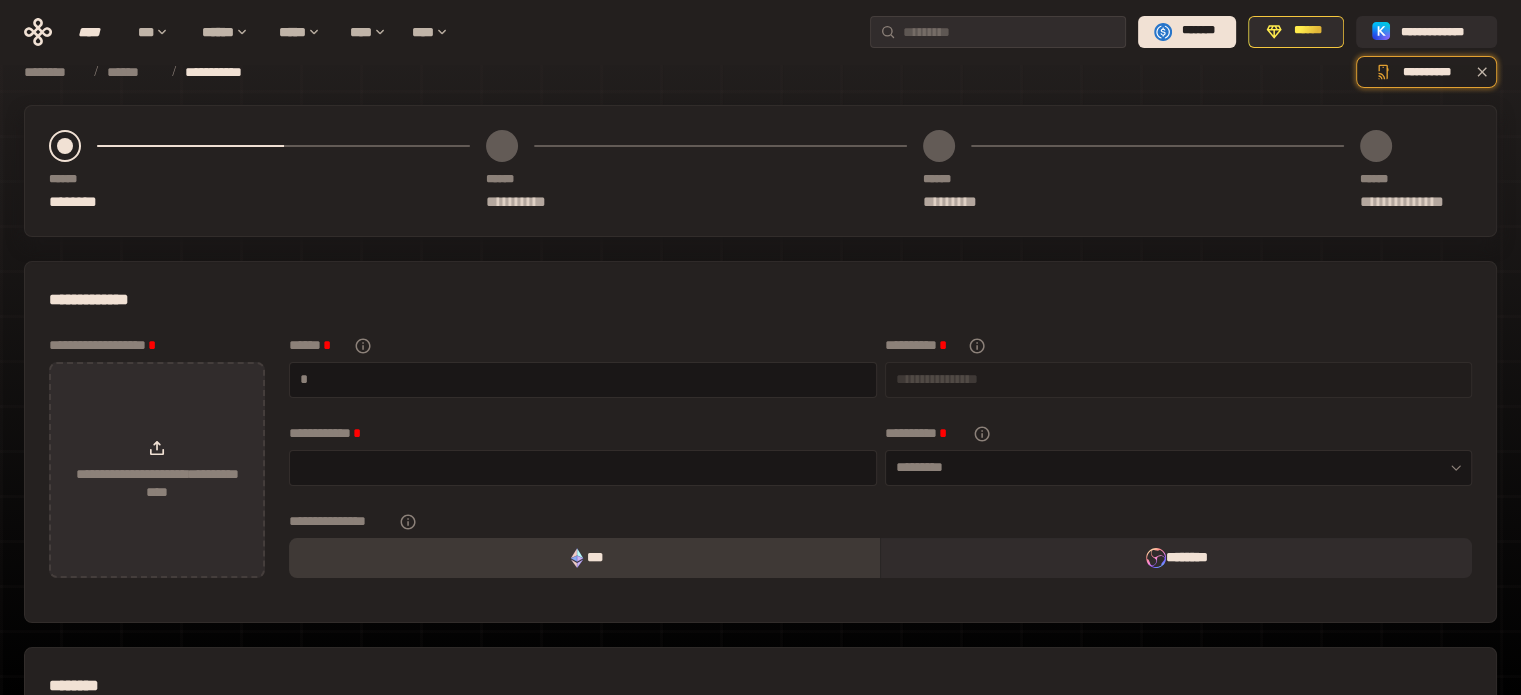 click on "**********" at bounding box center [157, 470] 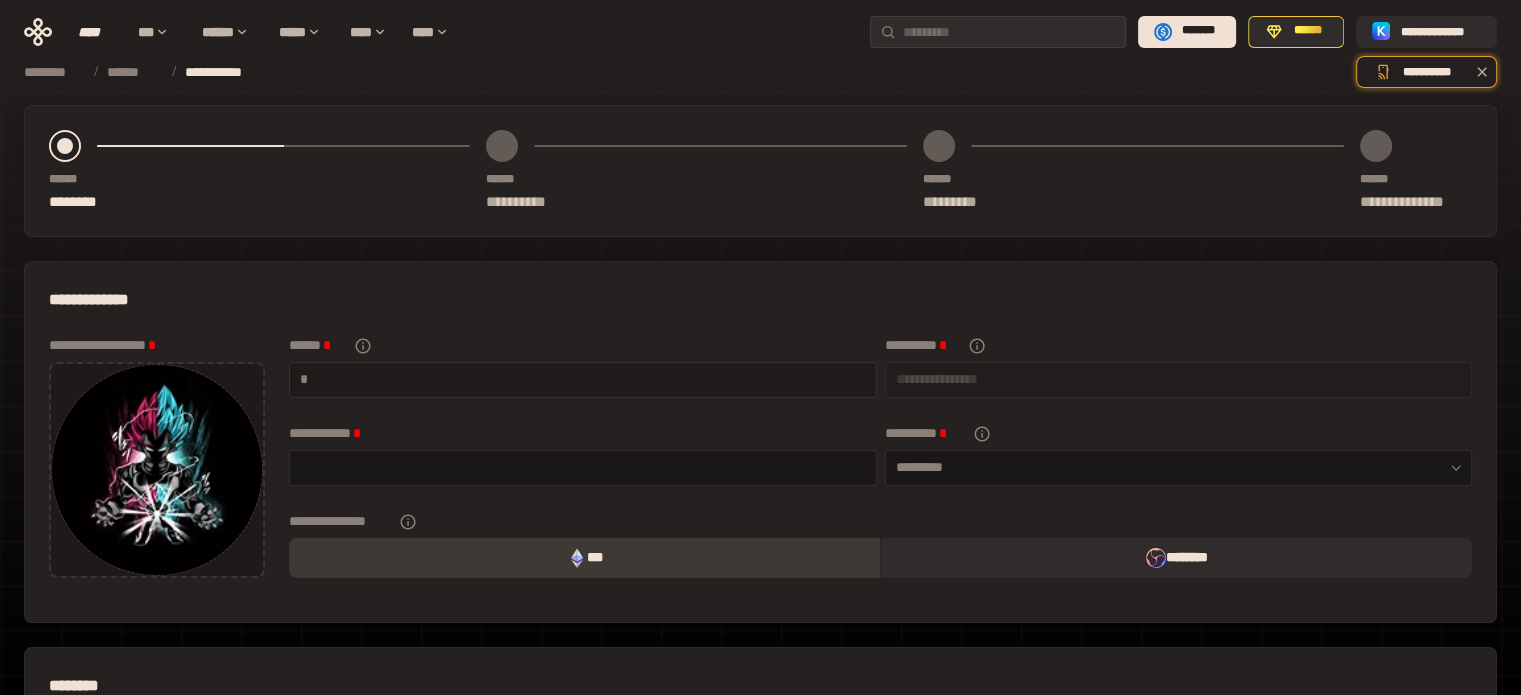 click at bounding box center (589, 379) 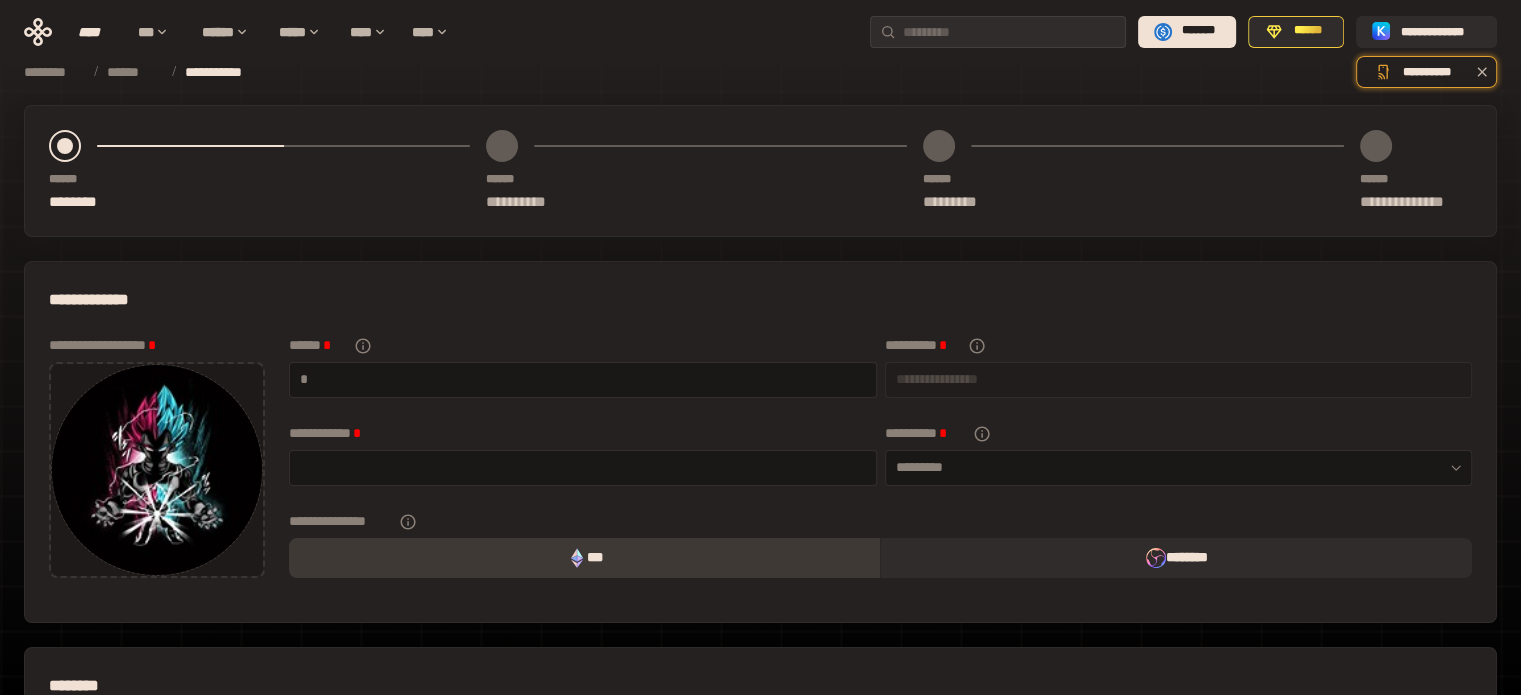 click at bounding box center (1179, 380) 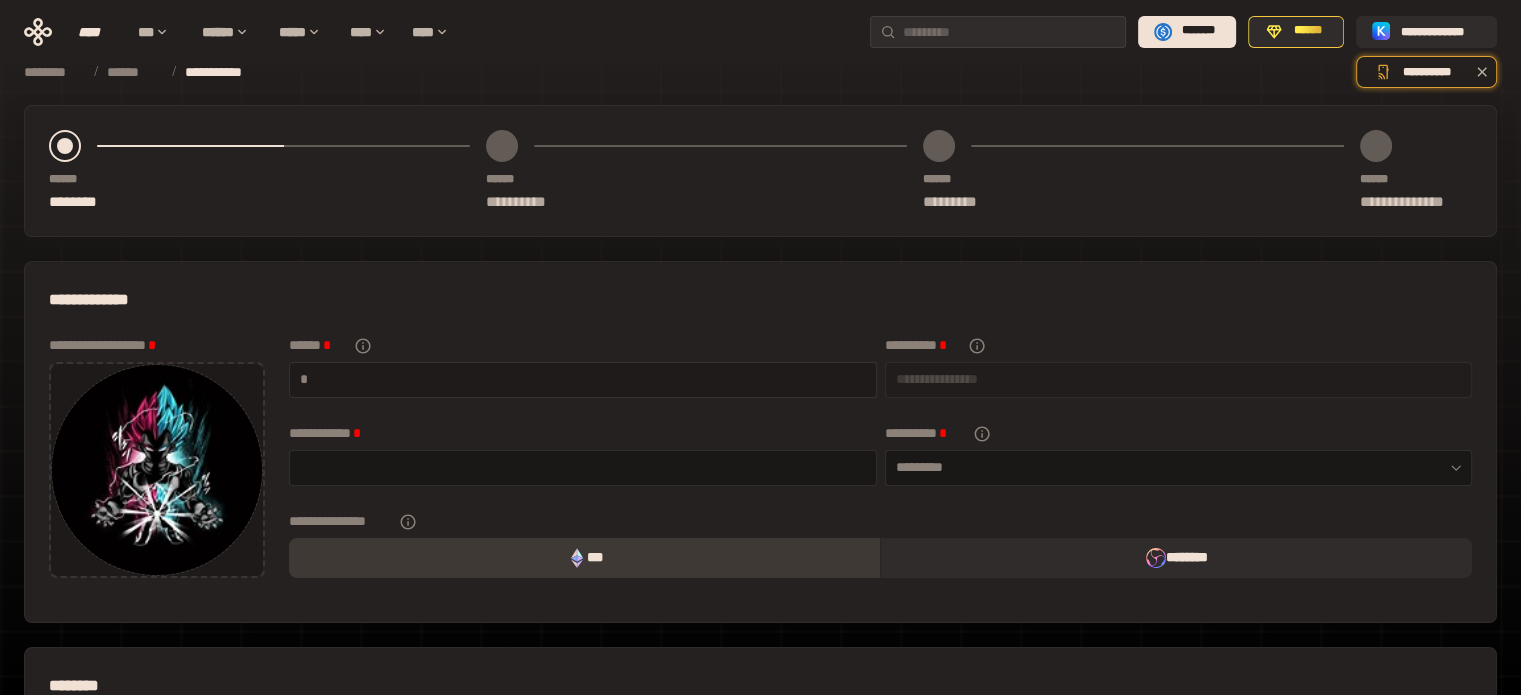 click on "*" at bounding box center (583, 380) 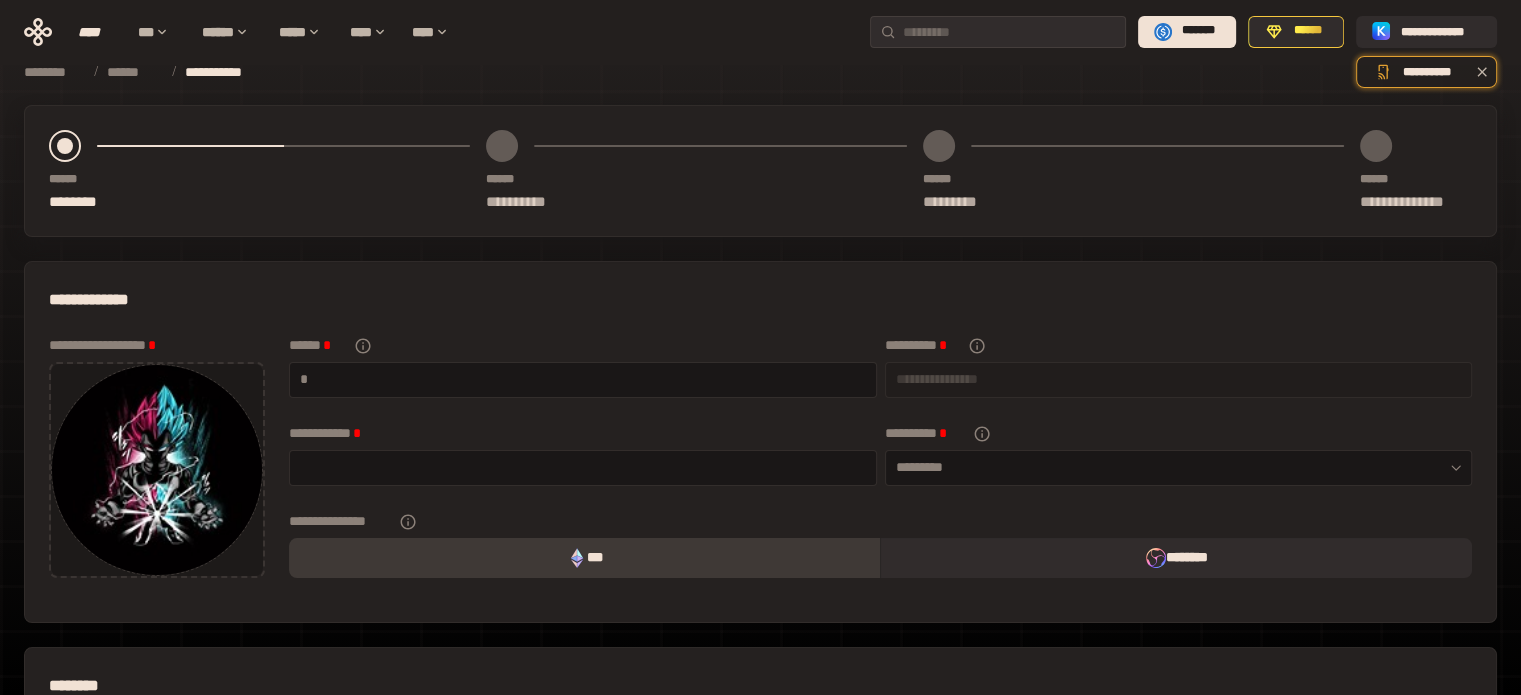 click on "**********" at bounding box center (880, 462) 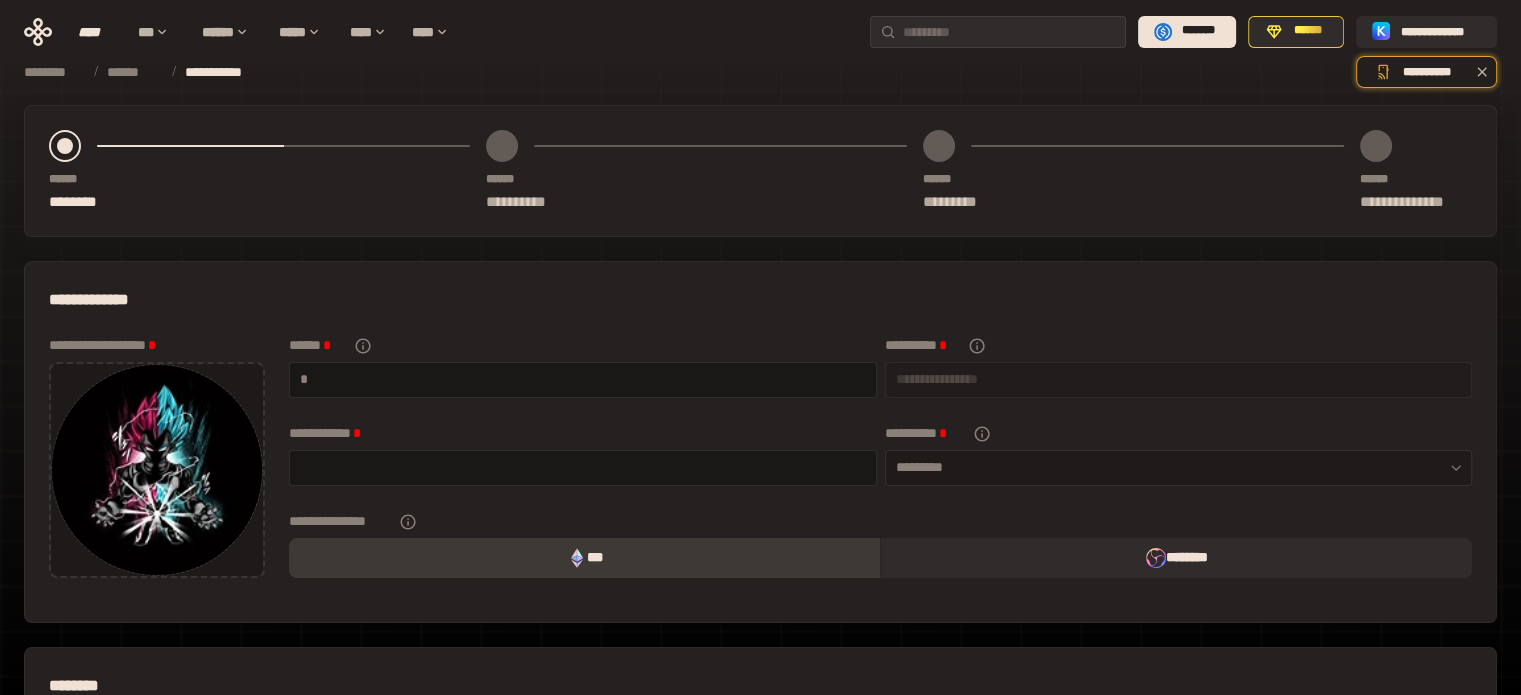 click on "*********" at bounding box center [1179, 468] 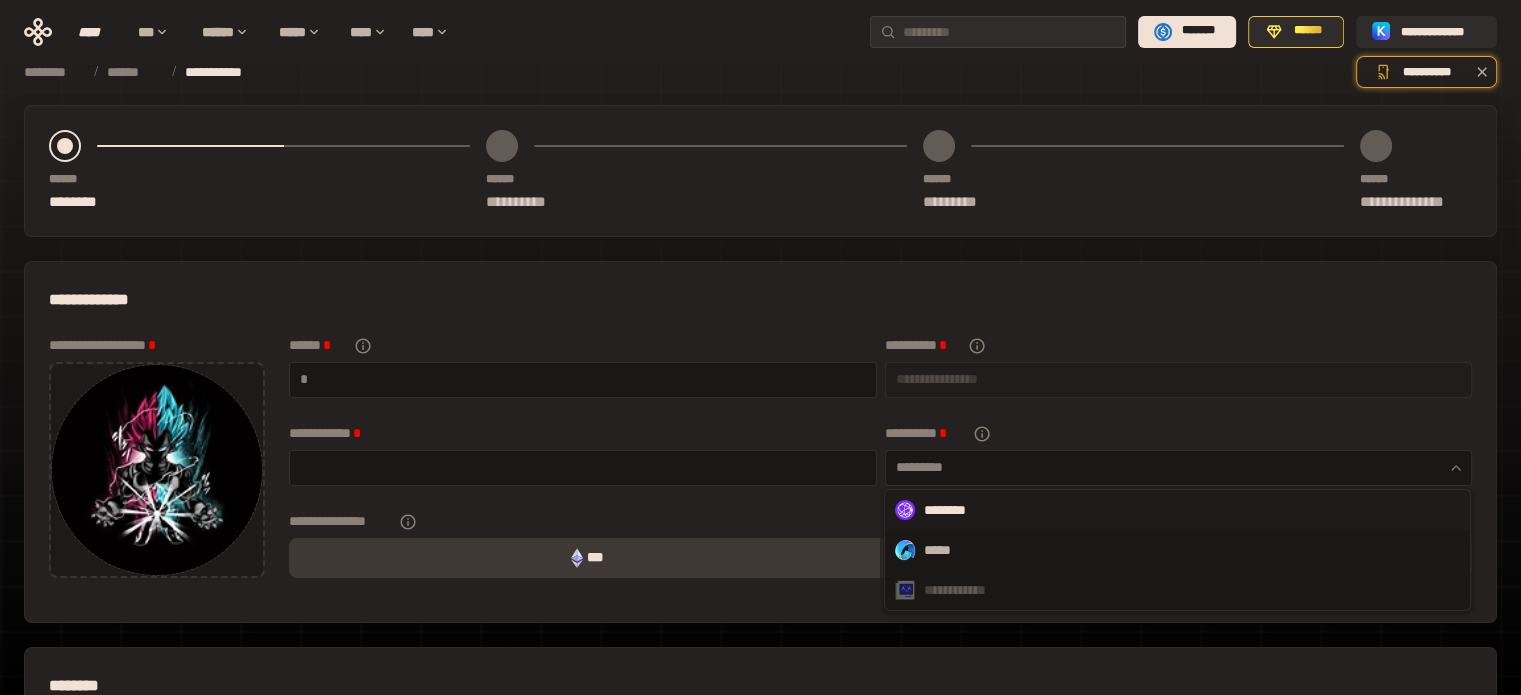 click on "********" at bounding box center [1177, 510] 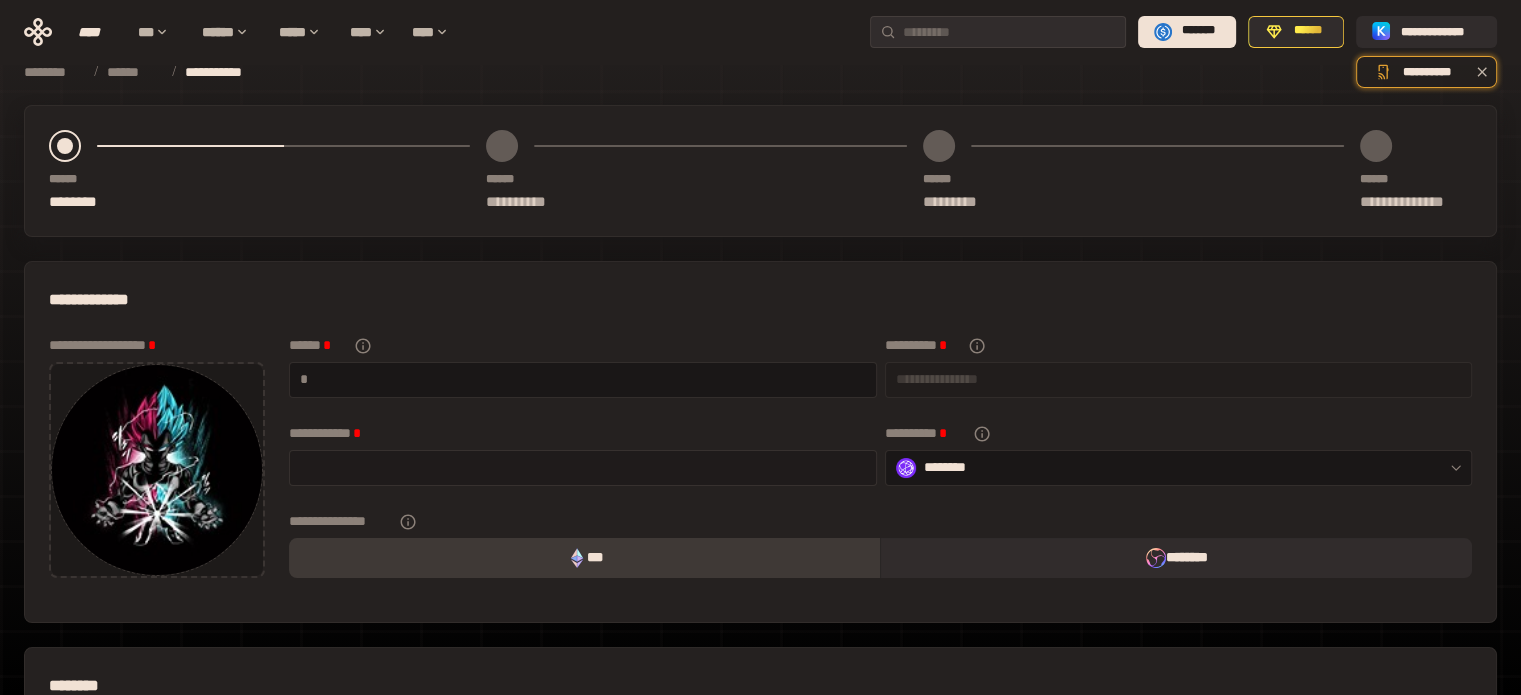 click at bounding box center [583, 467] 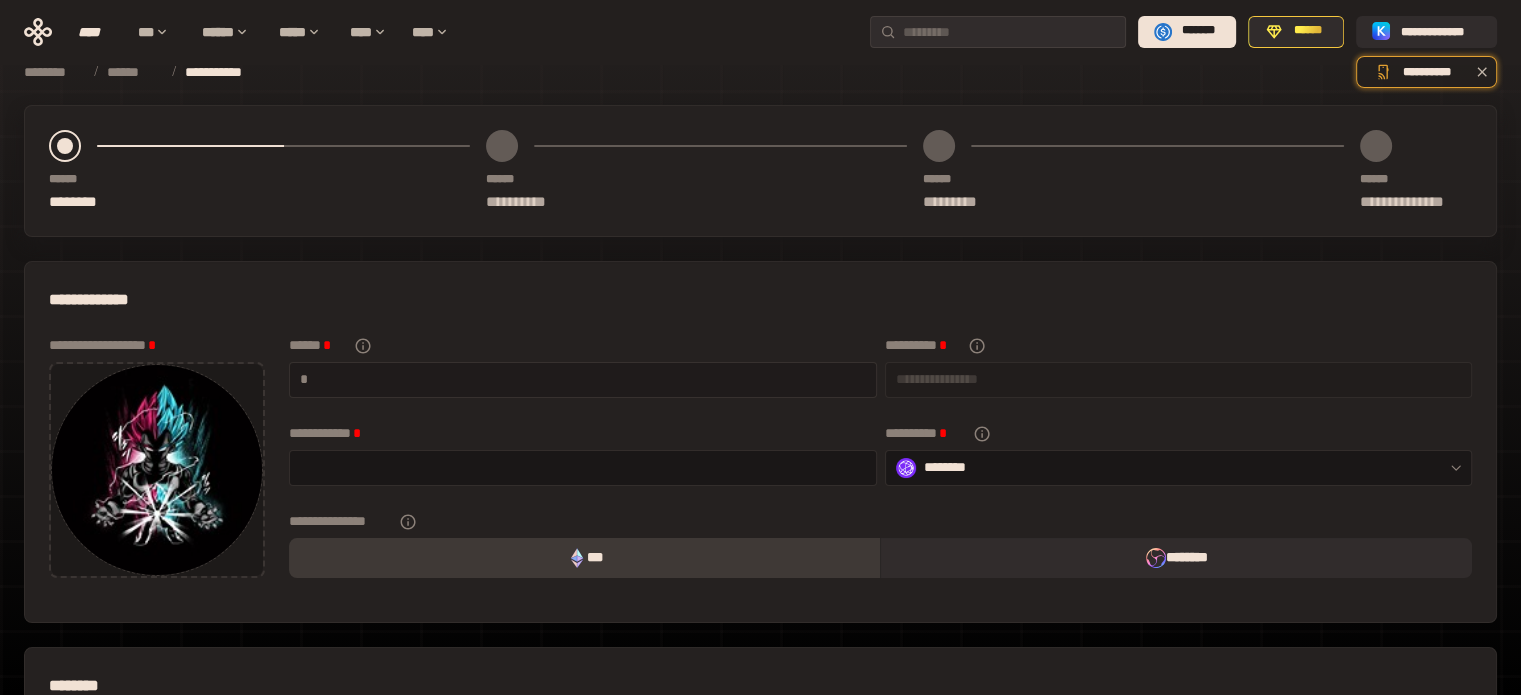 click at bounding box center (589, 379) 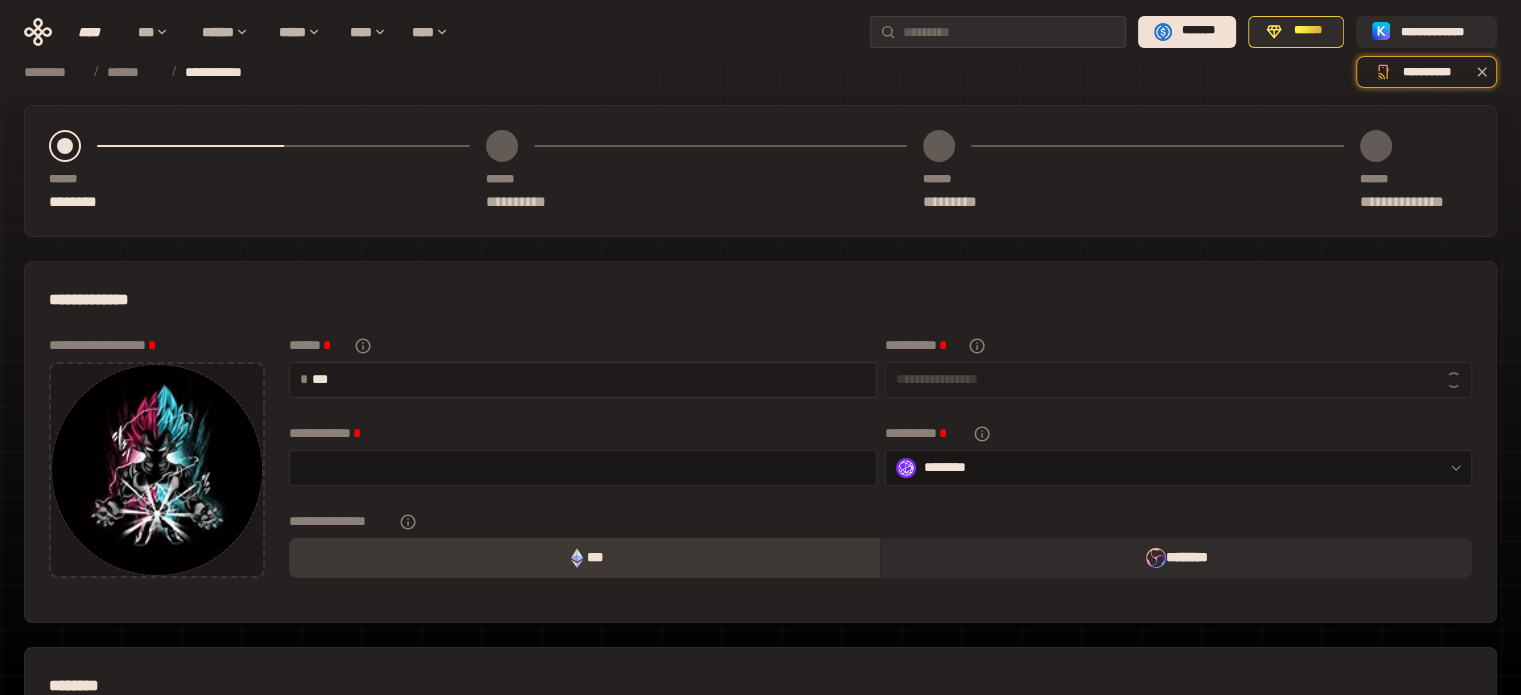 type on "****" 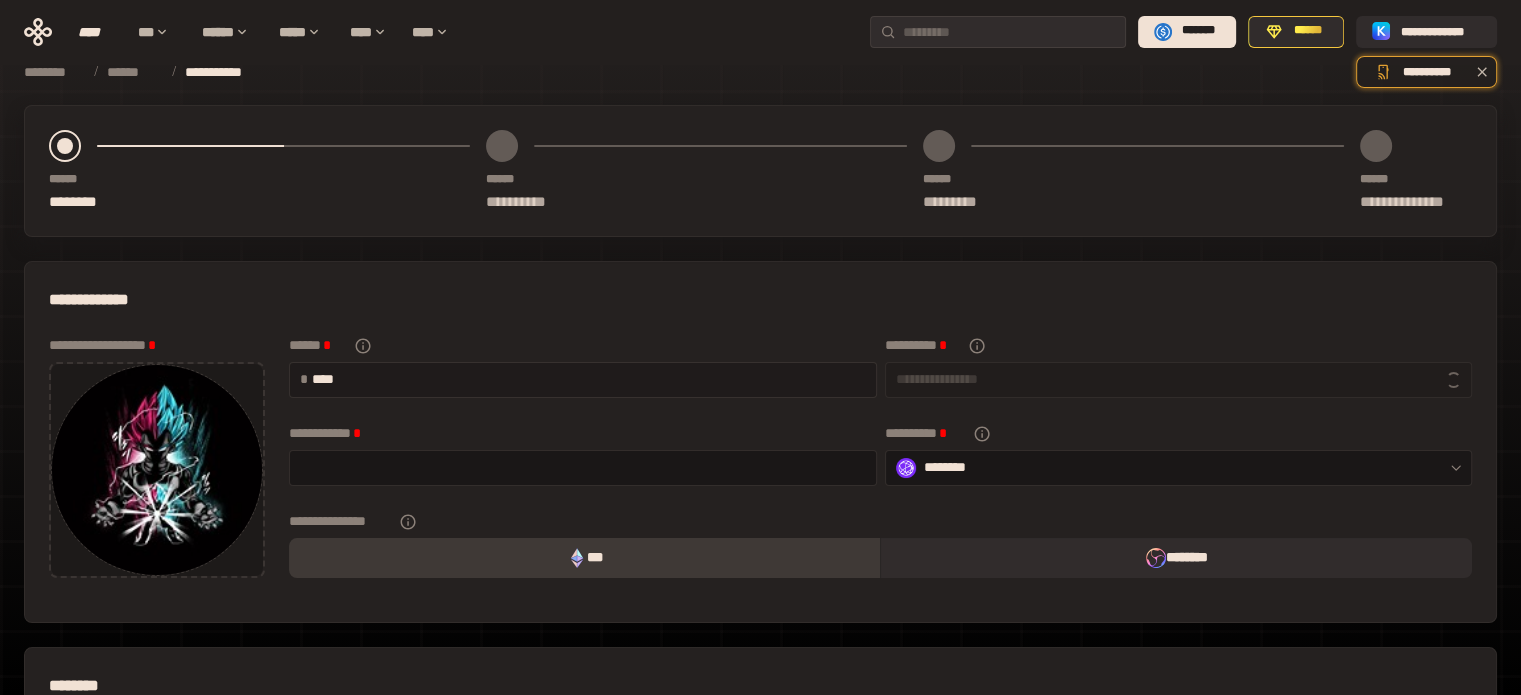 type on "**********" 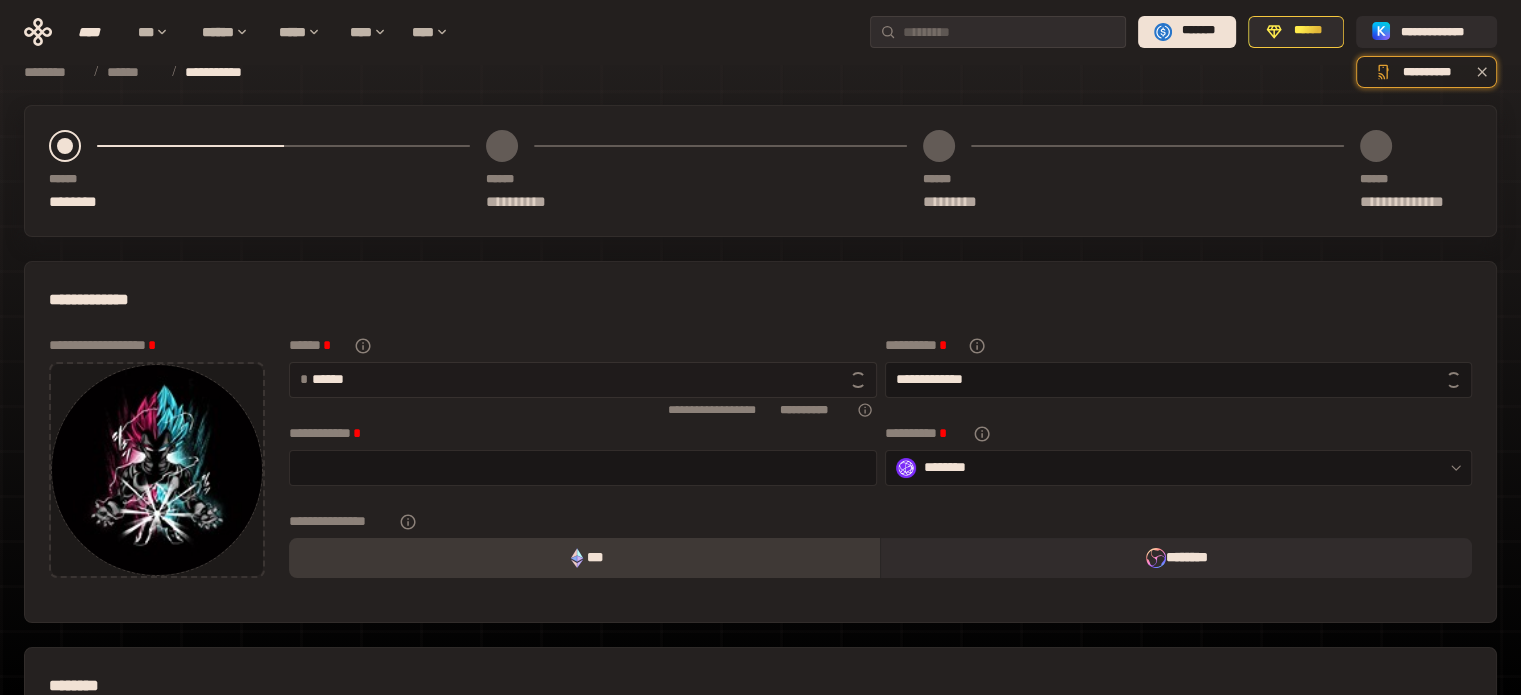 type on "*******" 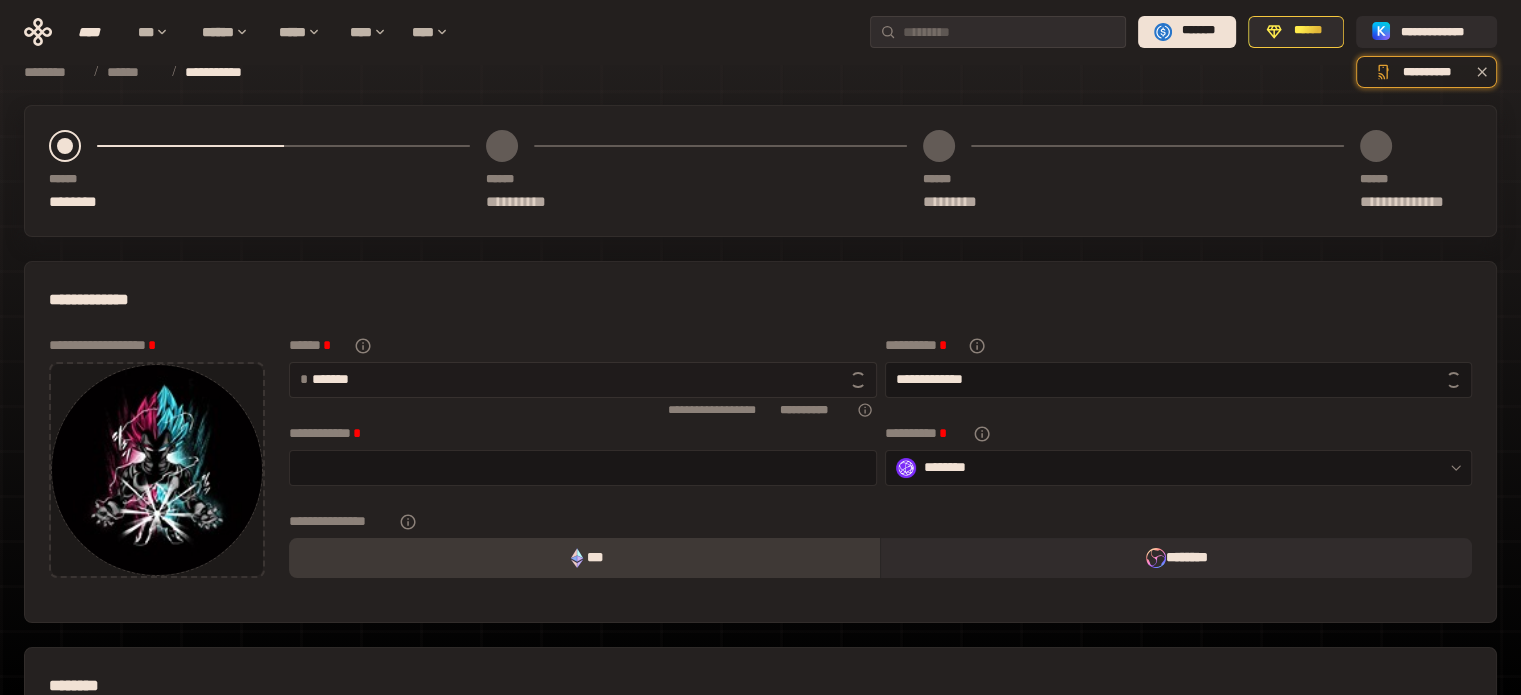type on "**********" 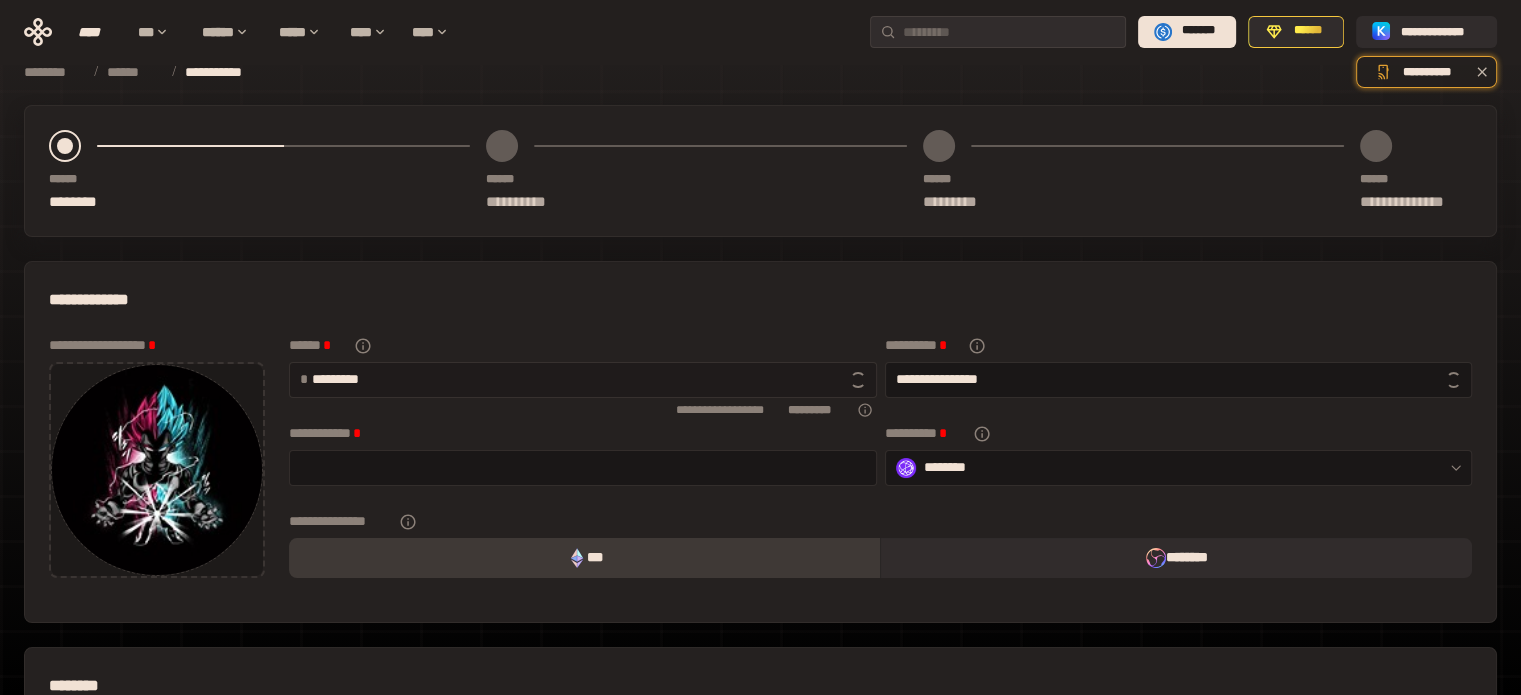 type on "**********" 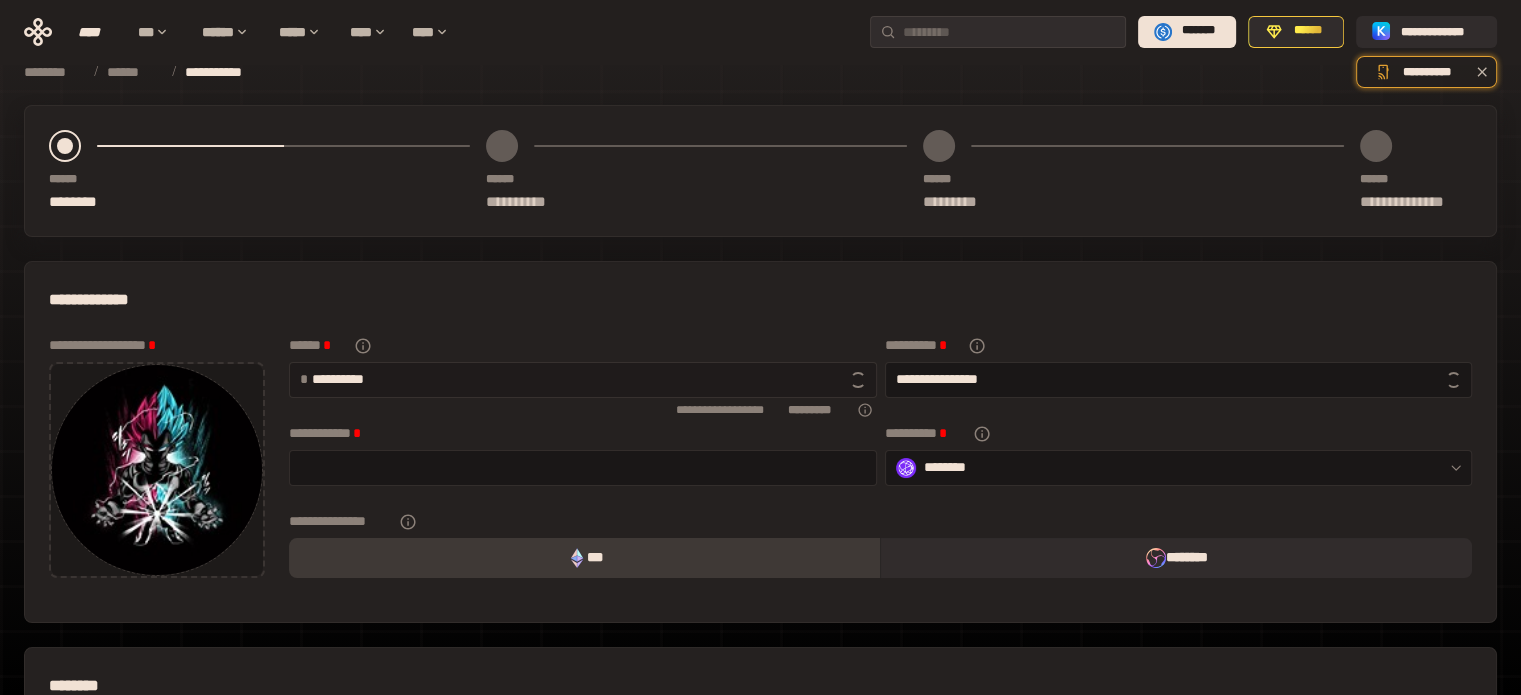 type on "**********" 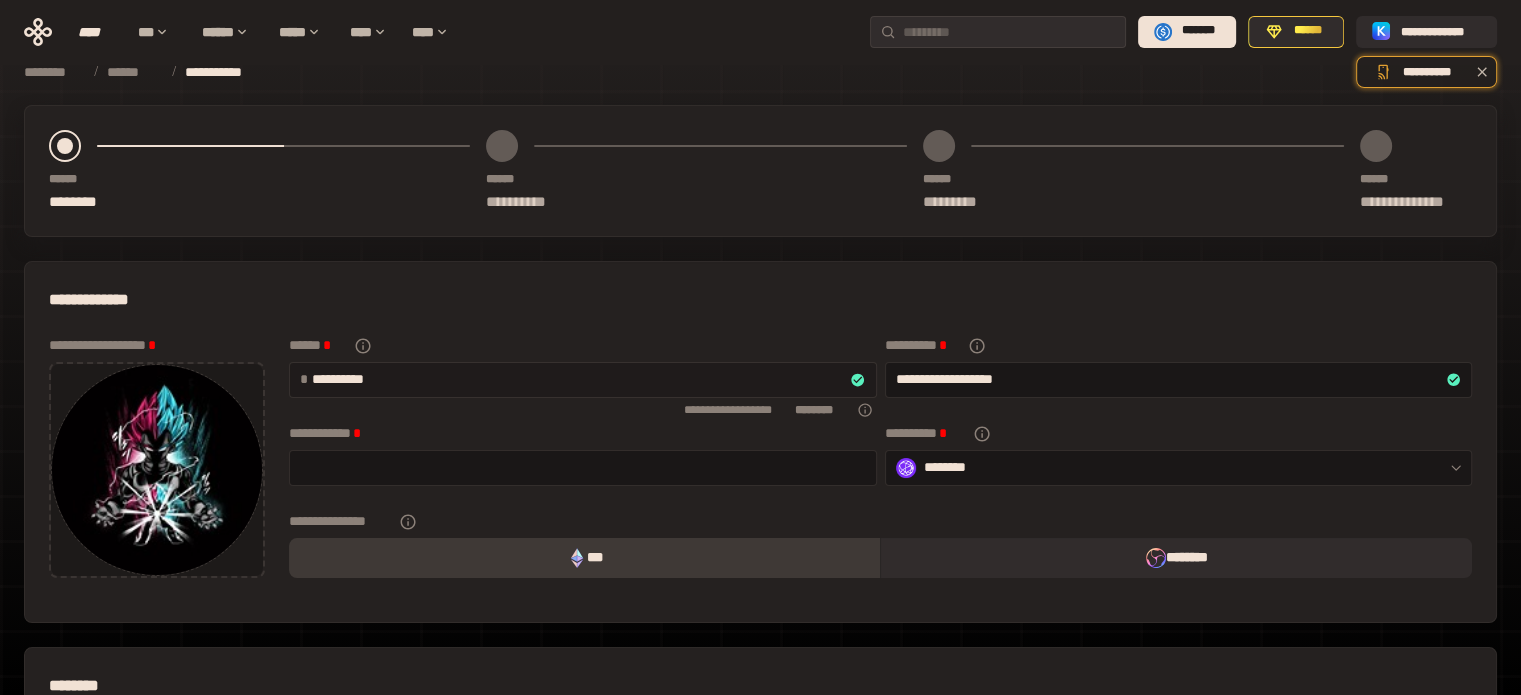 click on "**********" at bounding box center (581, 379) 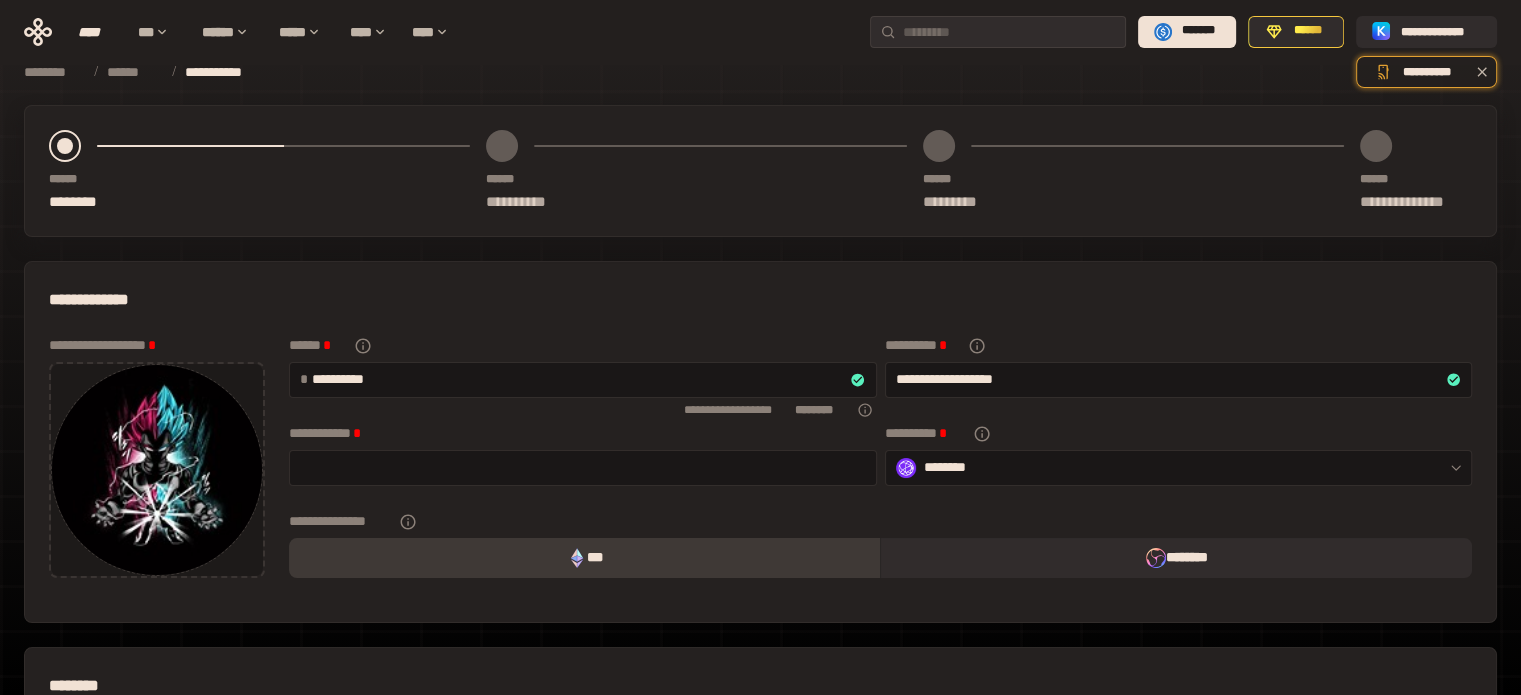 type on "**********" 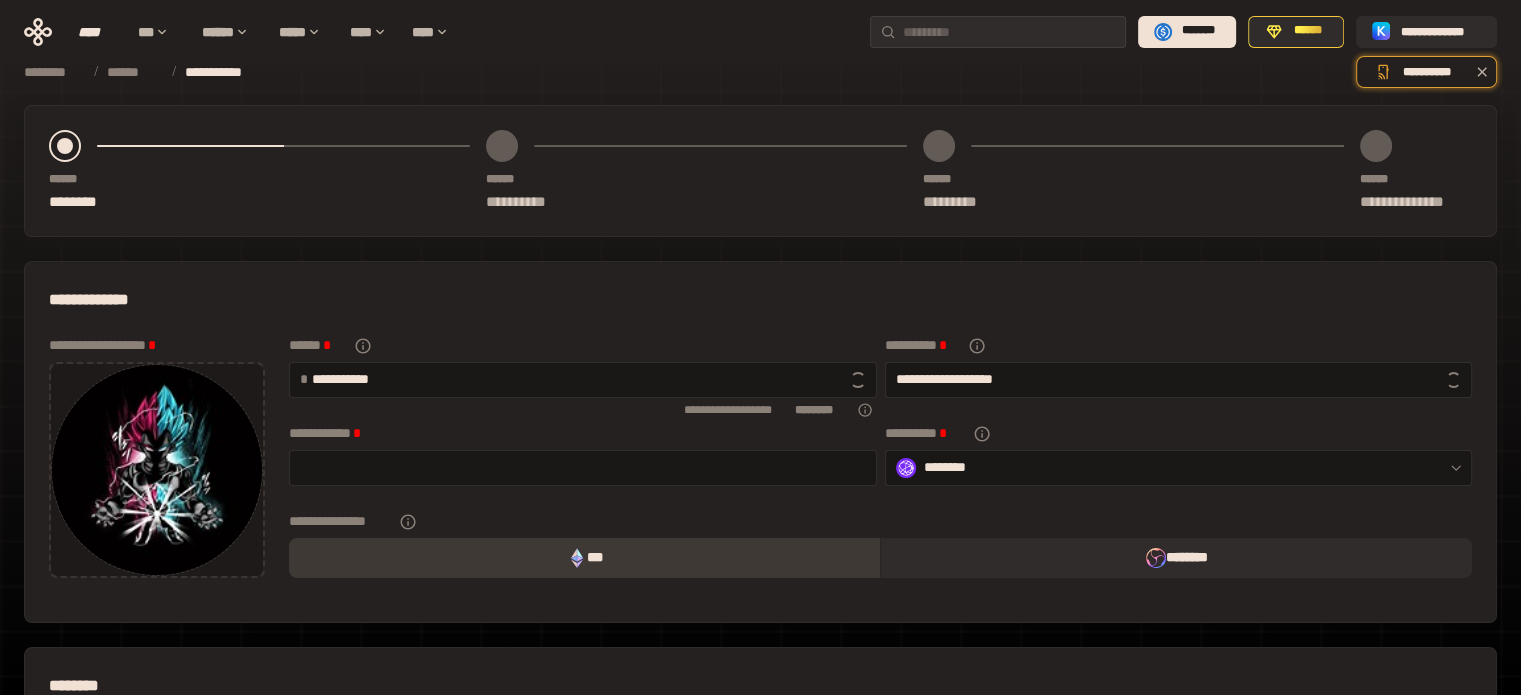 type on "**********" 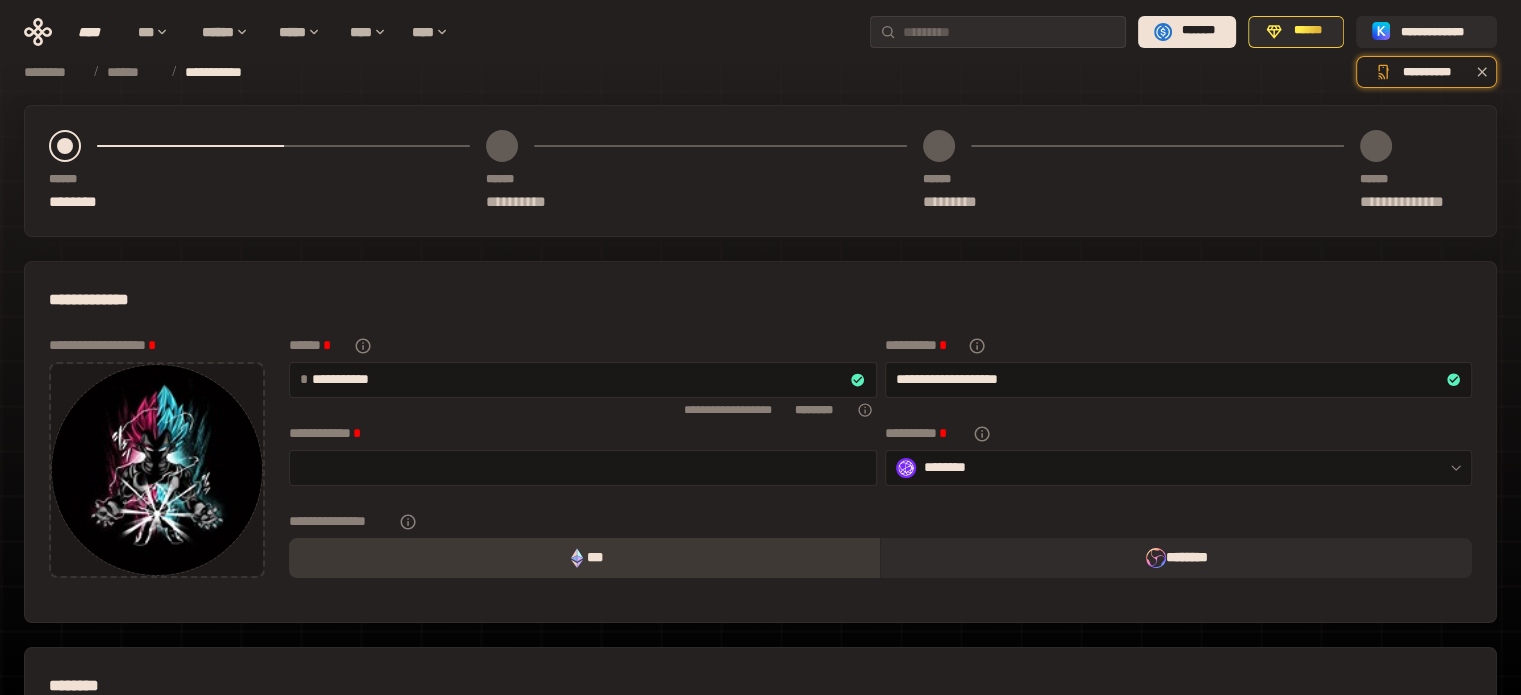 type on "**********" 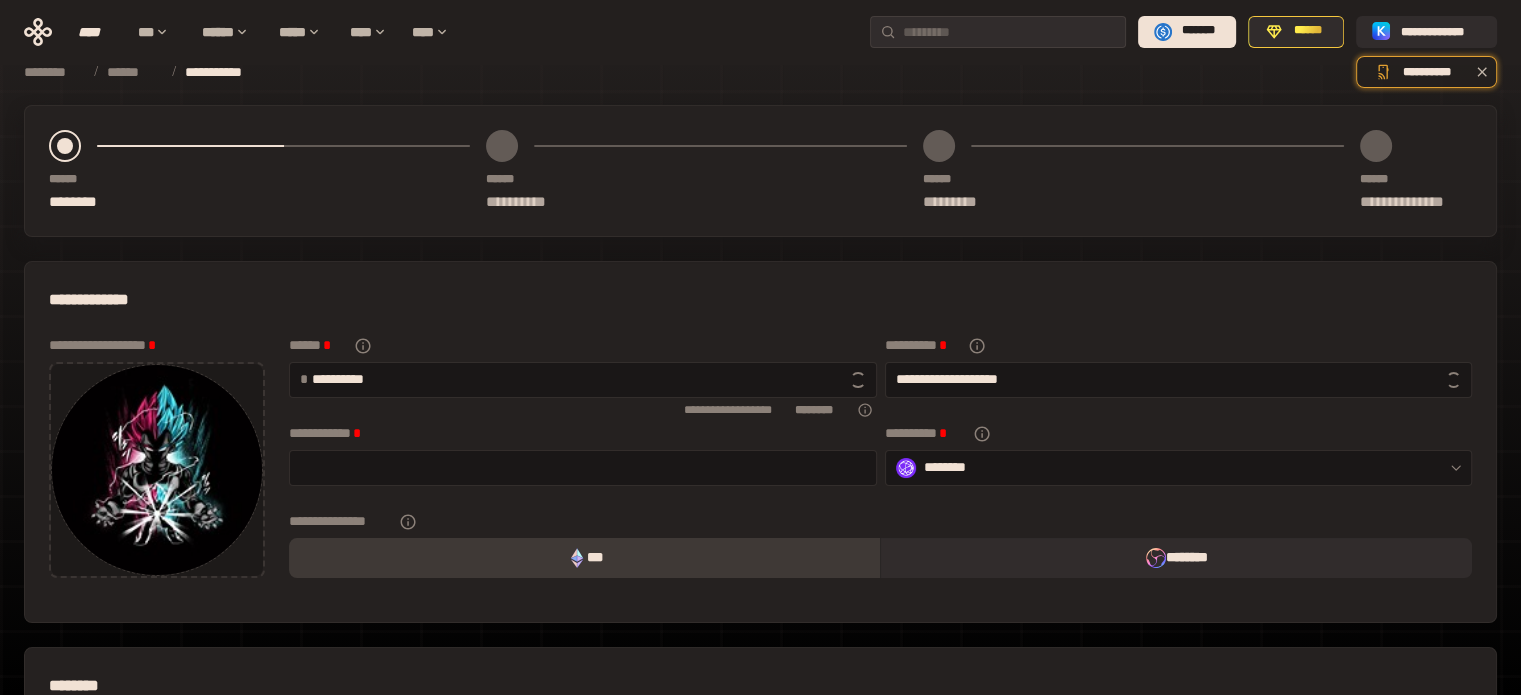 type on "**********" 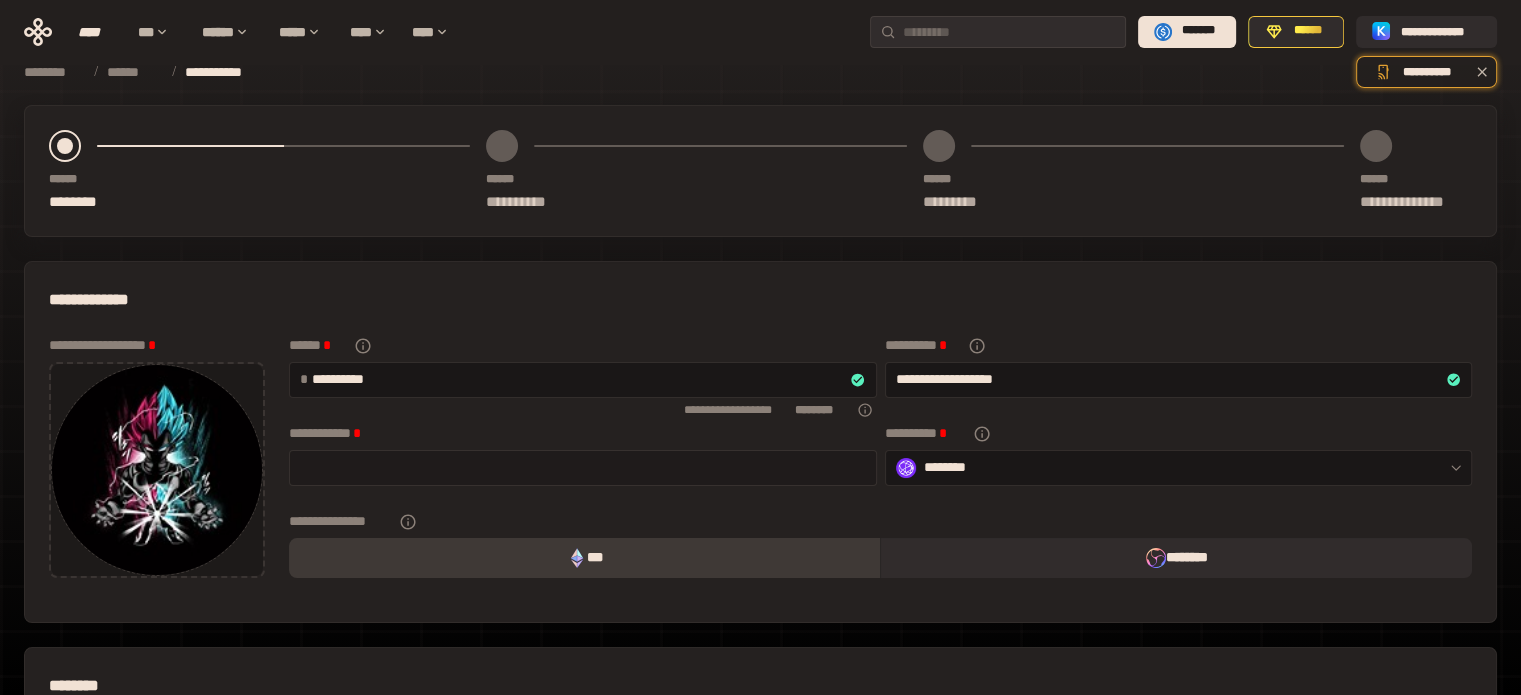 type on "**********" 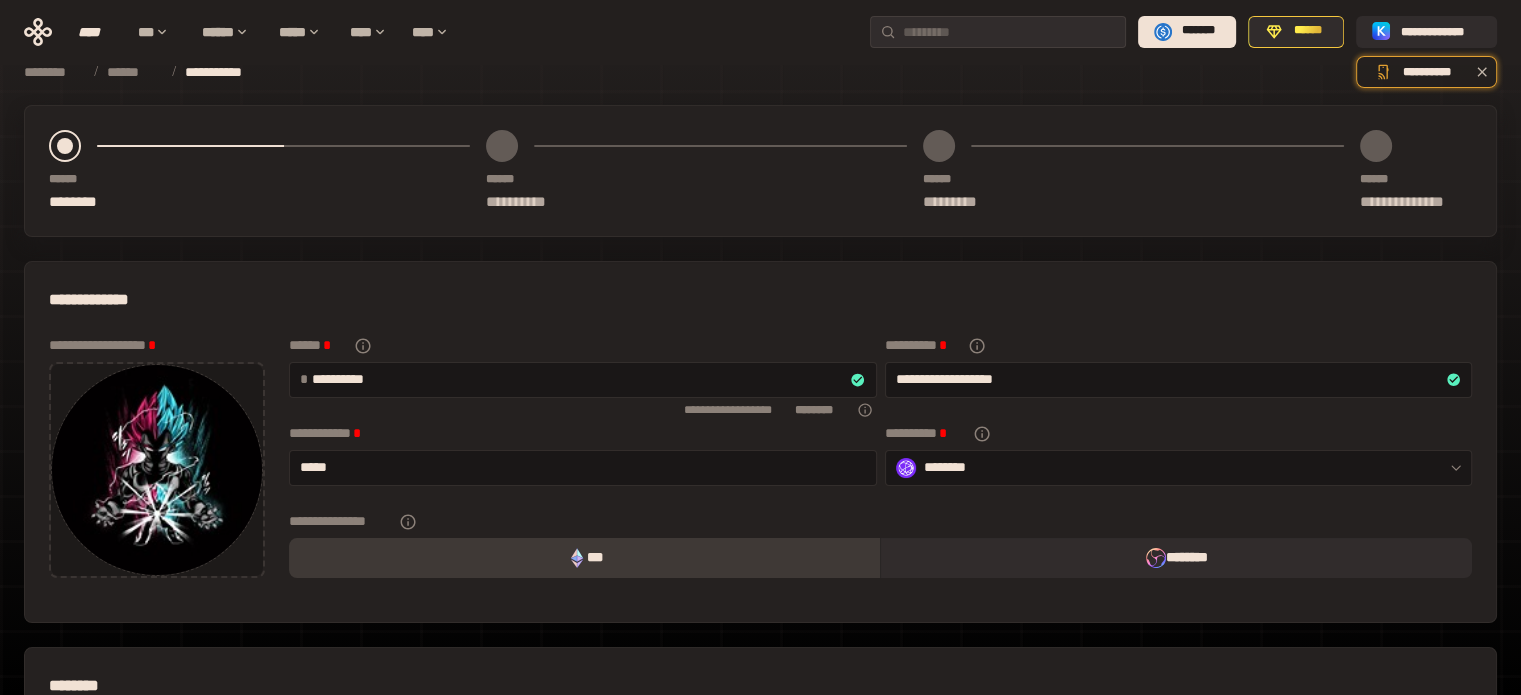 drag, startPoint x: 386, startPoint y: 467, endPoint x: 265, endPoint y: 468, distance: 121.004135 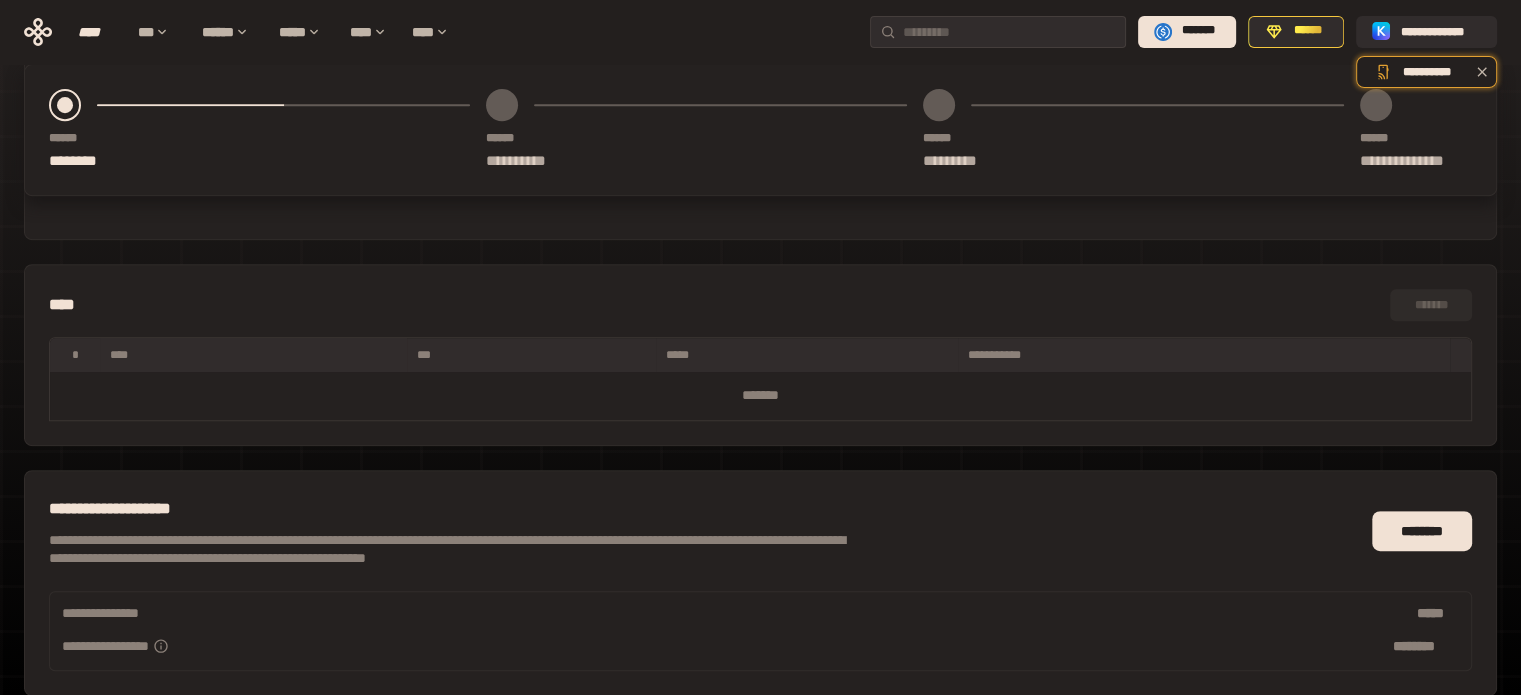 scroll, scrollTop: 900, scrollLeft: 0, axis: vertical 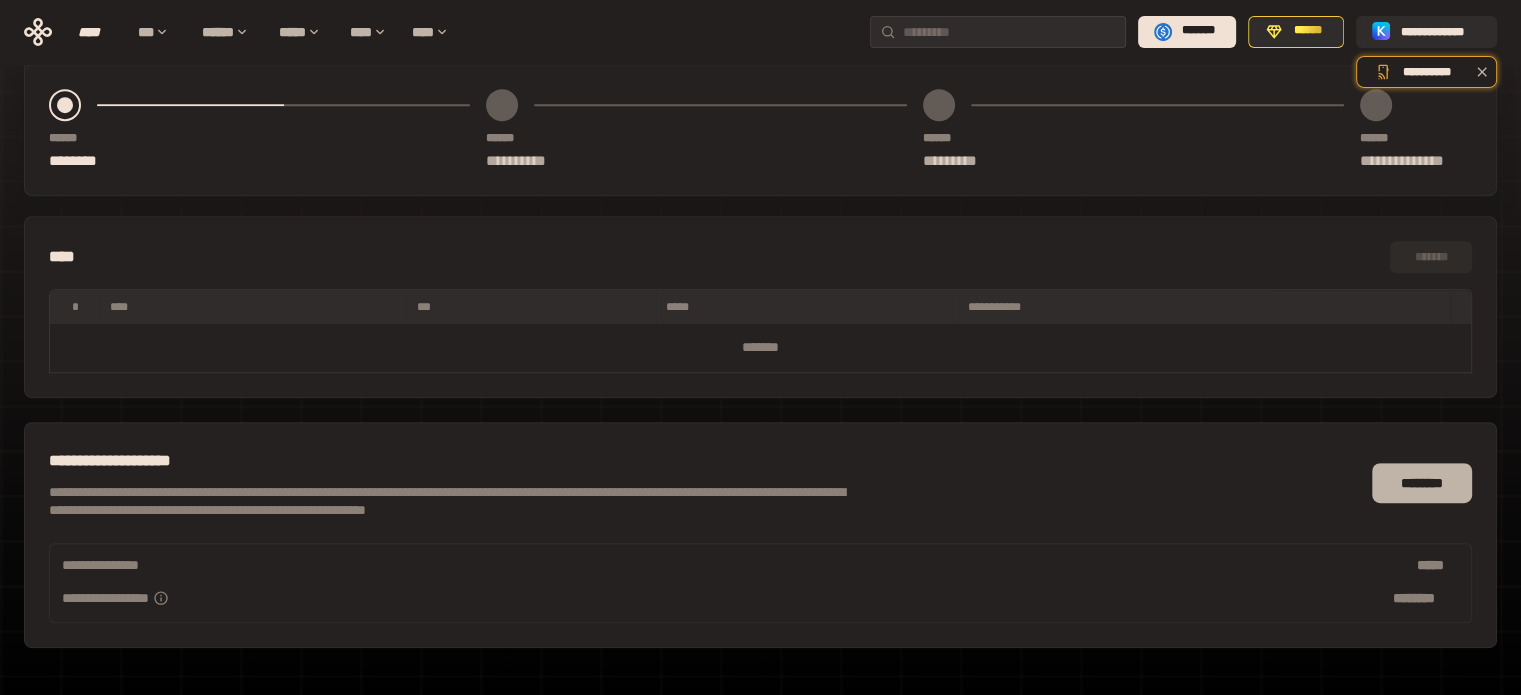 type on "********" 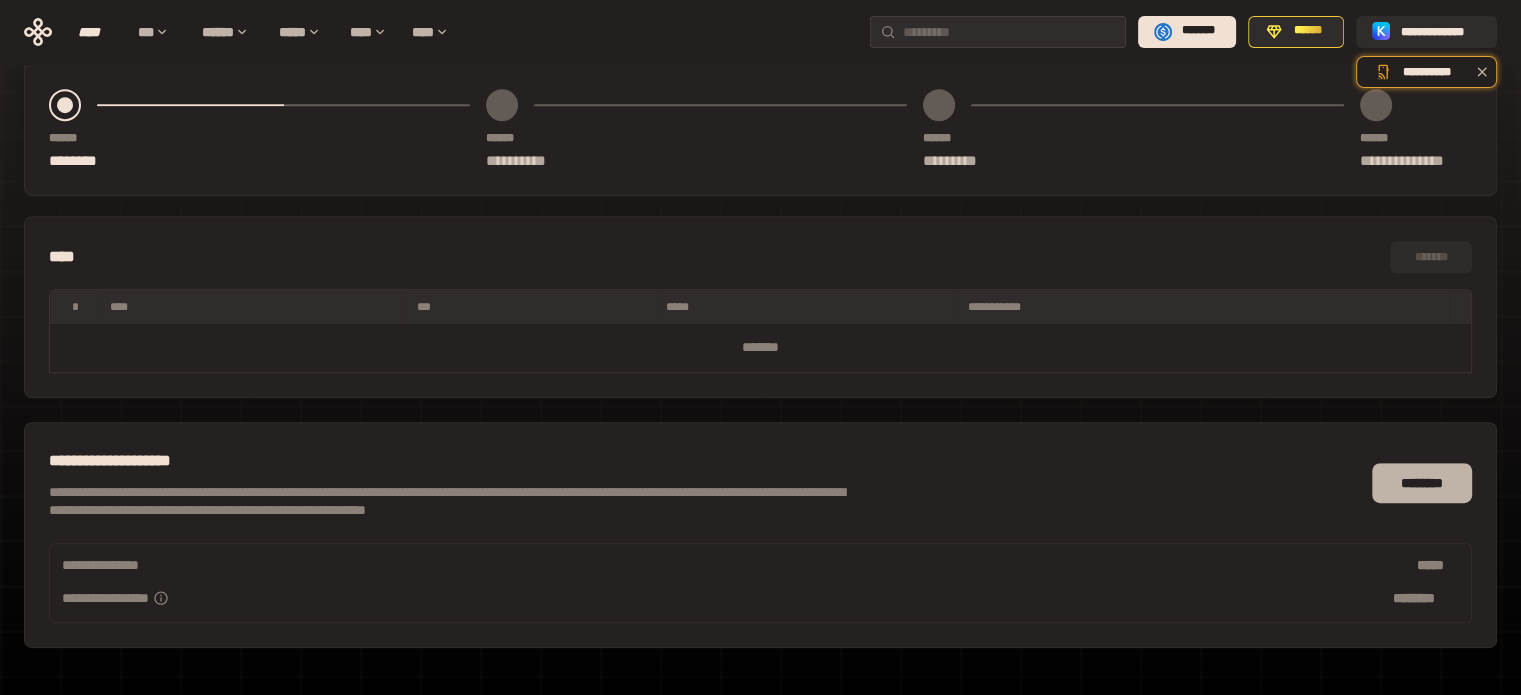 click on "********" at bounding box center [1422, 483] 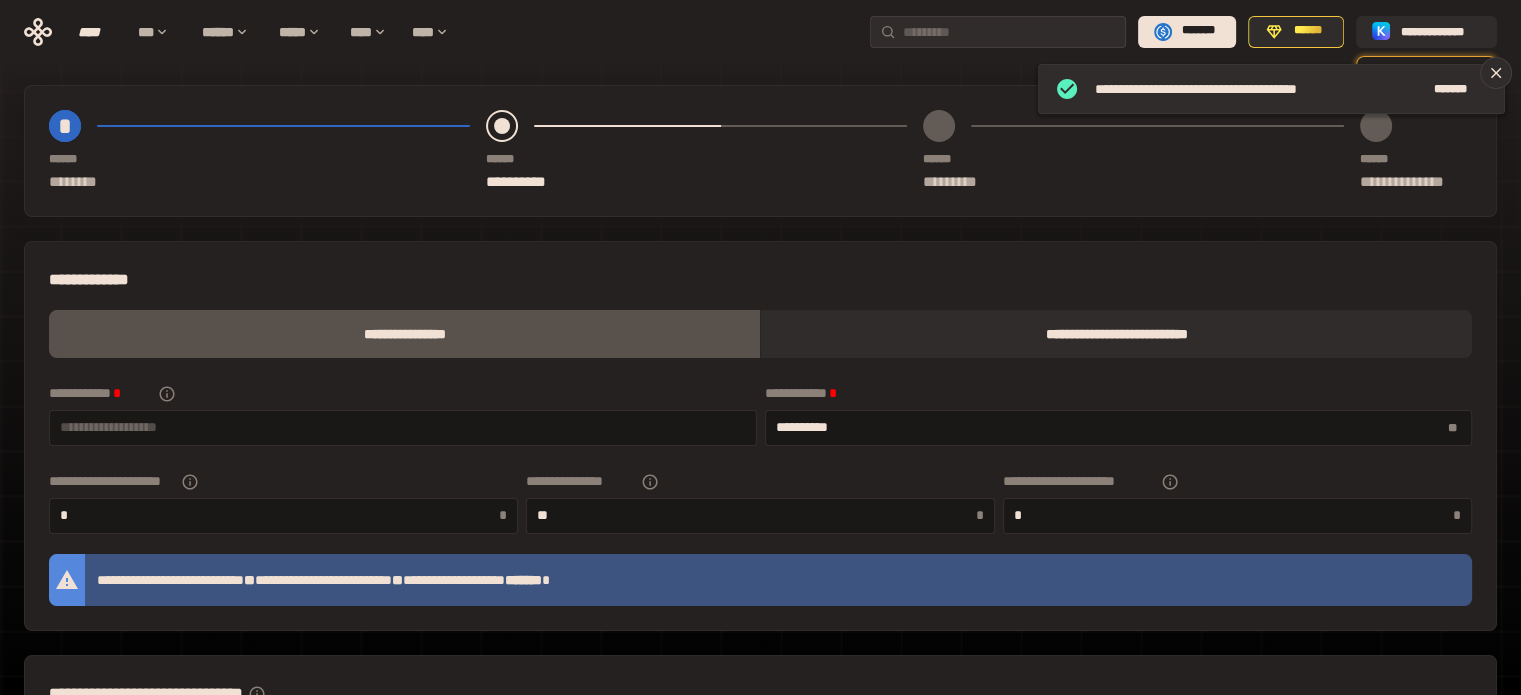 scroll, scrollTop: 0, scrollLeft: 0, axis: both 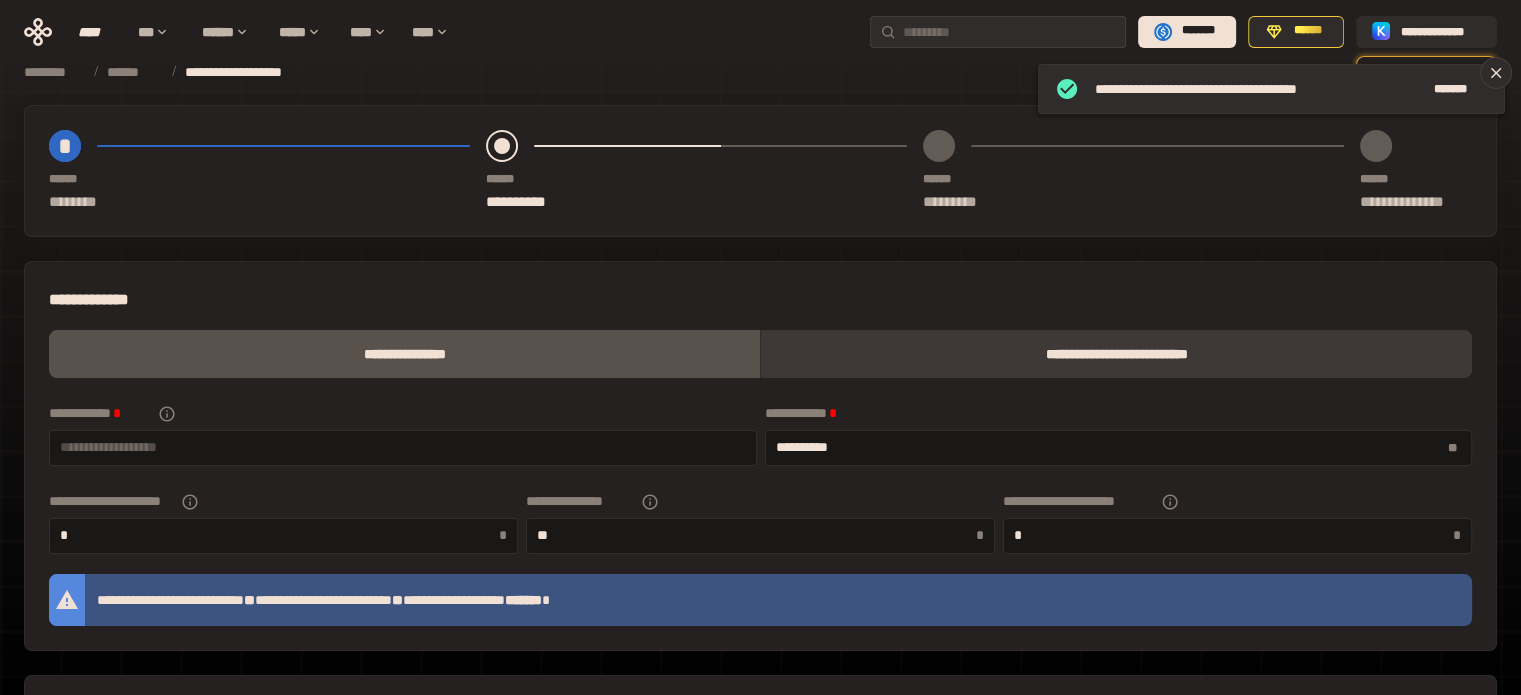 click on "**********" at bounding box center [1116, 354] 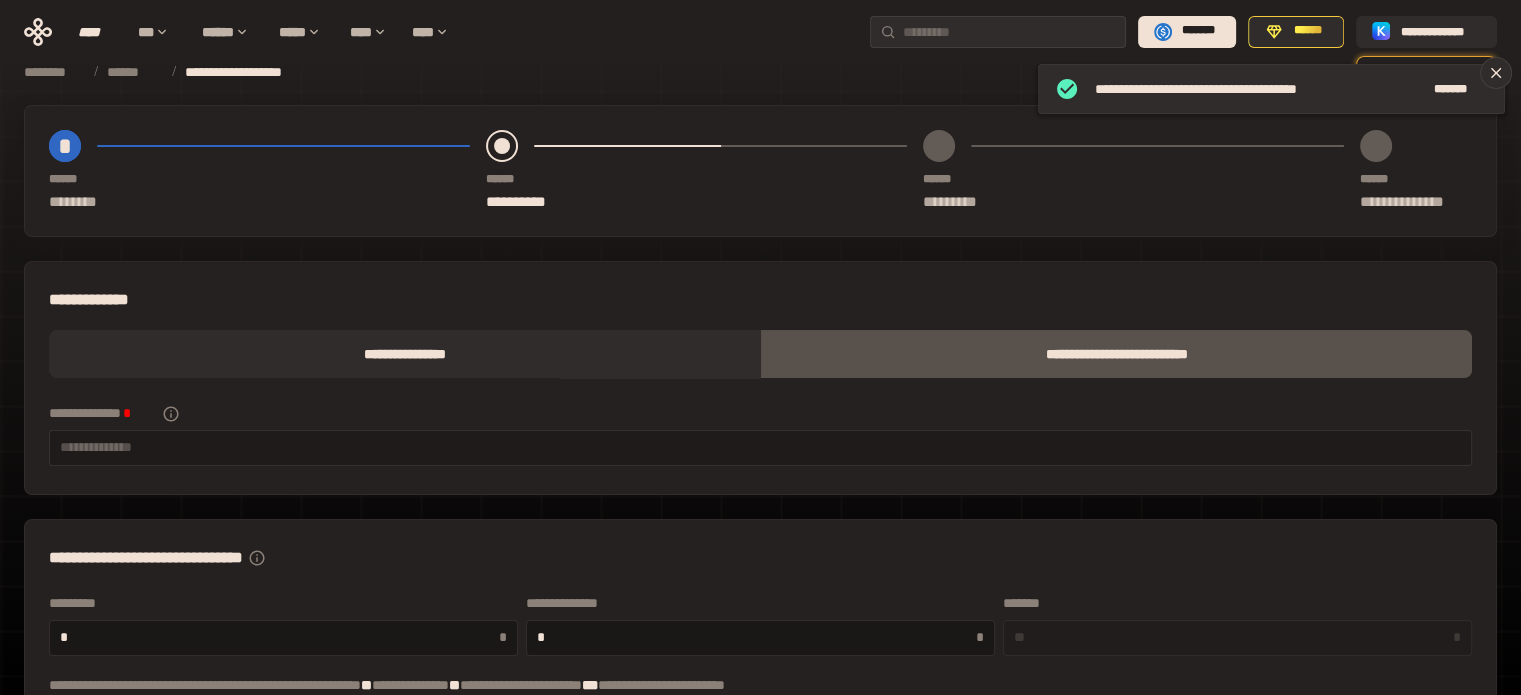 click at bounding box center [760, 447] 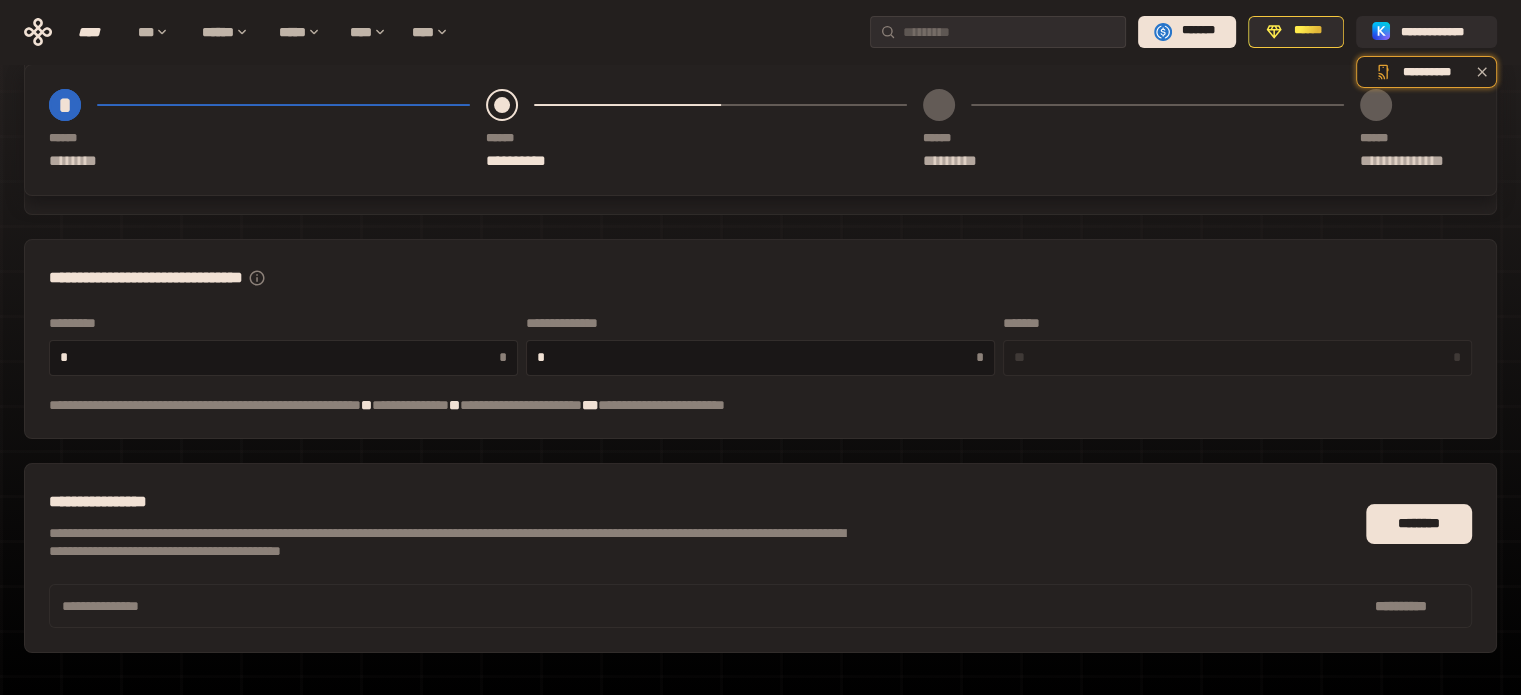scroll, scrollTop: 351, scrollLeft: 0, axis: vertical 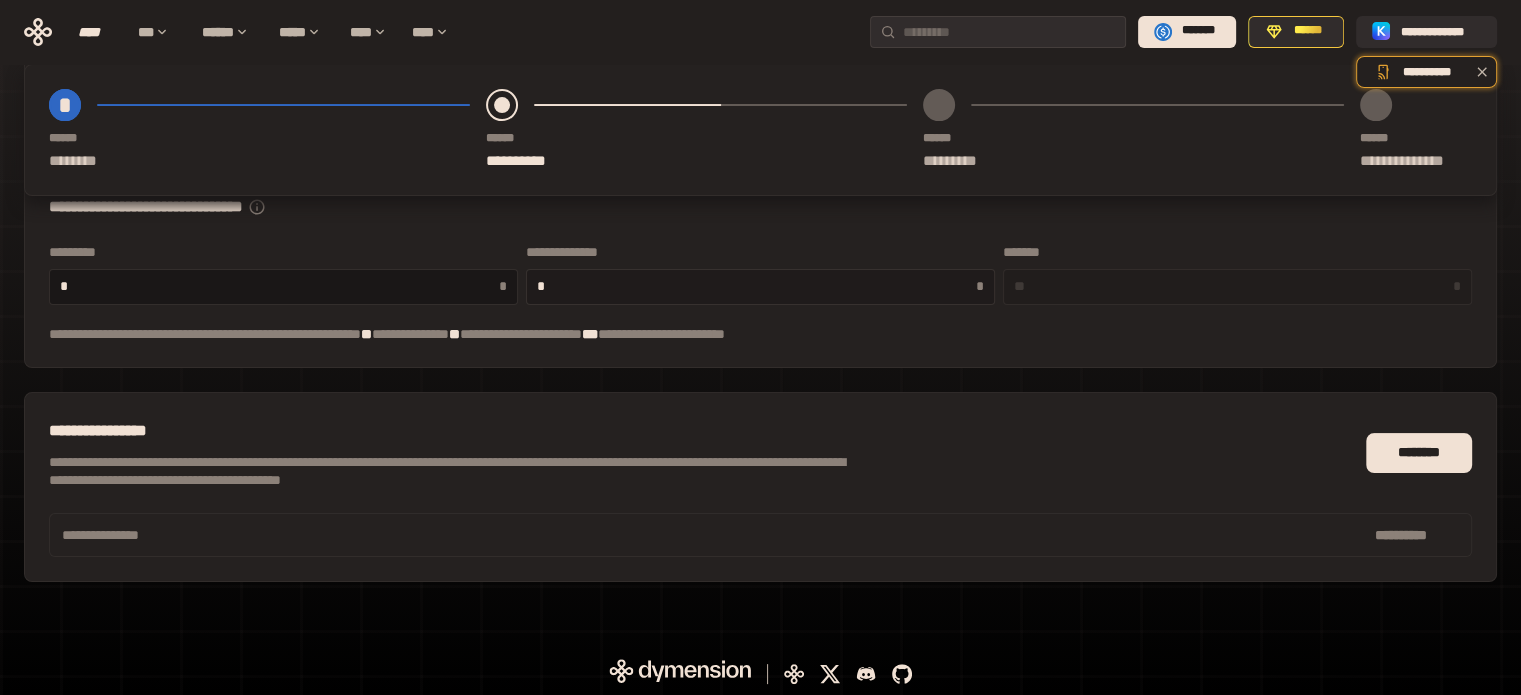 type on "****" 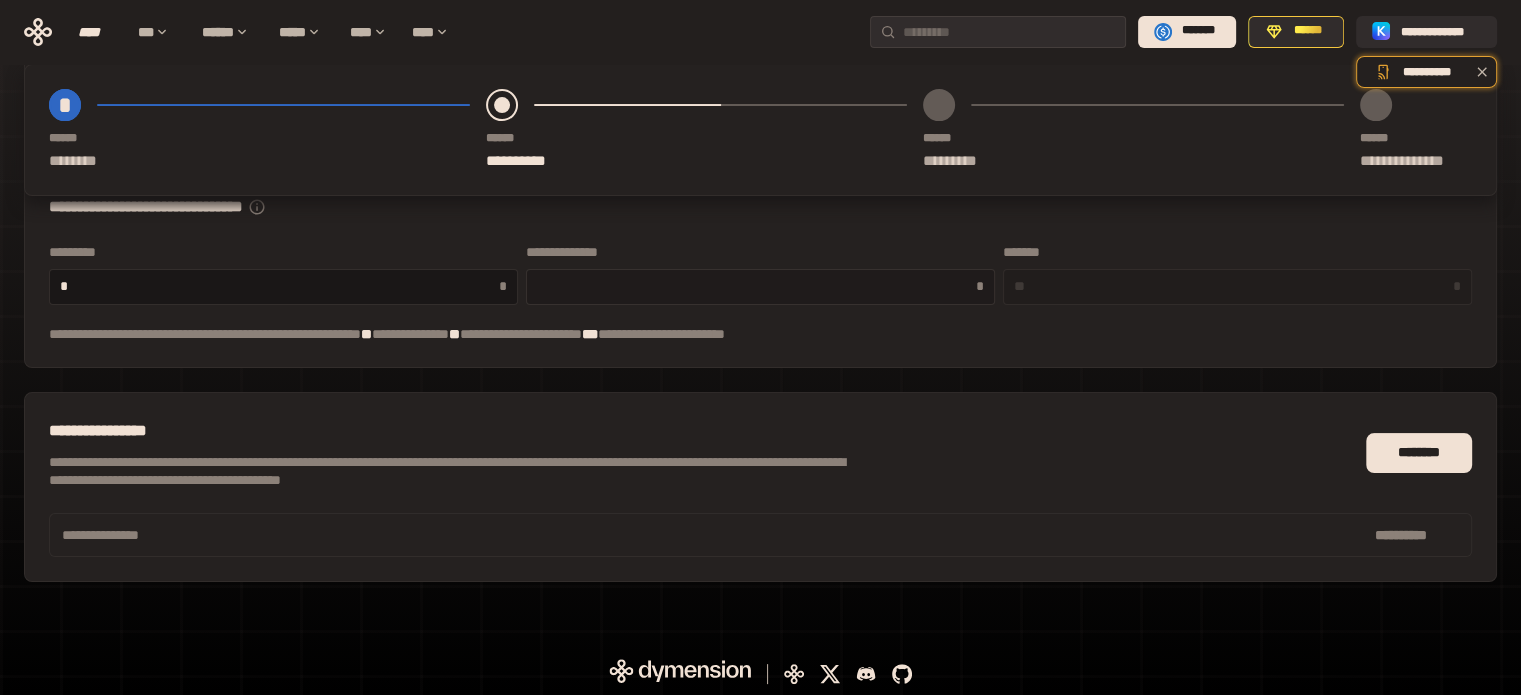 type on "*" 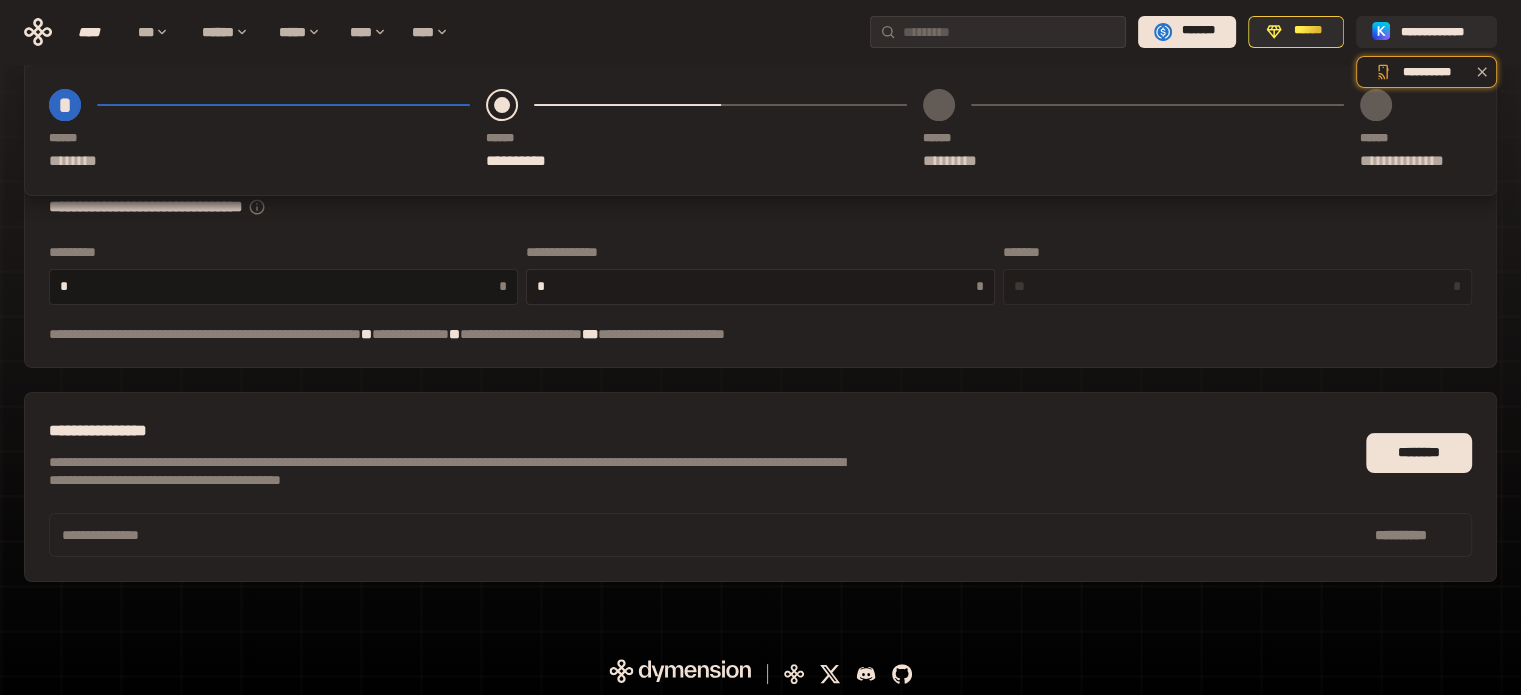 type on "**" 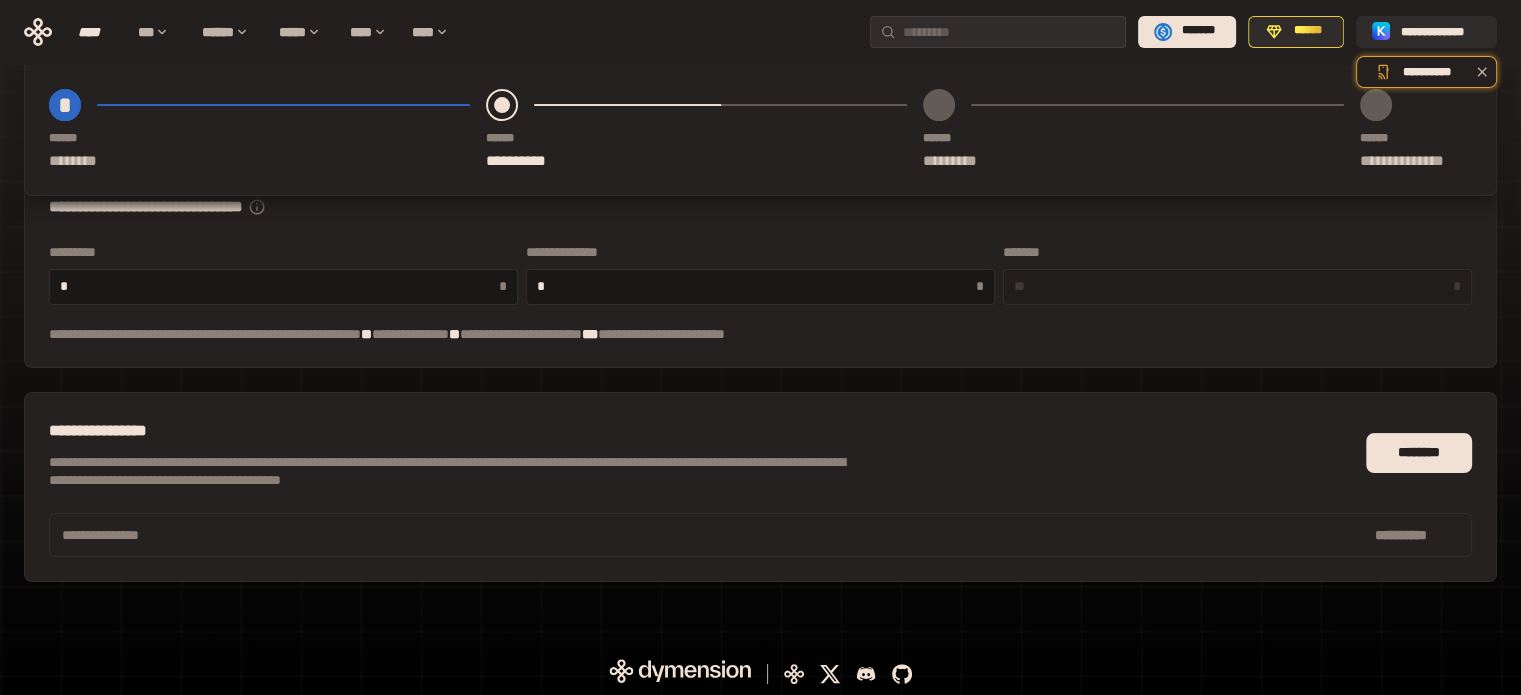 type 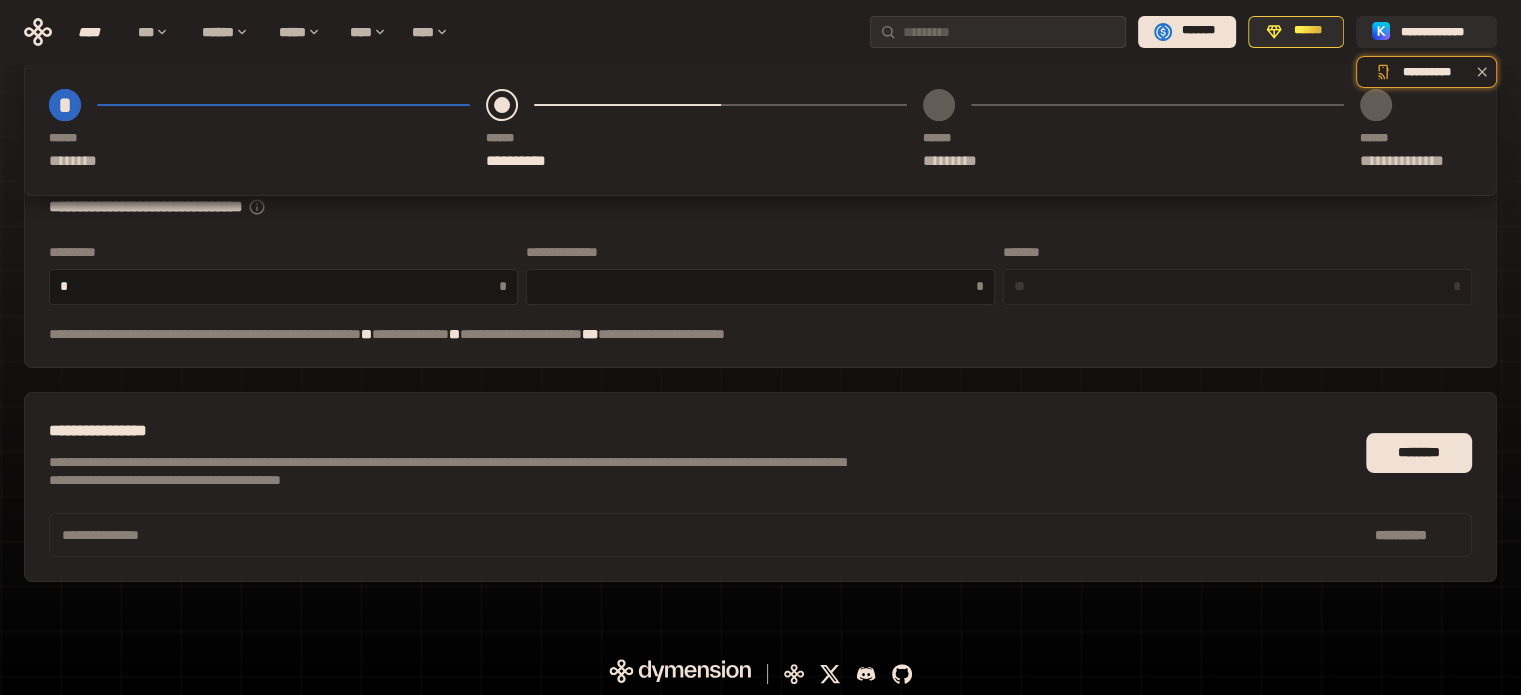 type on "**" 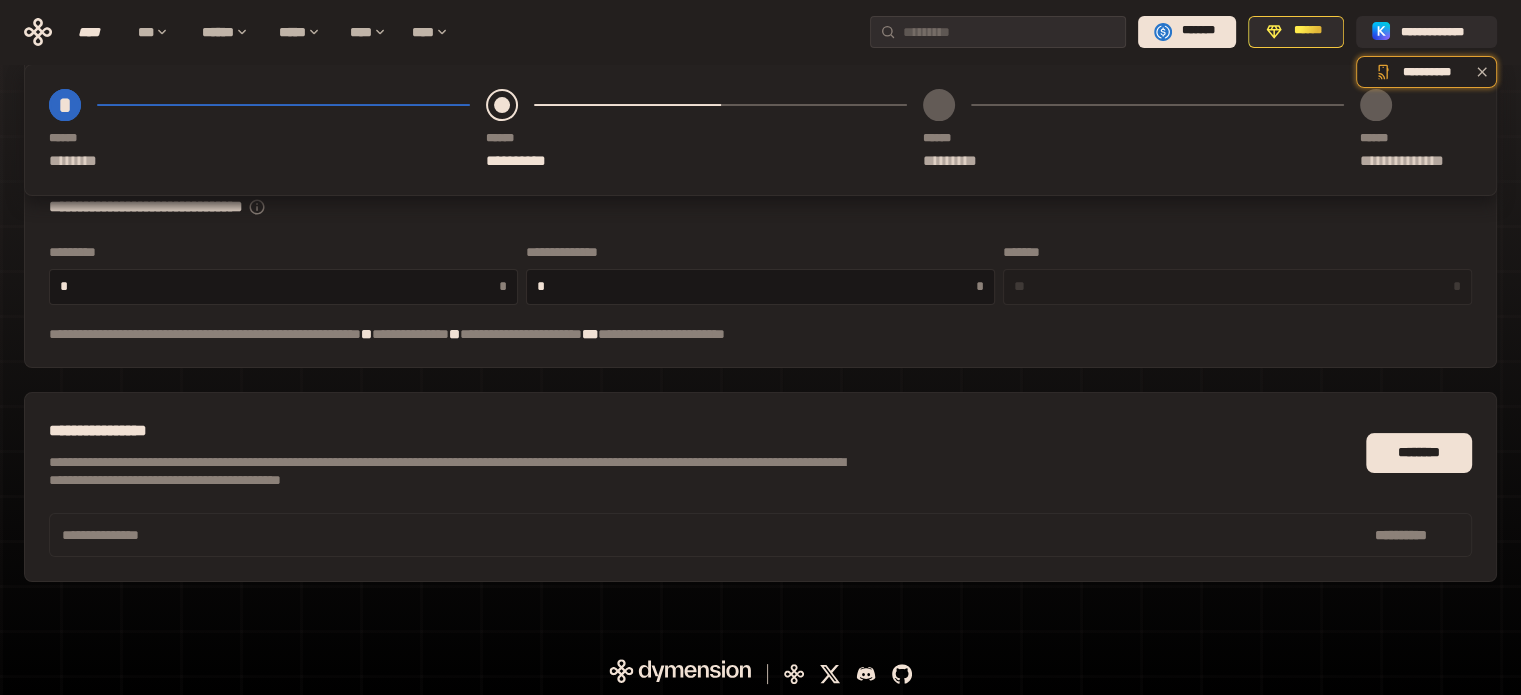 type on "**" 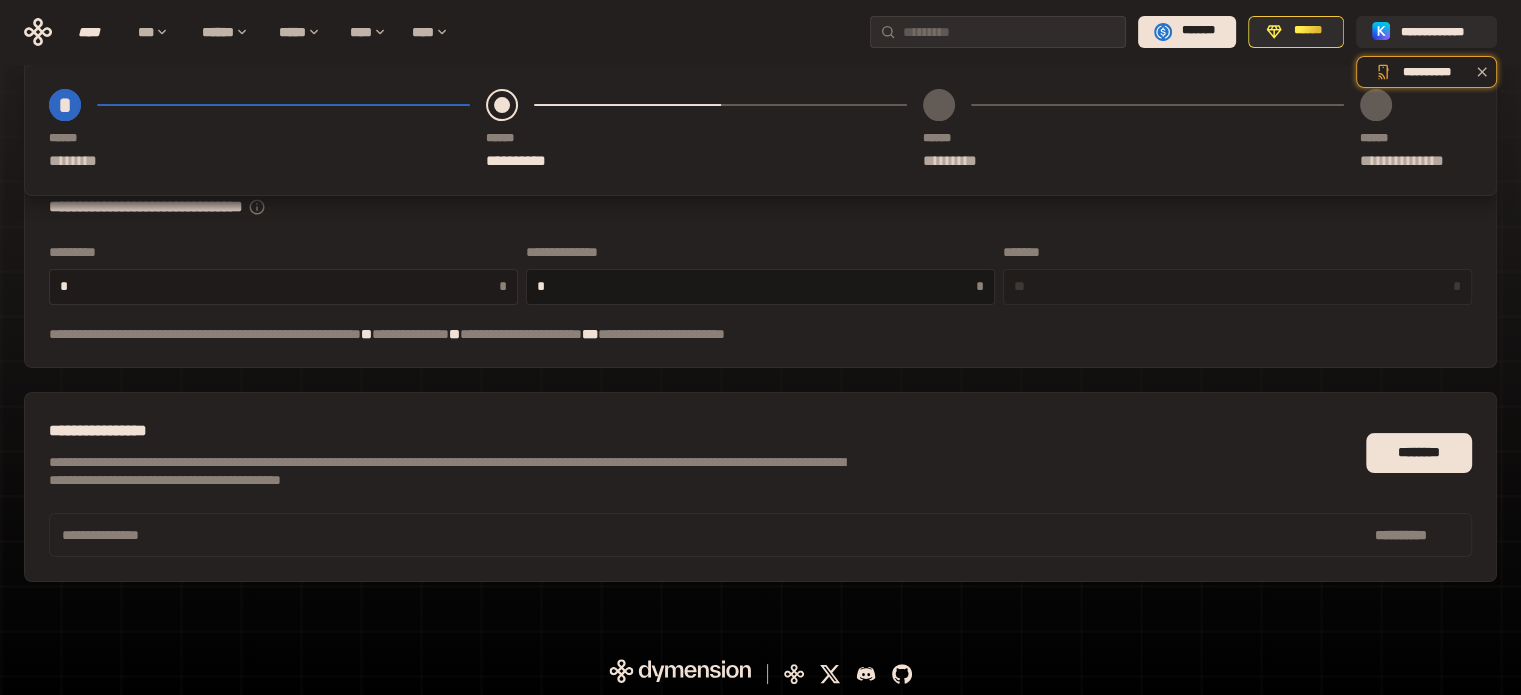 click on "*" at bounding box center (279, 286) 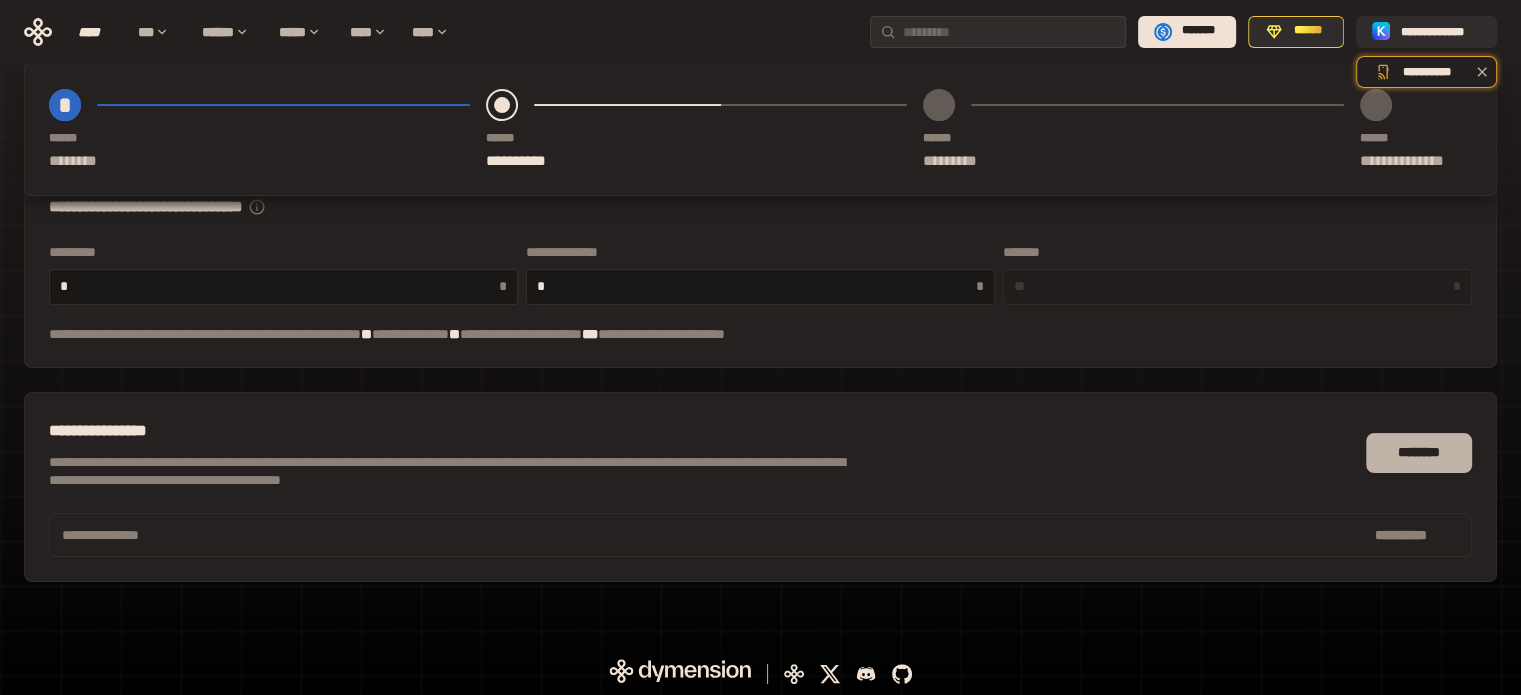 click on "********" at bounding box center [1419, 453] 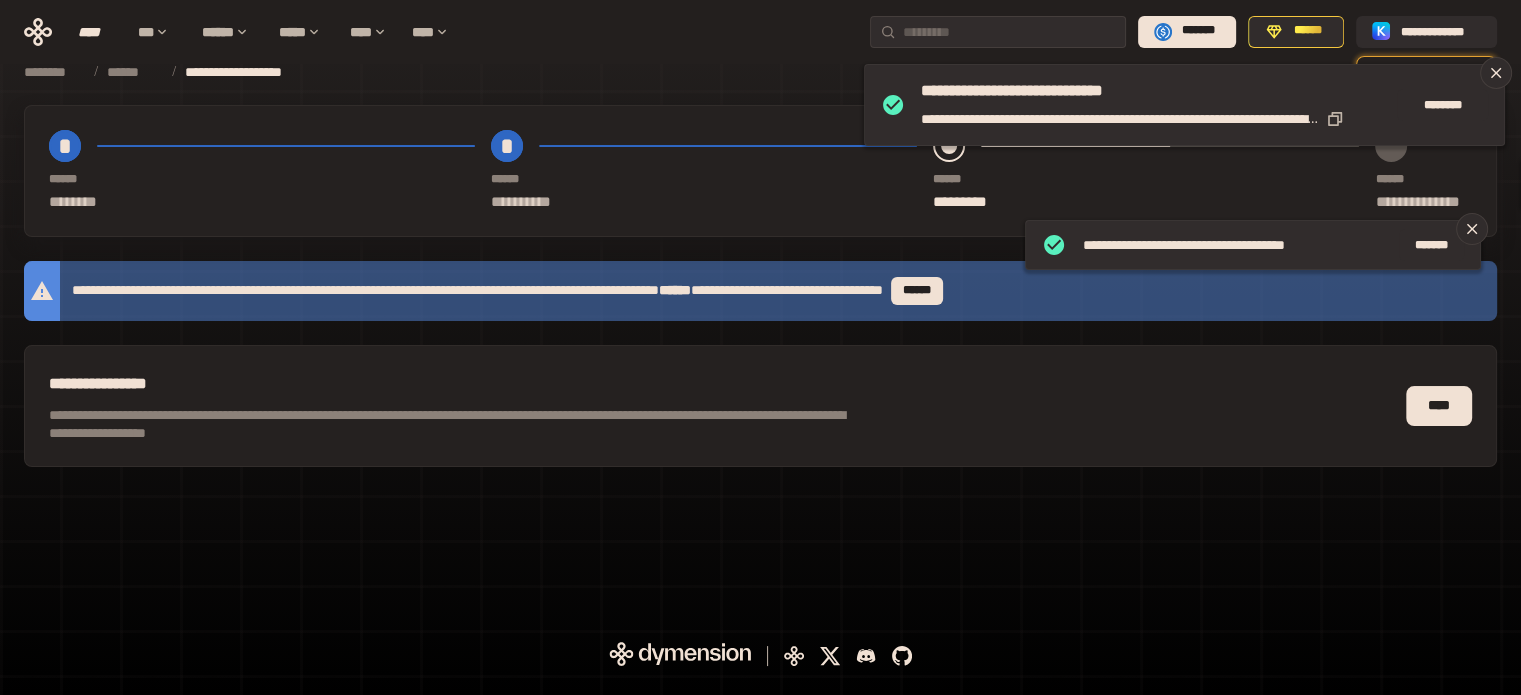 scroll, scrollTop: 0, scrollLeft: 0, axis: both 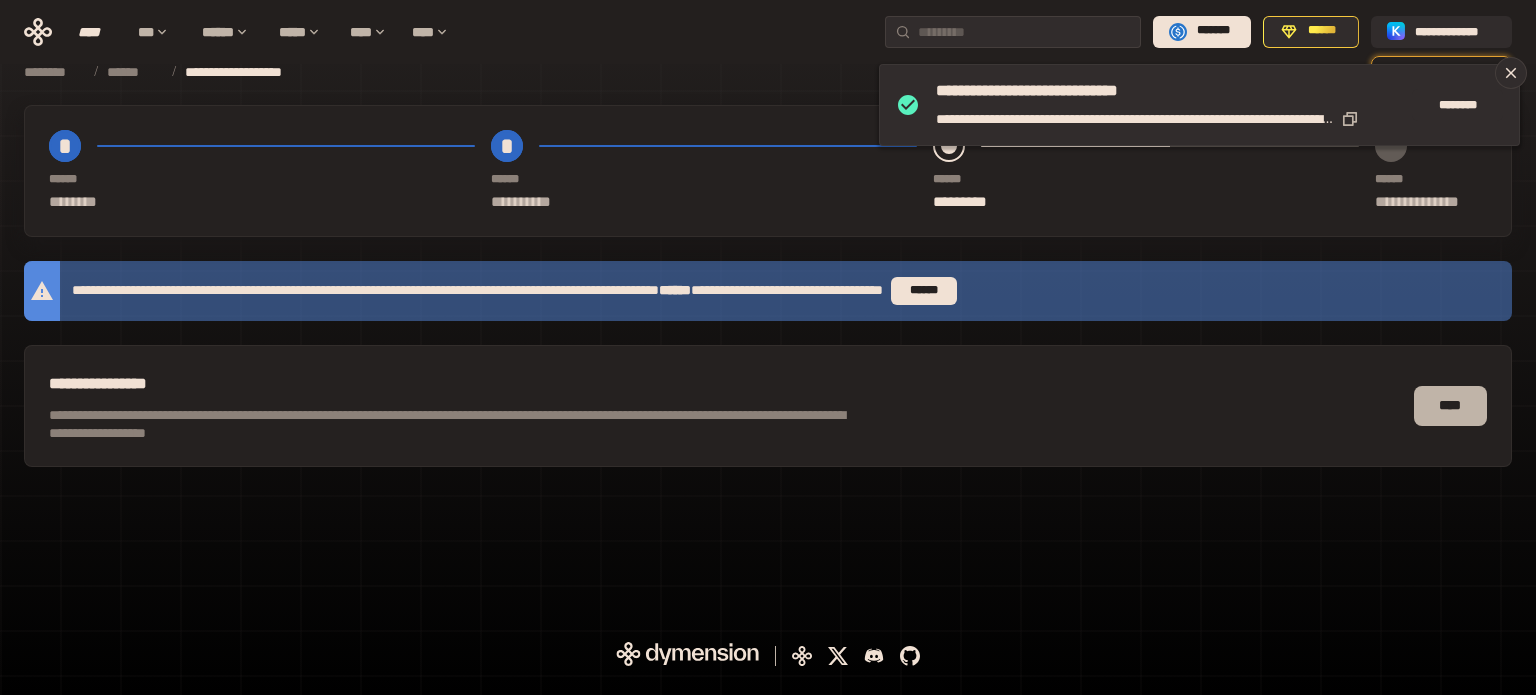 click on "****" at bounding box center [1450, 406] 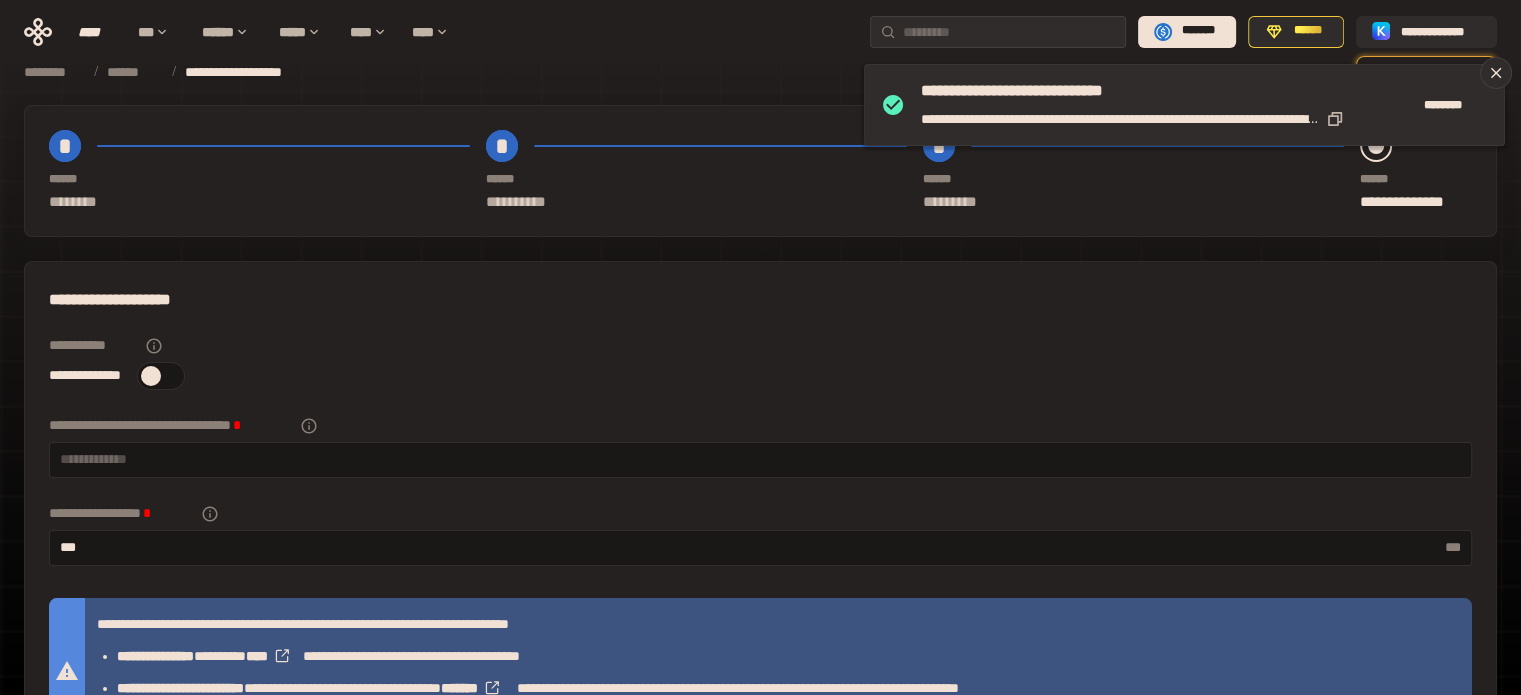 click at bounding box center [161, 376] 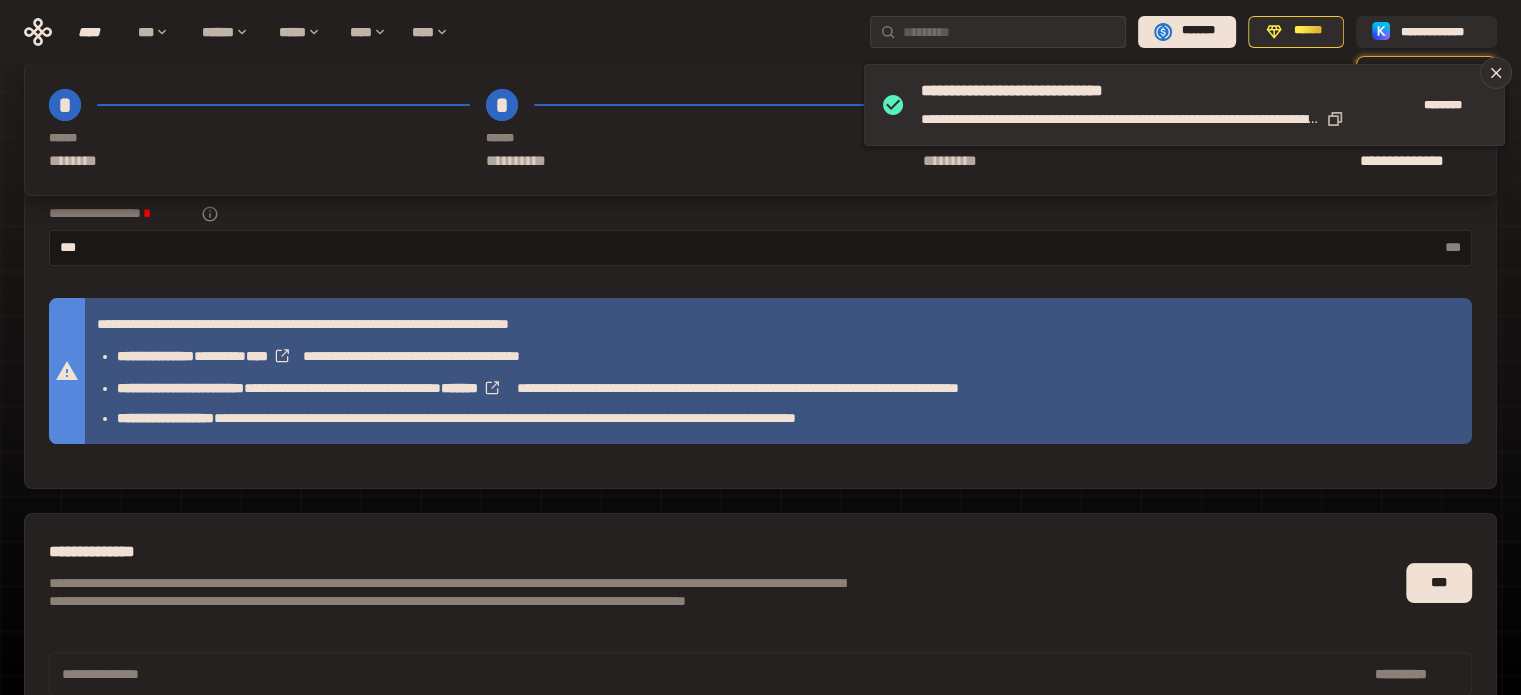 scroll, scrollTop: 440, scrollLeft: 0, axis: vertical 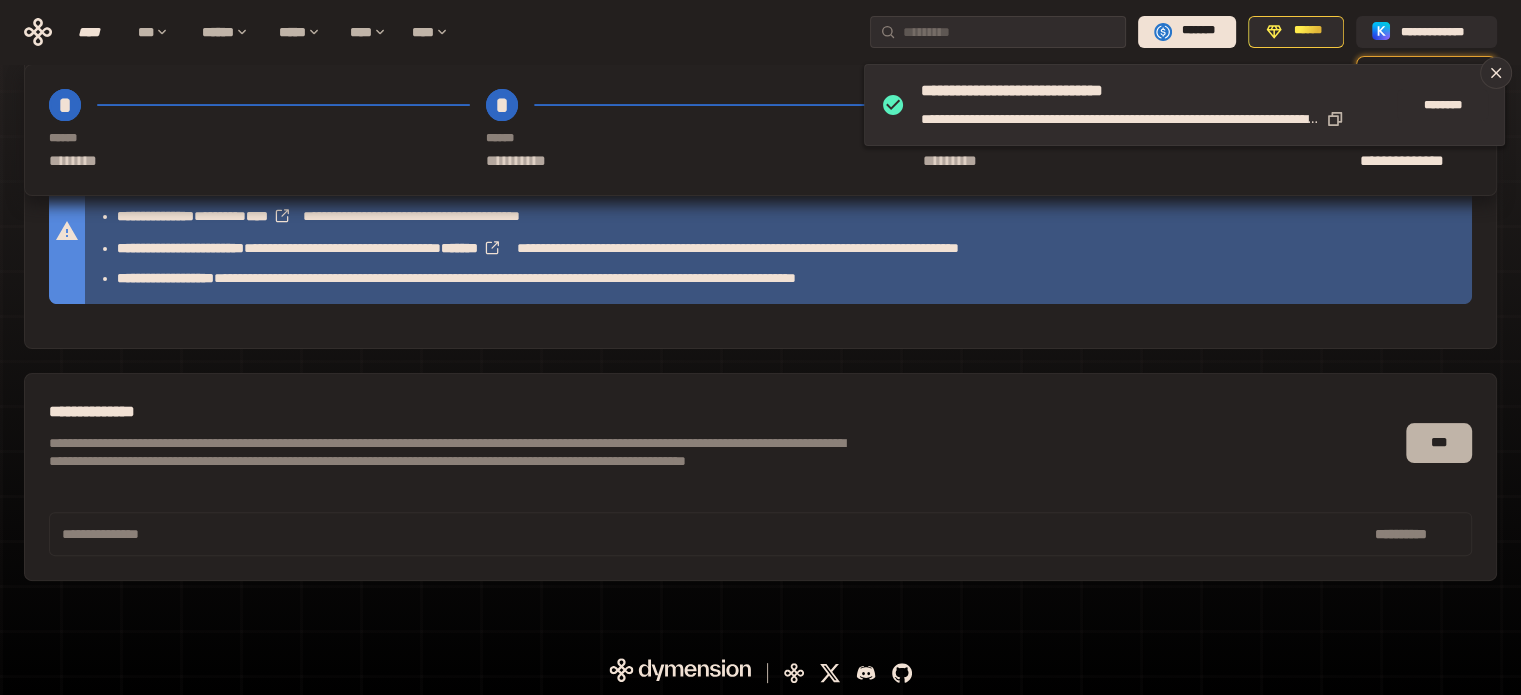 click on "***" at bounding box center [1439, 443] 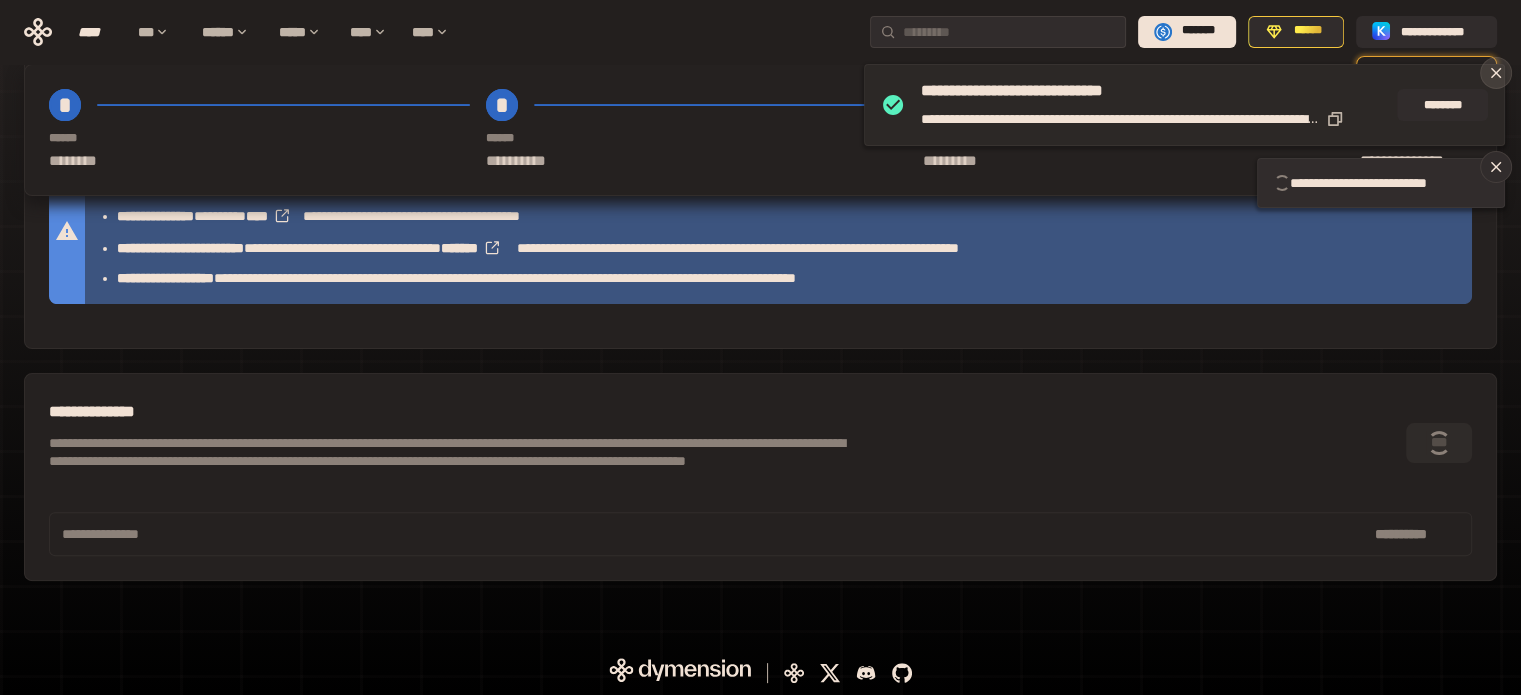 click 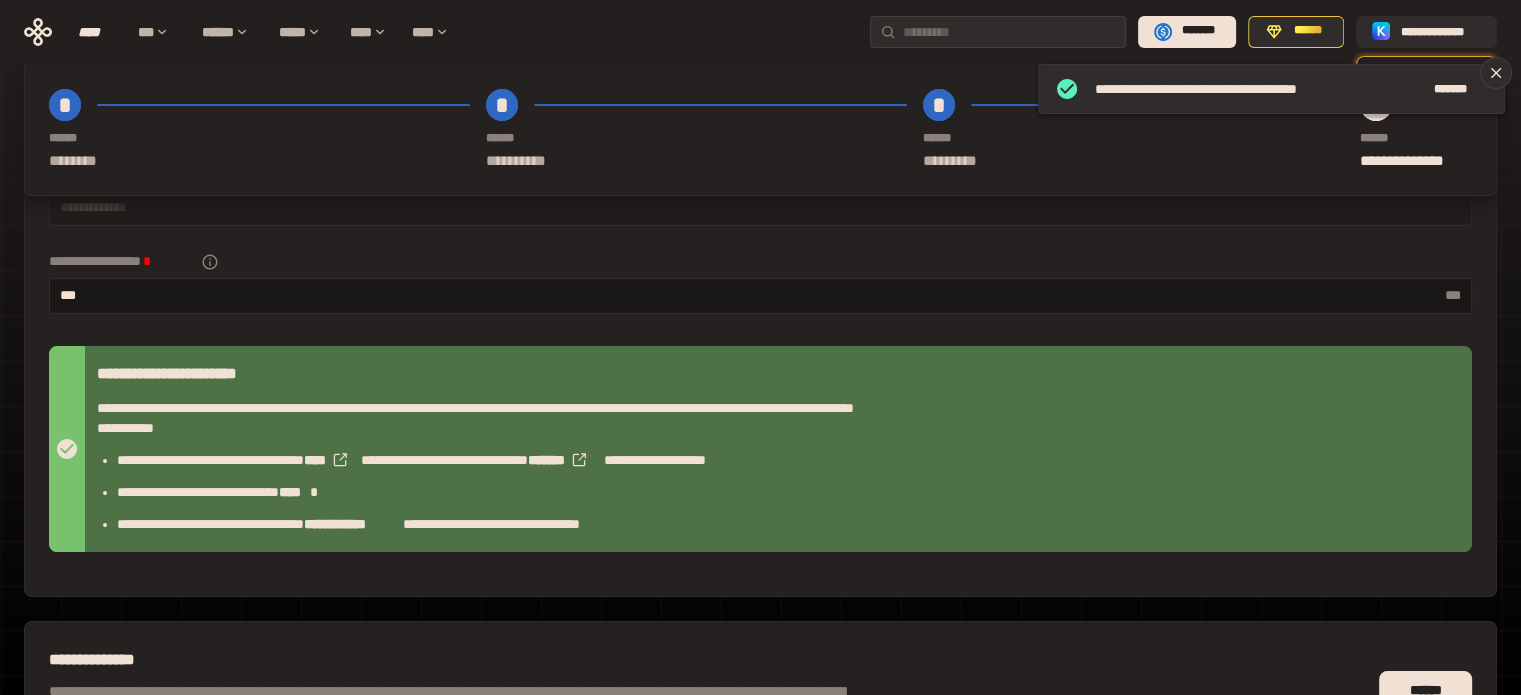 scroll, scrollTop: 40, scrollLeft: 0, axis: vertical 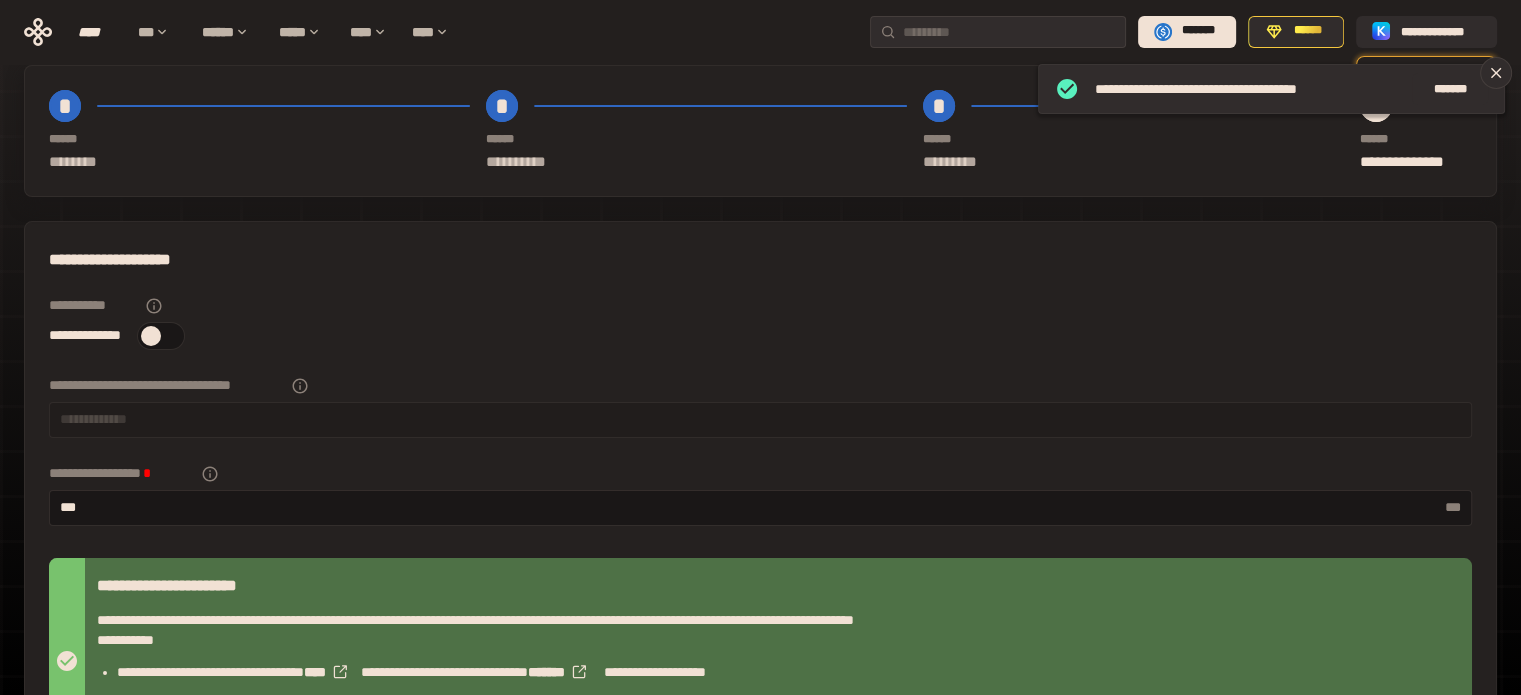 click on "*" at bounding box center (65, 106) 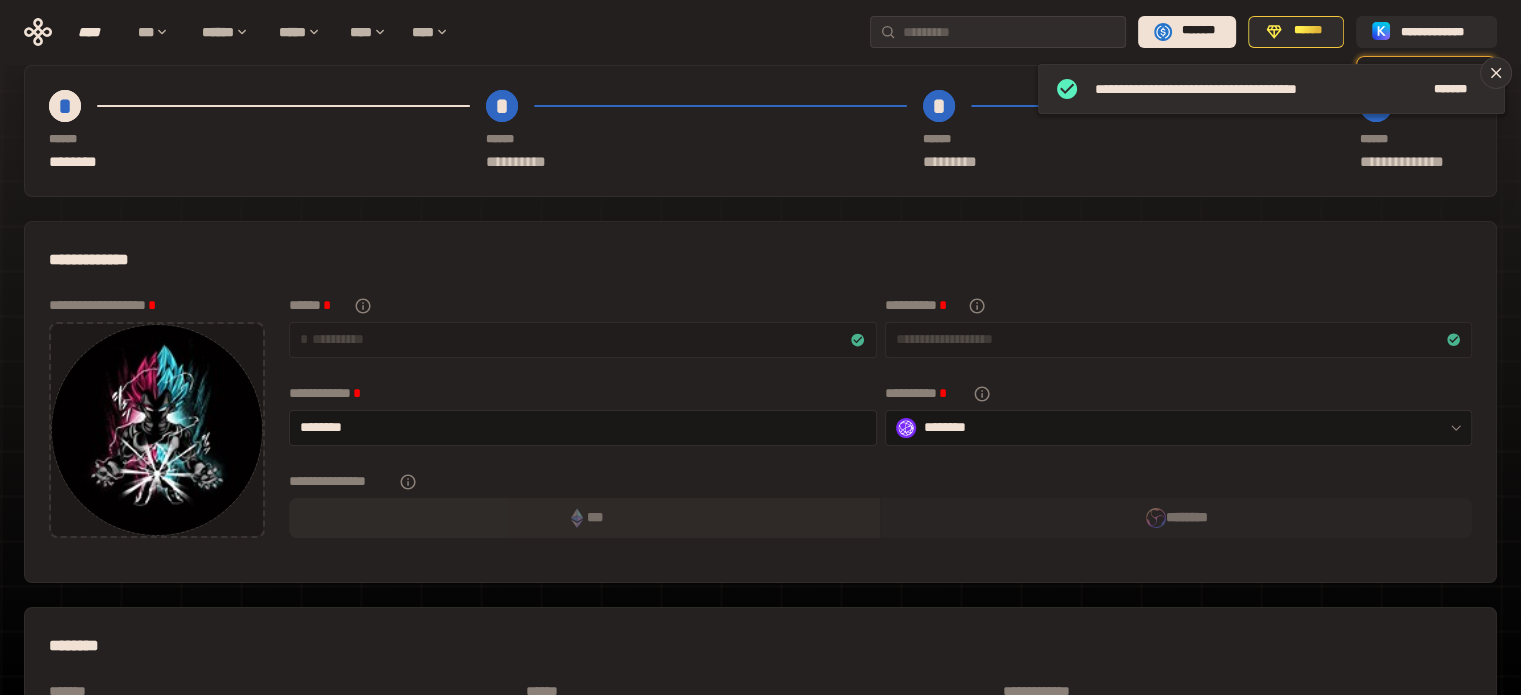 click on "**********" at bounding box center (1179, 340) 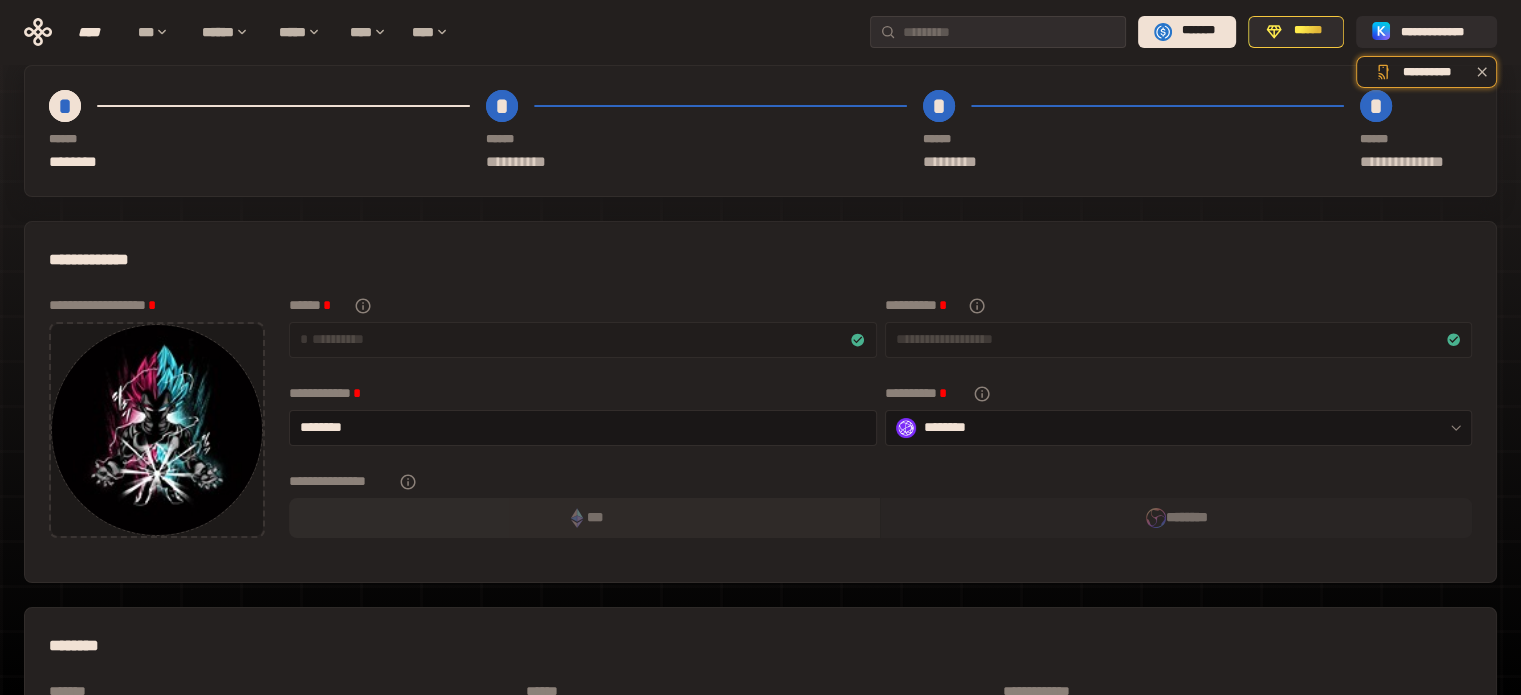 click on "**********" at bounding box center [760, 260] 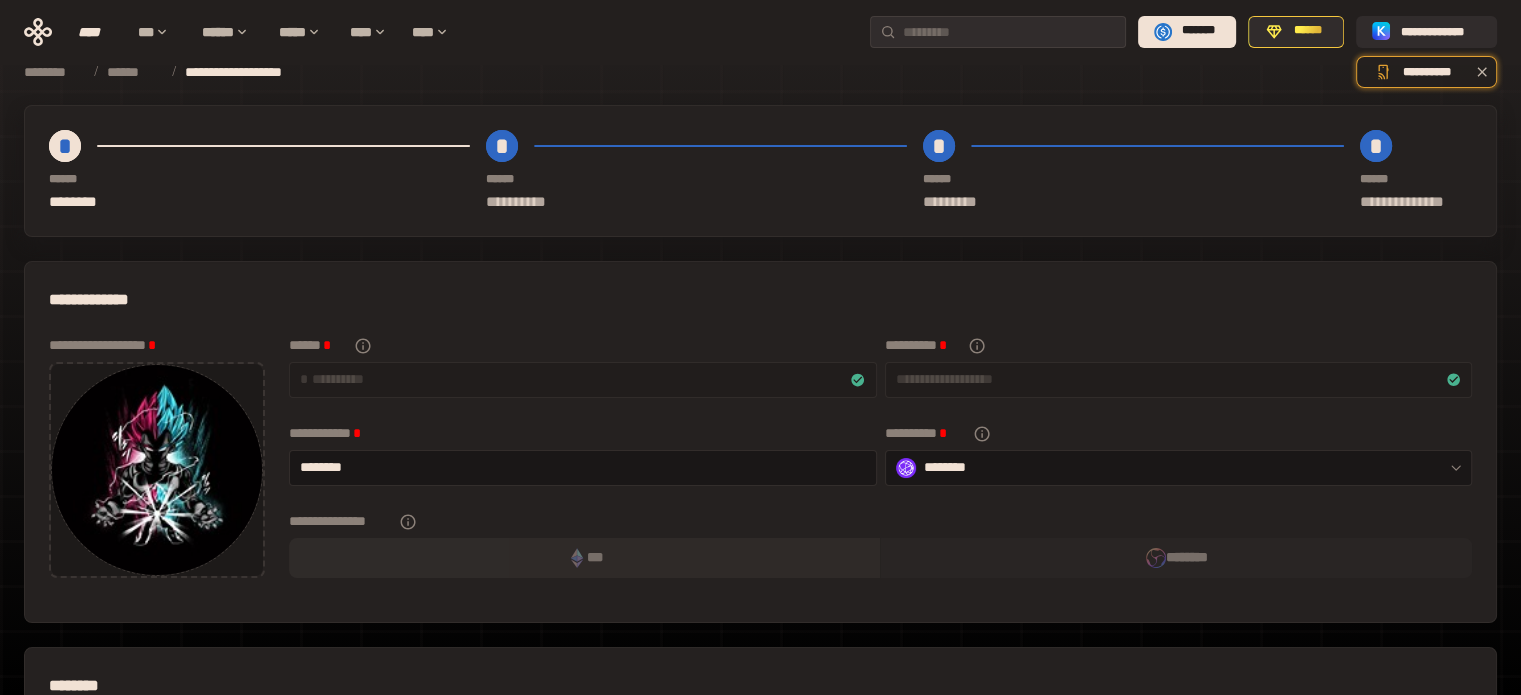 scroll, scrollTop: 0, scrollLeft: 0, axis: both 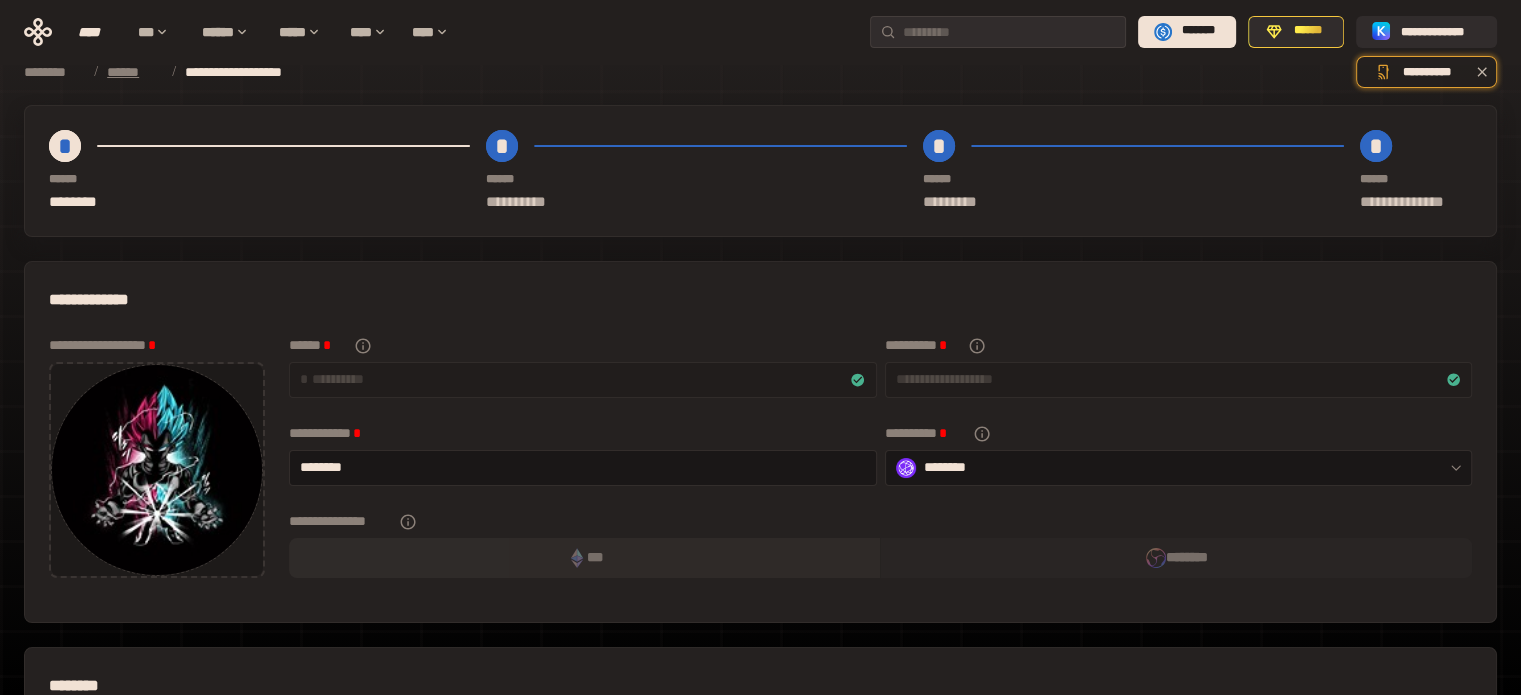 click on "******" at bounding box center (134, 72) 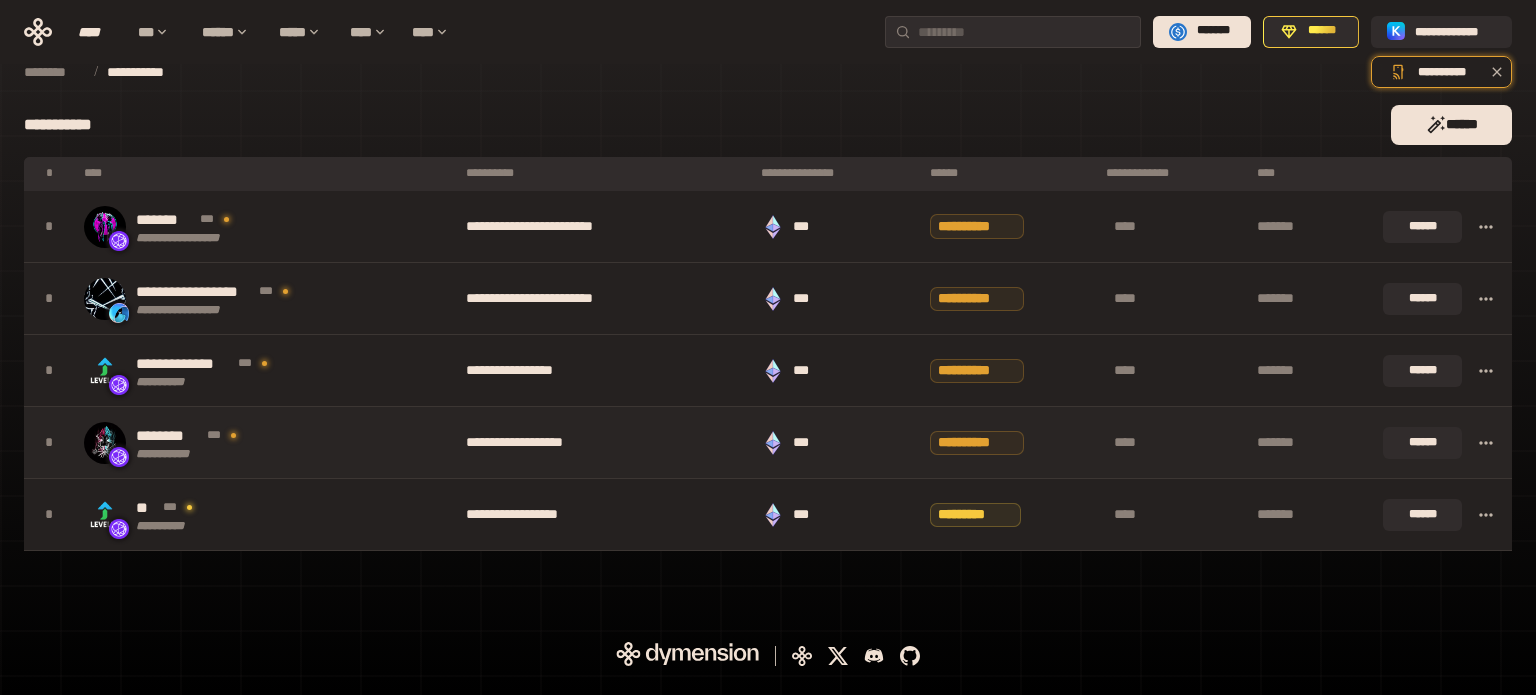 drag, startPoint x: 1020, startPoint y: 431, endPoint x: 1024, endPoint y: 441, distance: 10.770329 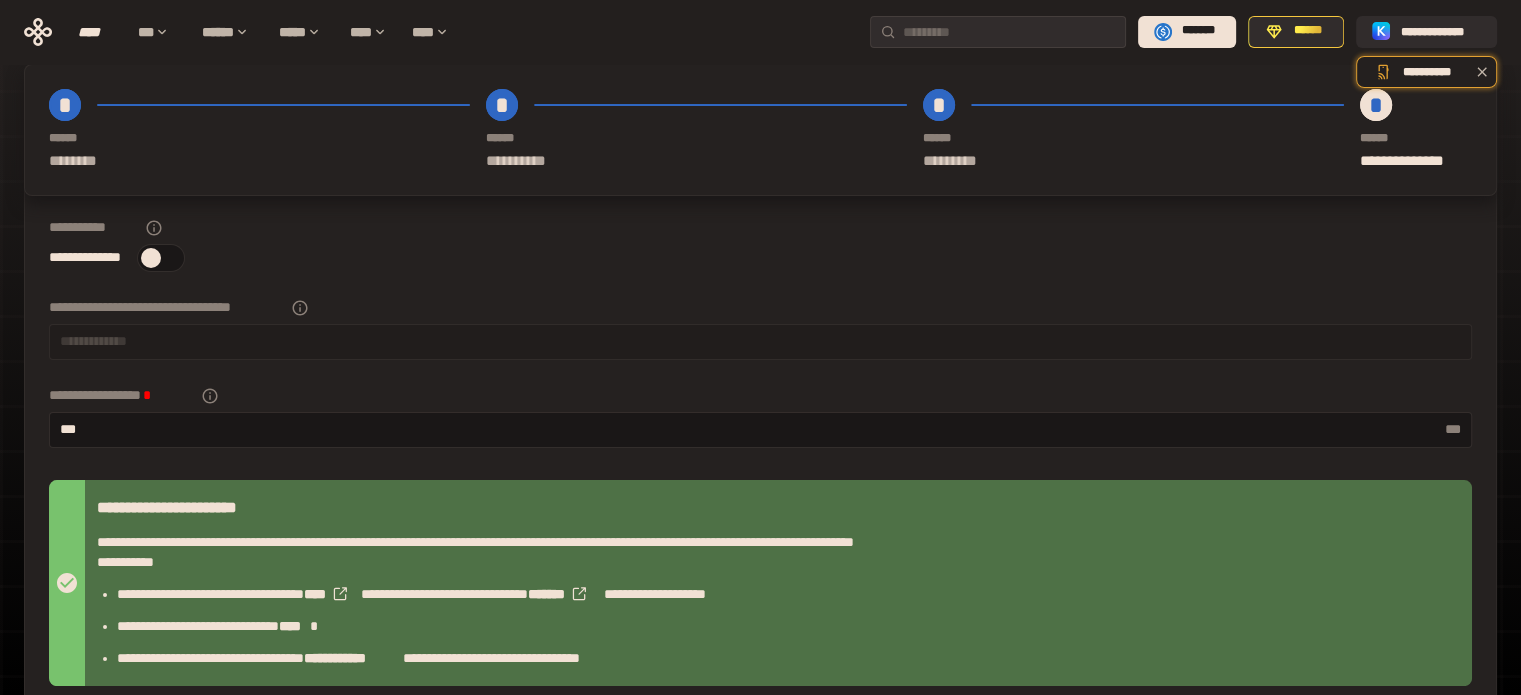 scroll, scrollTop: 0, scrollLeft: 0, axis: both 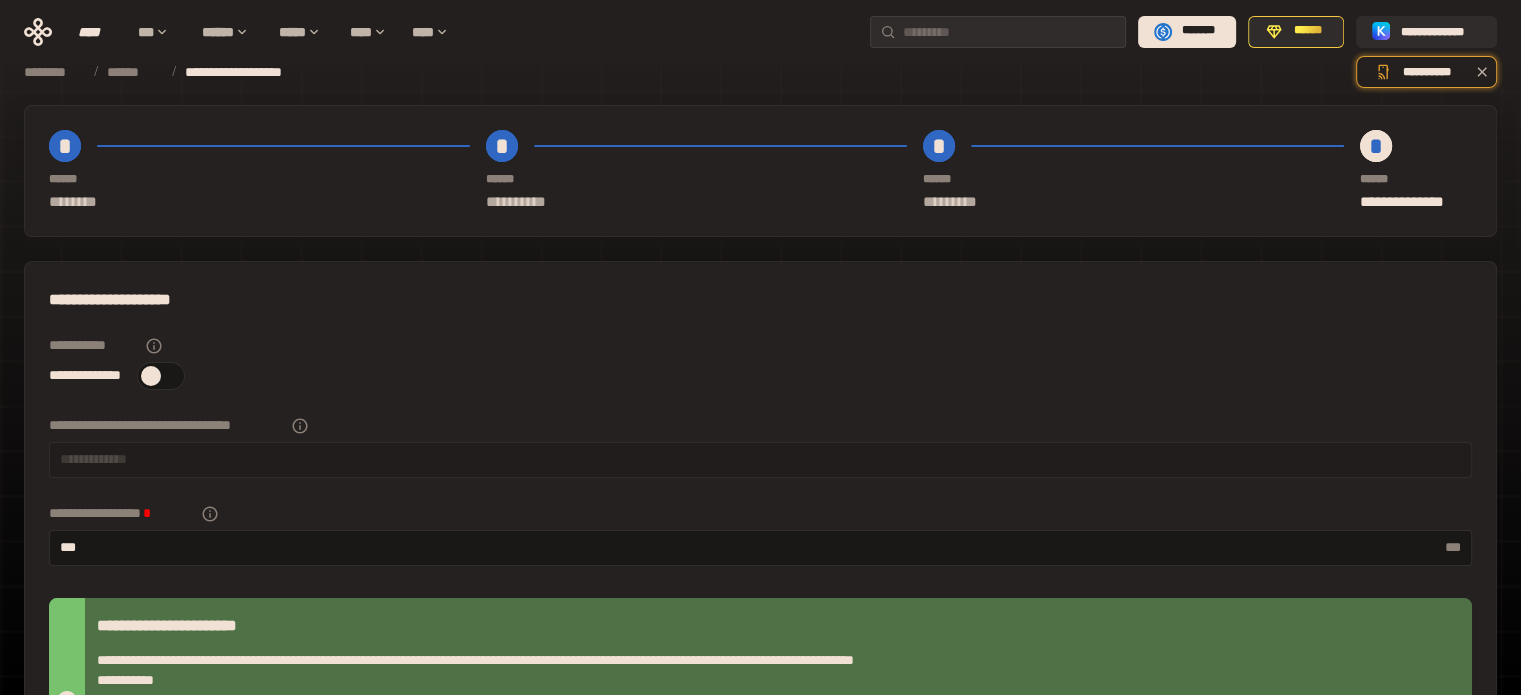 click on "*" at bounding box center (65, 146) 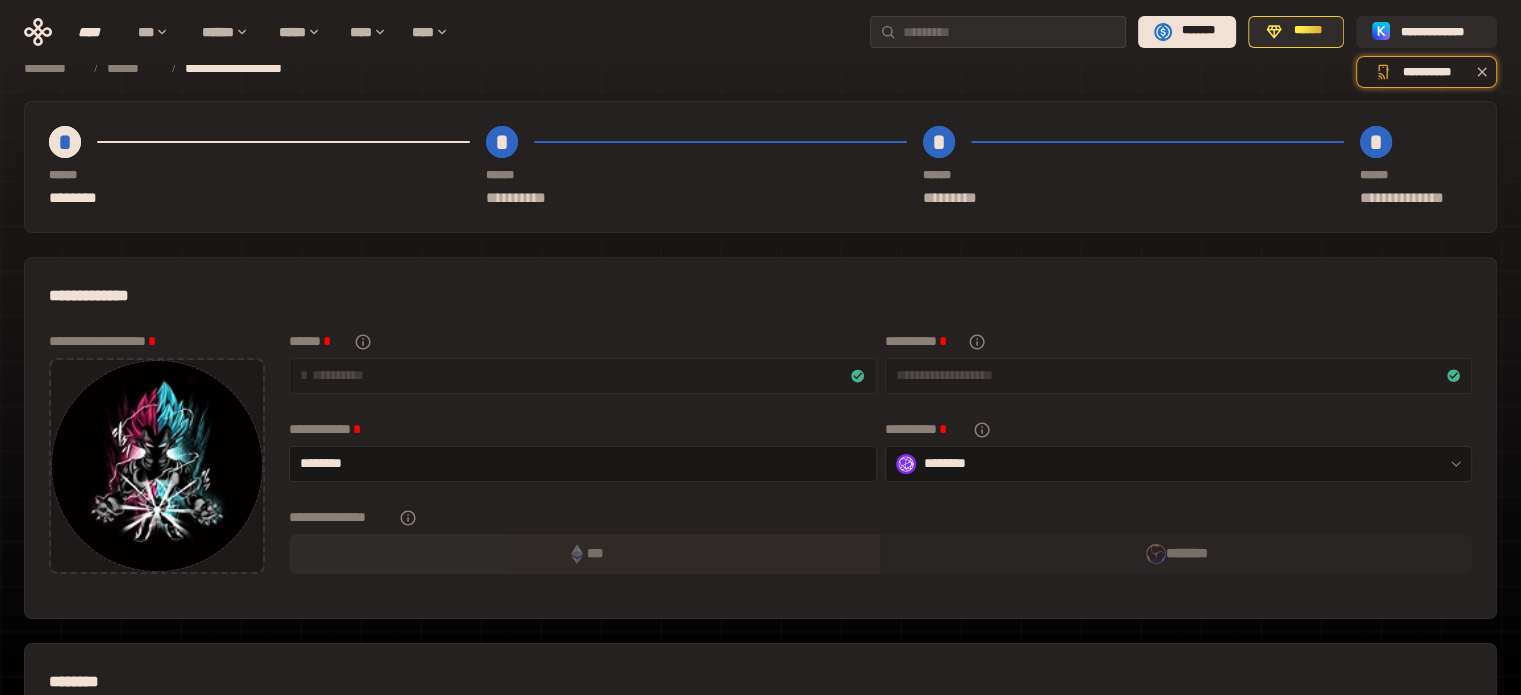 scroll, scrollTop: 0, scrollLeft: 0, axis: both 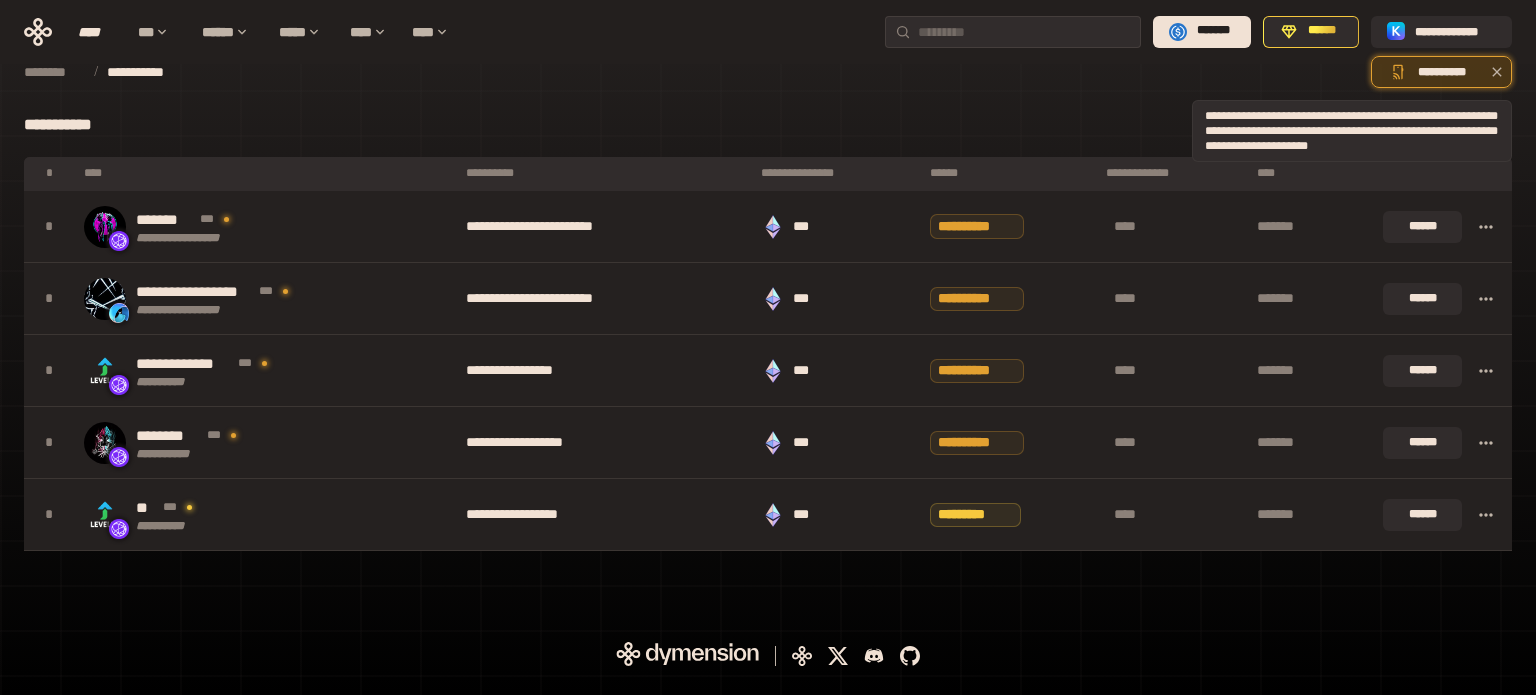 click 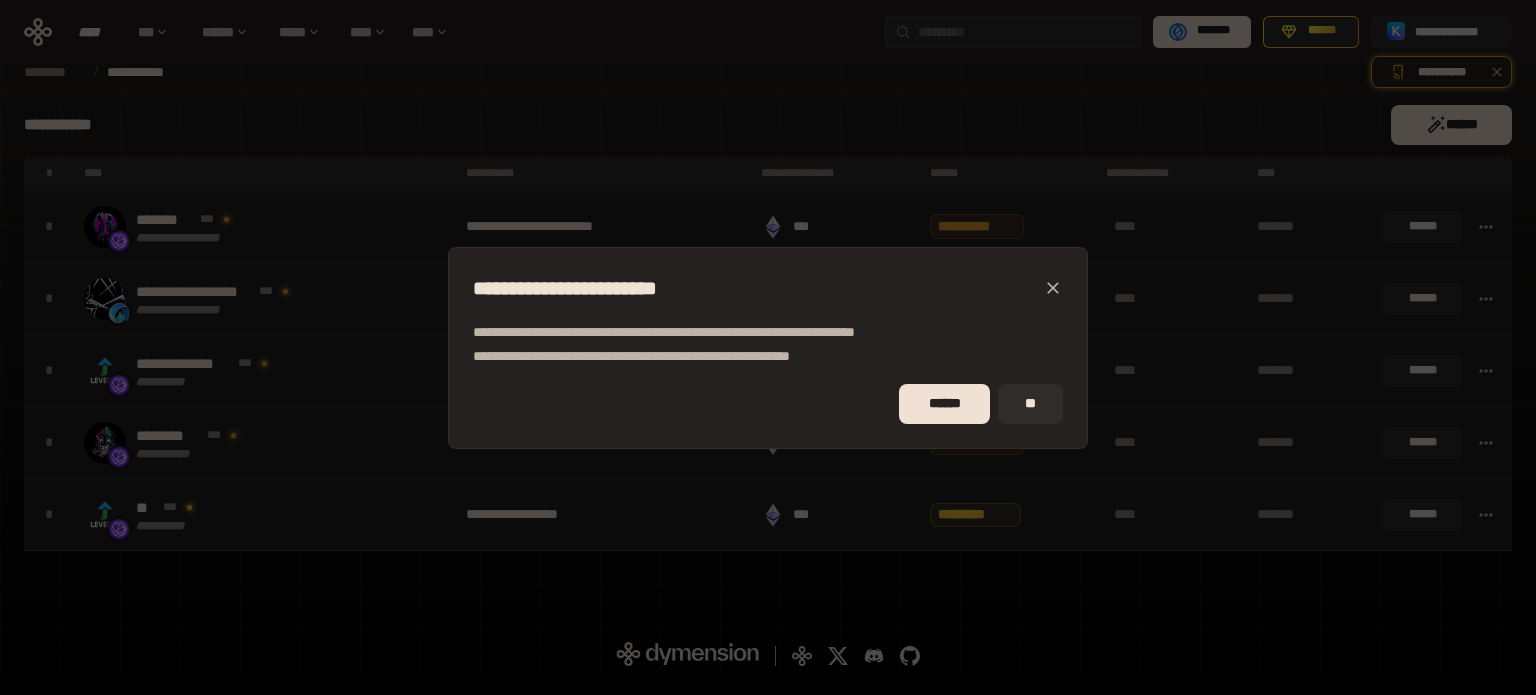 click 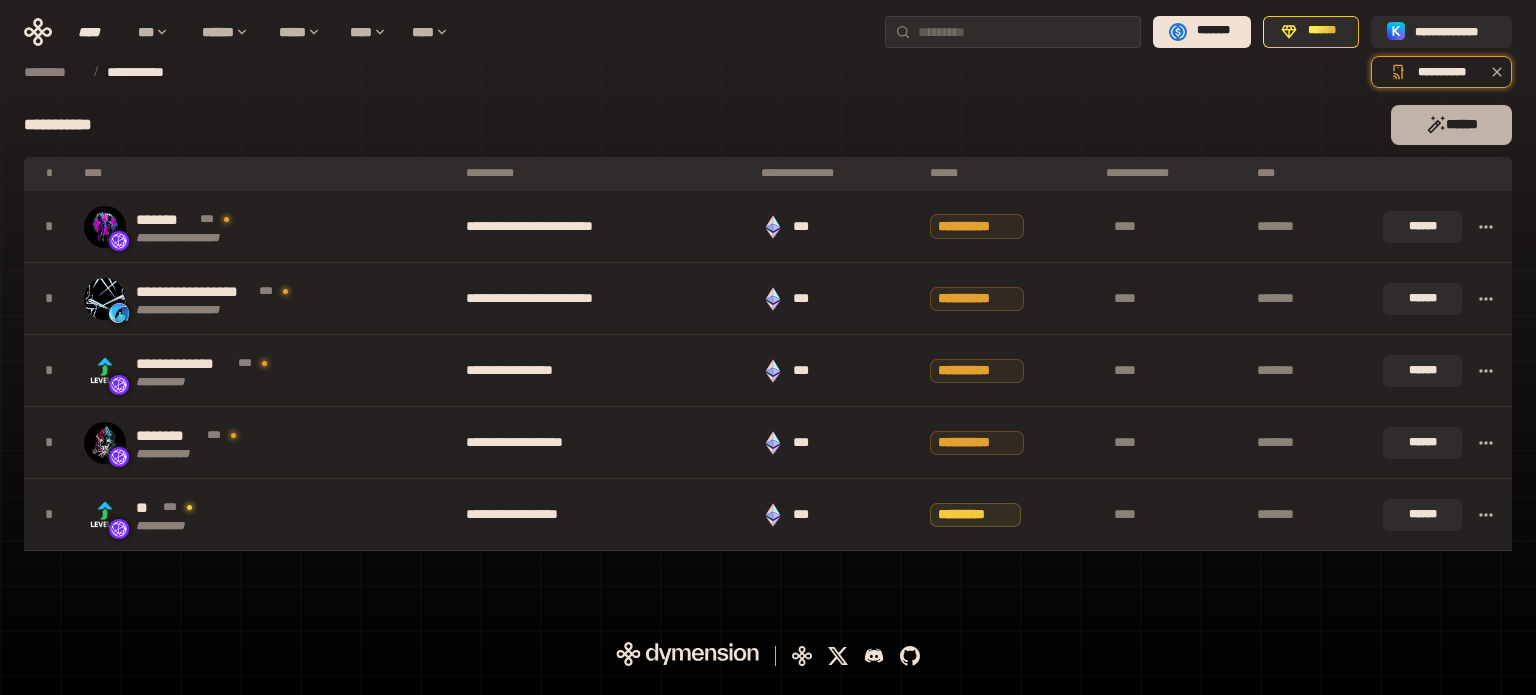 click on "******" at bounding box center (1451, 125) 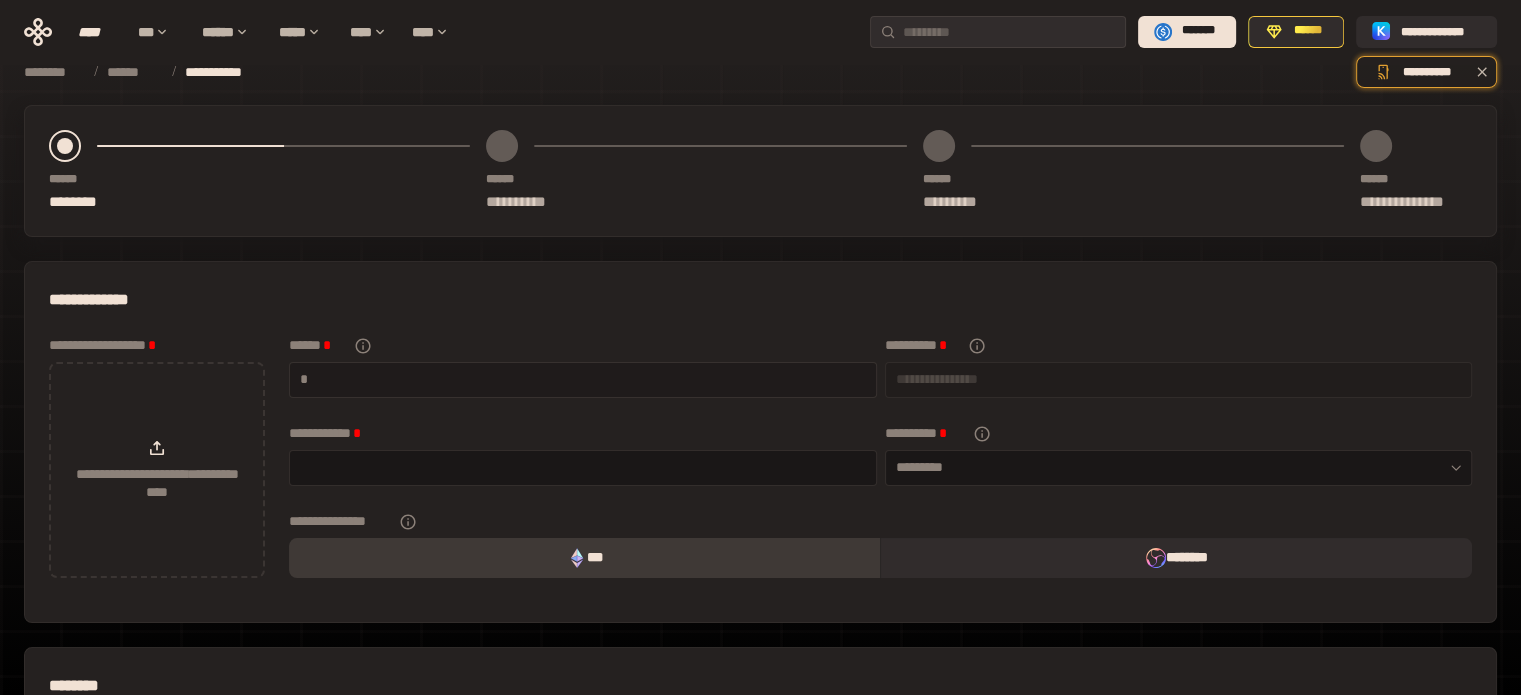 click on "*" at bounding box center (583, 380) 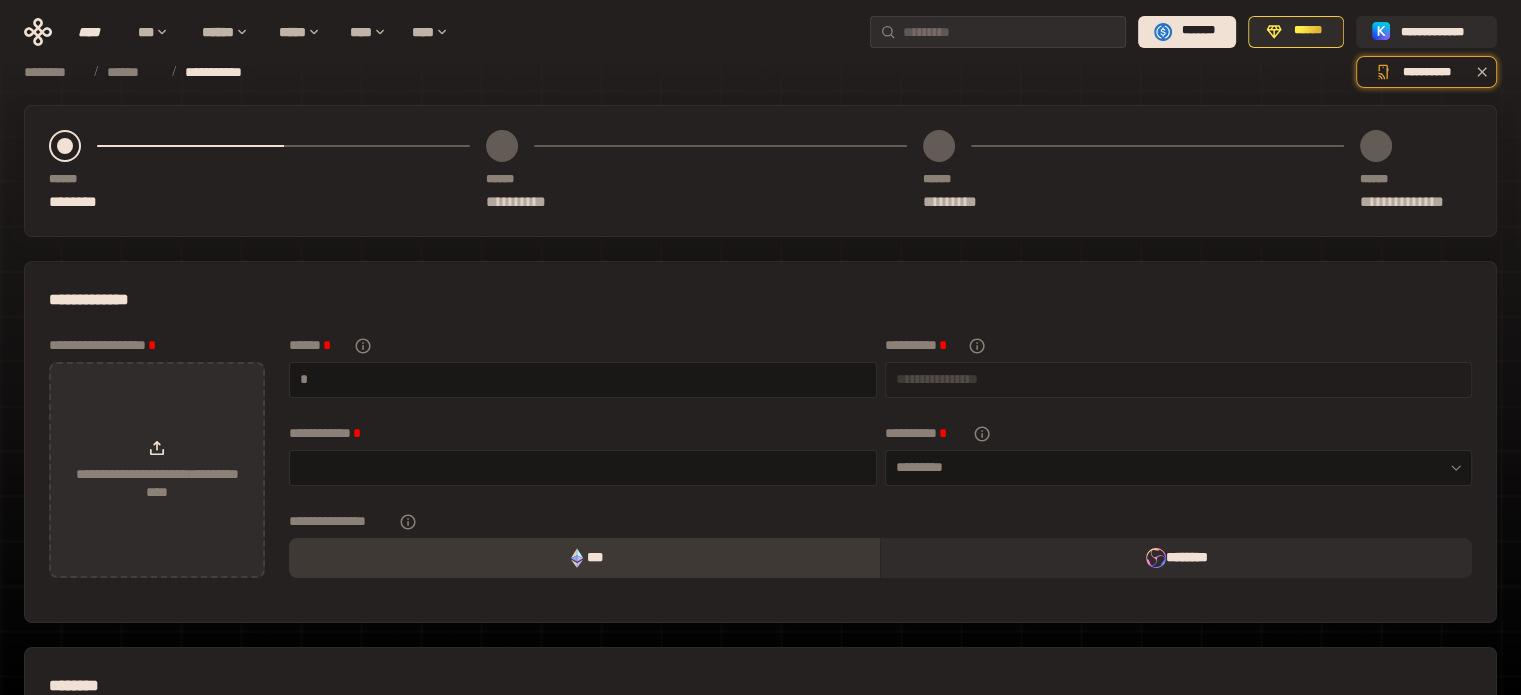 click on "**********" at bounding box center (157, 470) 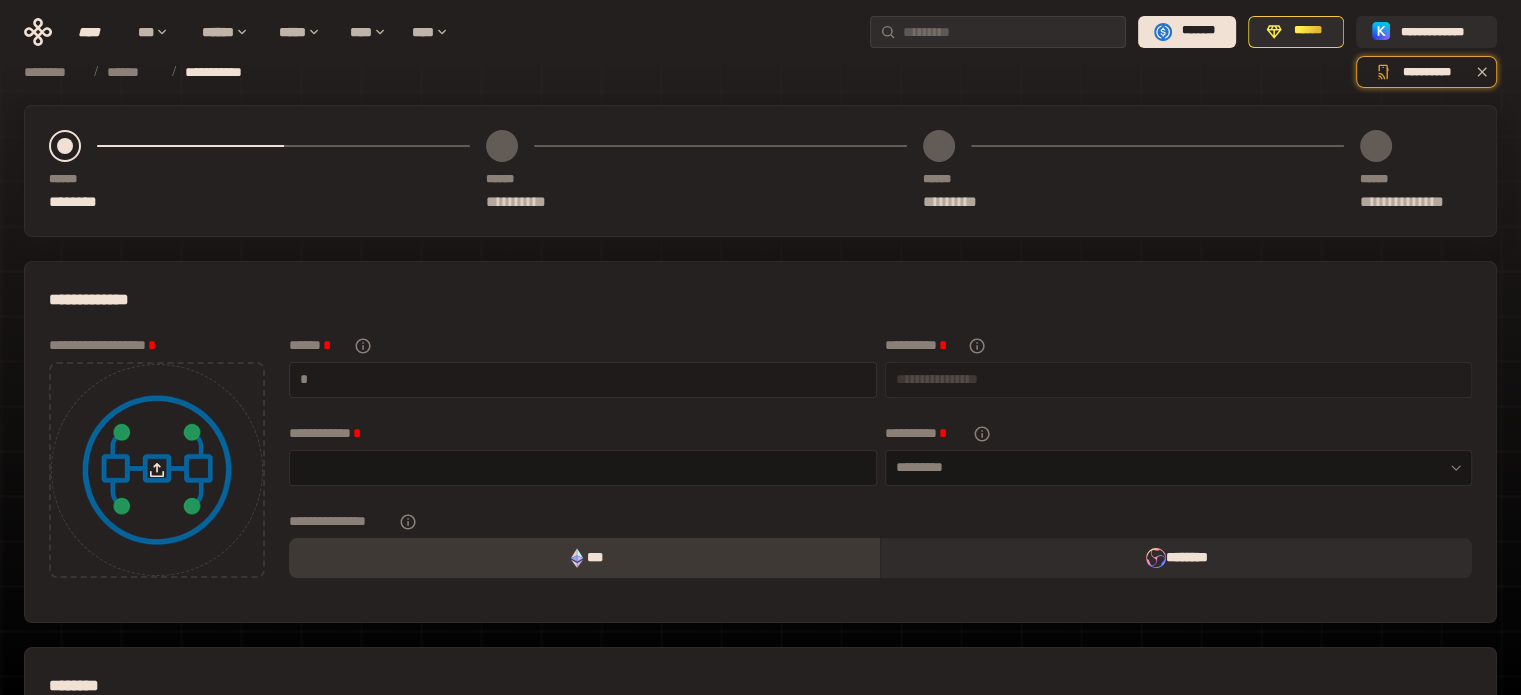 click at bounding box center (589, 379) 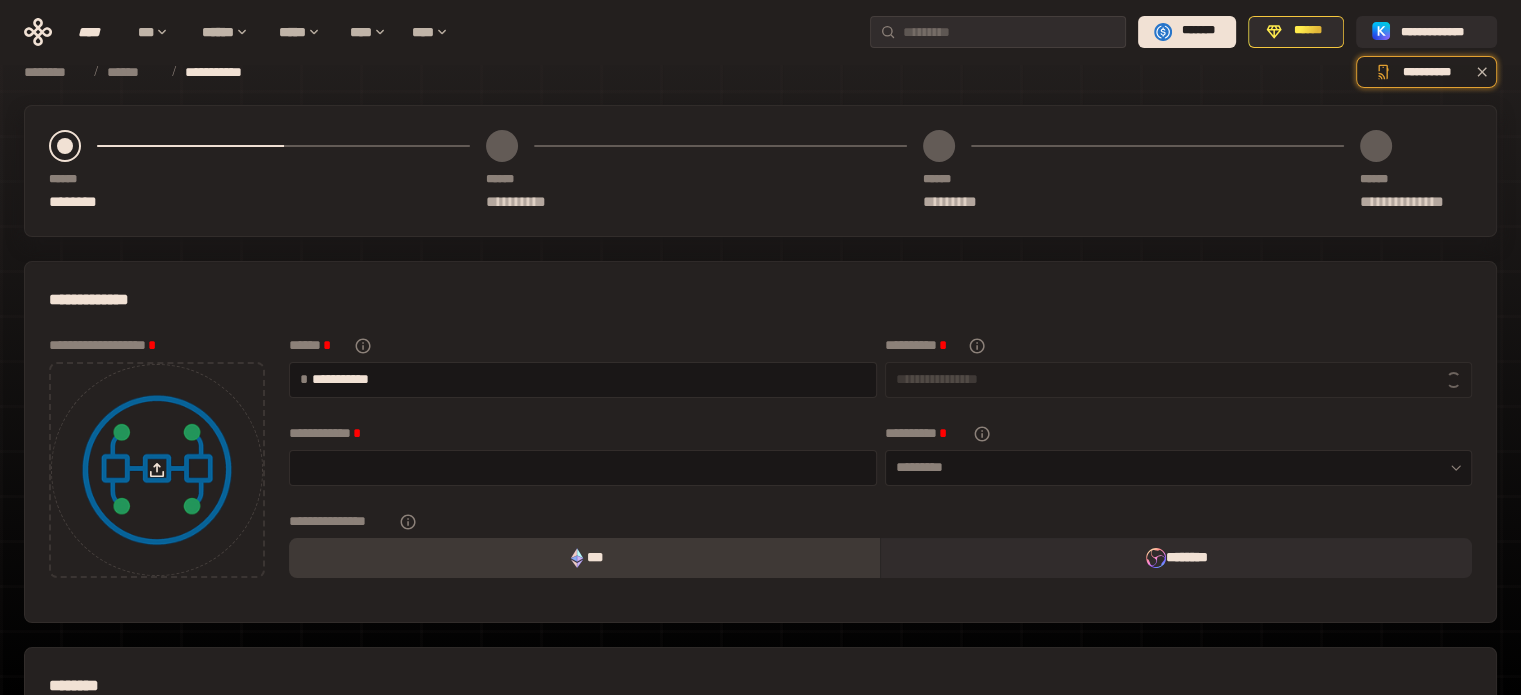 type on "**********" 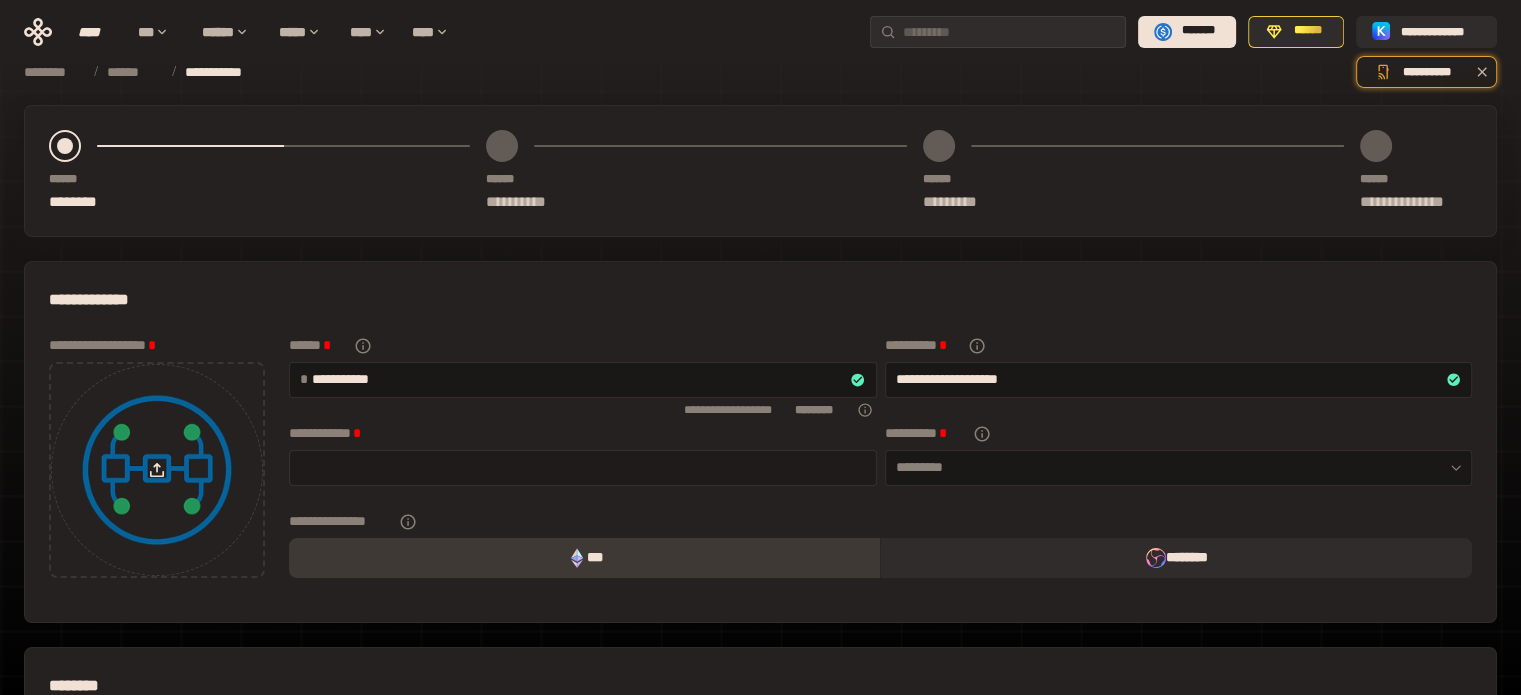 type on "**********" 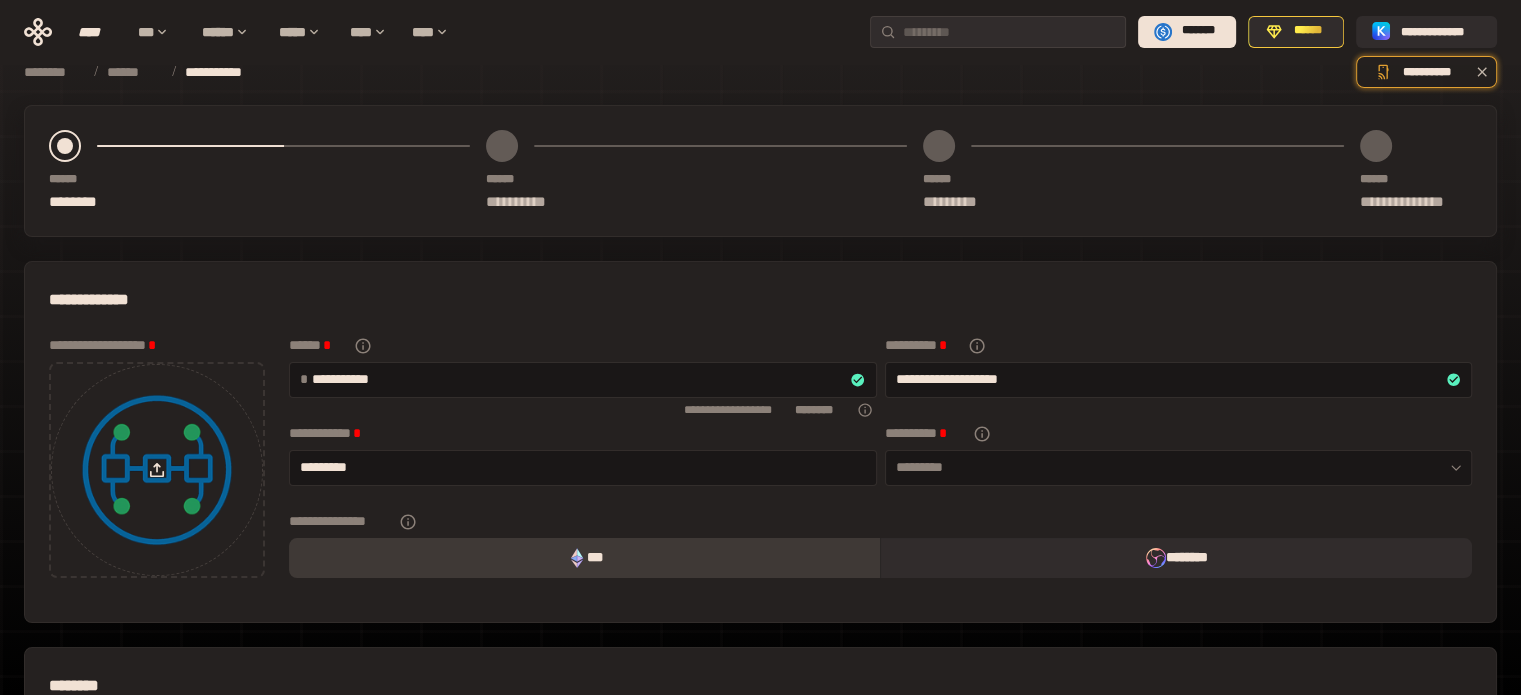 type on "*********" 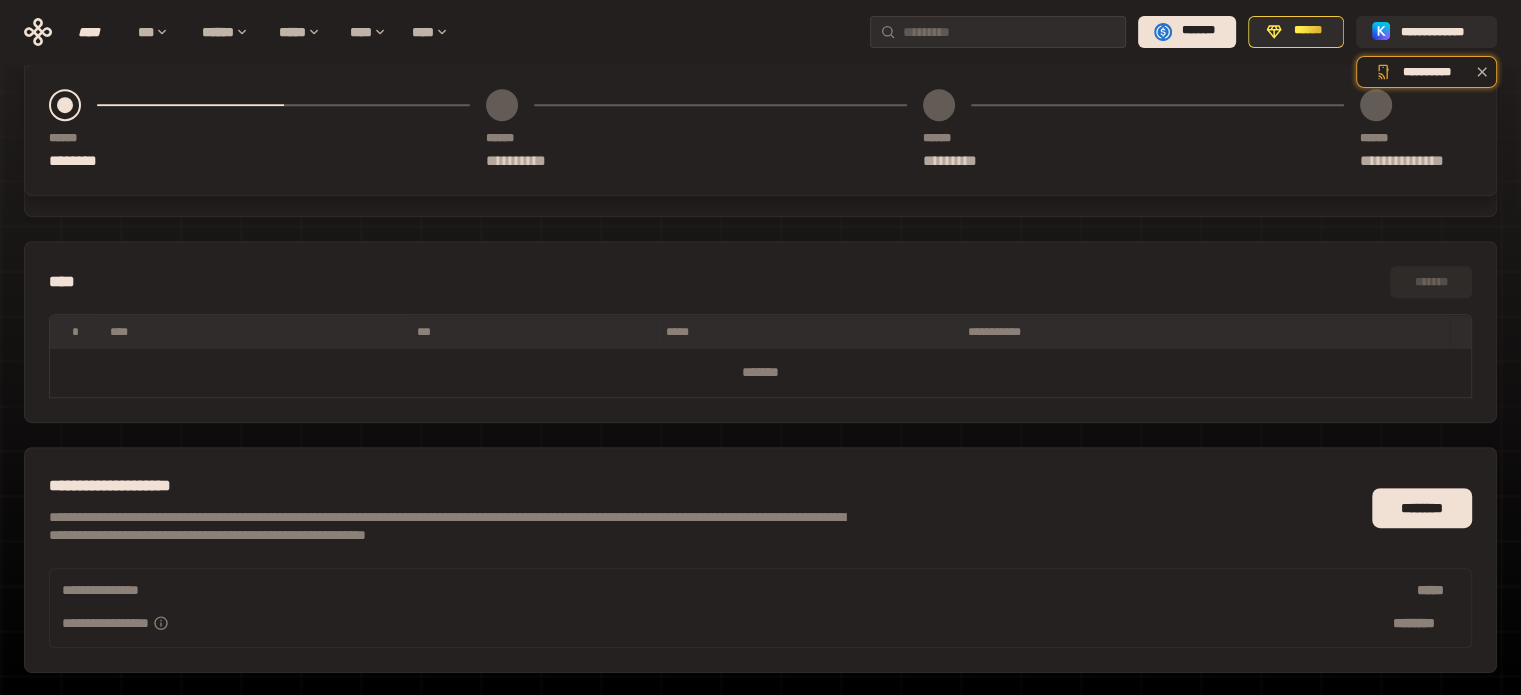 scroll, scrollTop: 964, scrollLeft: 0, axis: vertical 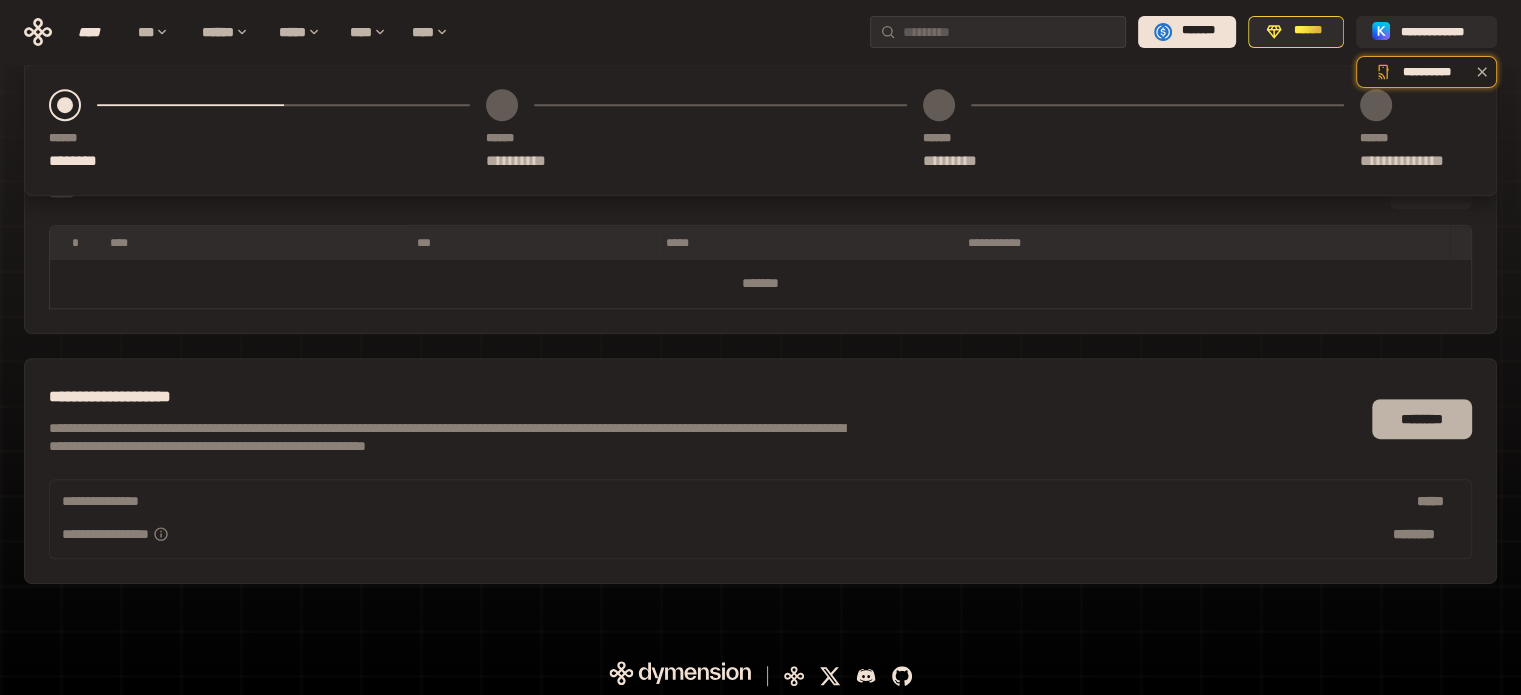 click on "********" at bounding box center (1422, 419) 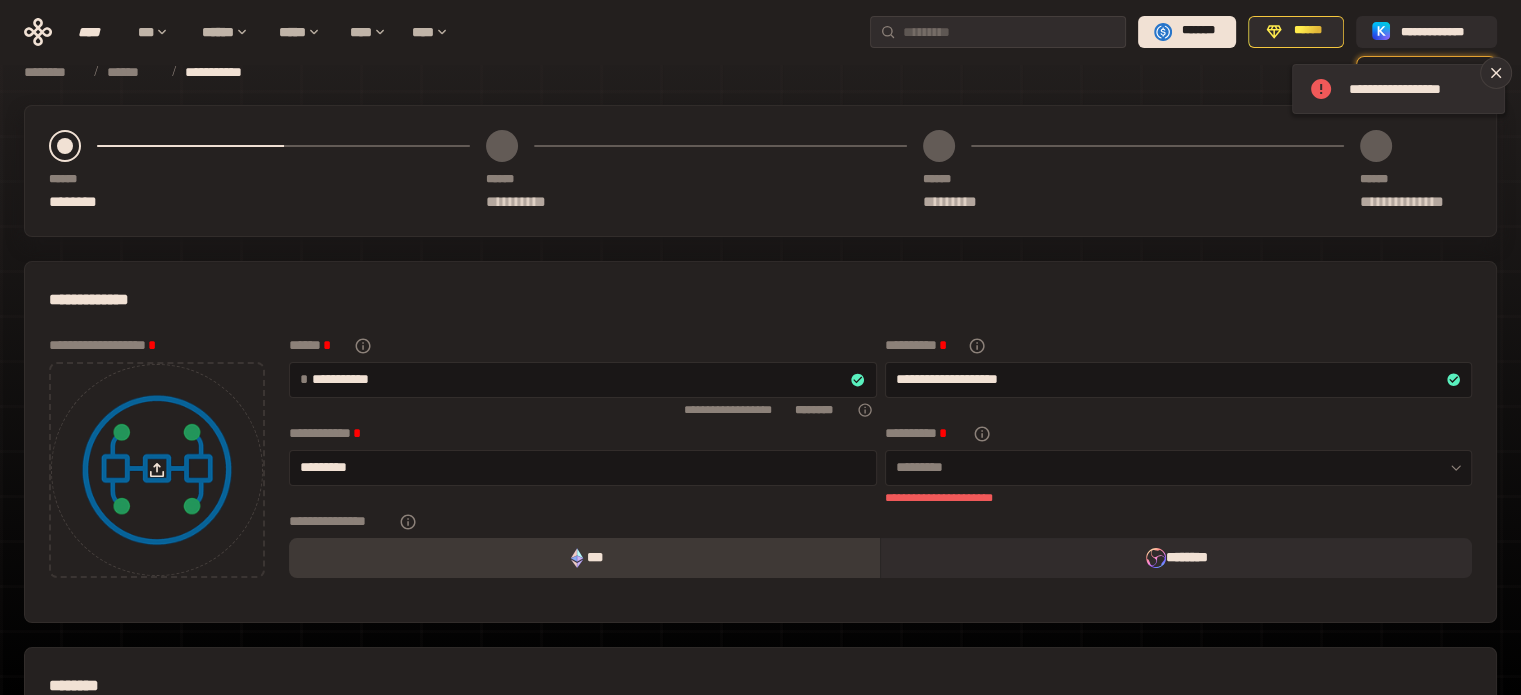 scroll, scrollTop: 0, scrollLeft: 0, axis: both 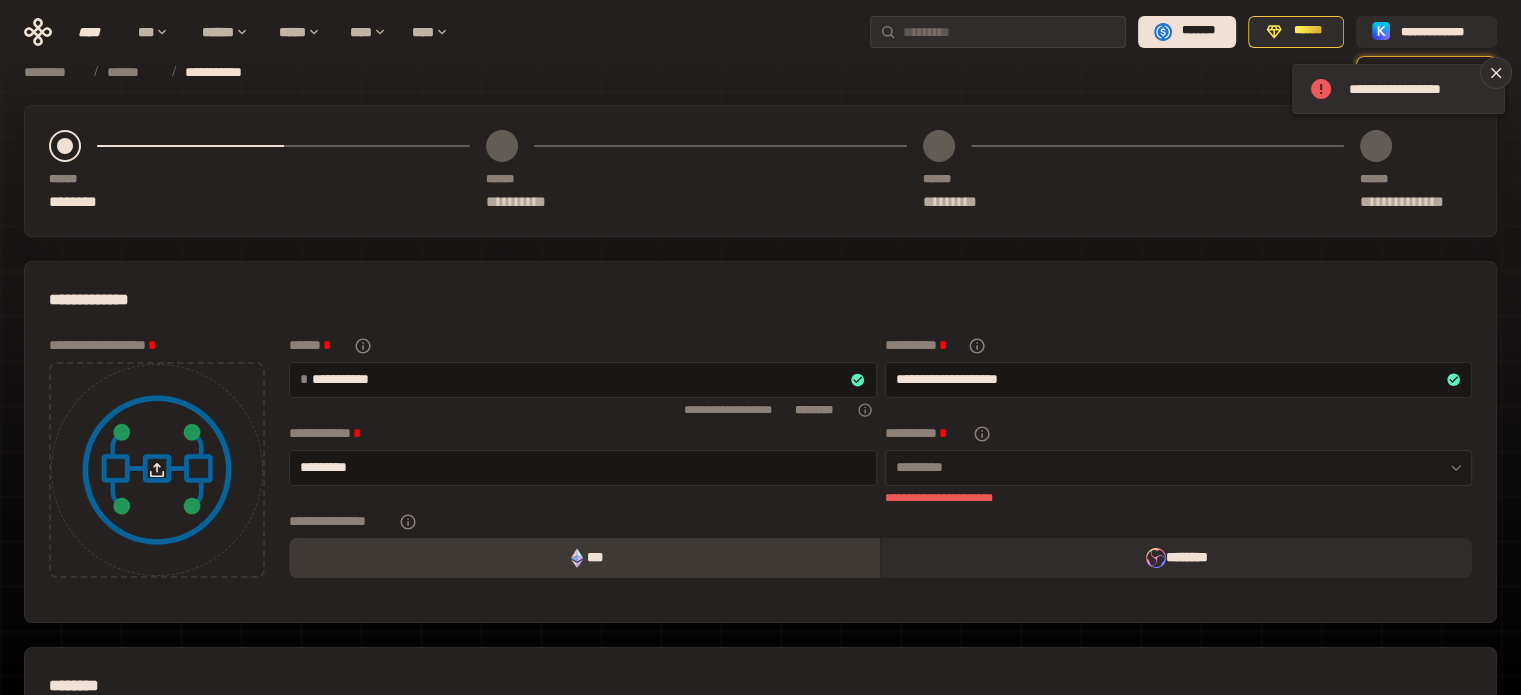 click on "*********" at bounding box center (1179, 468) 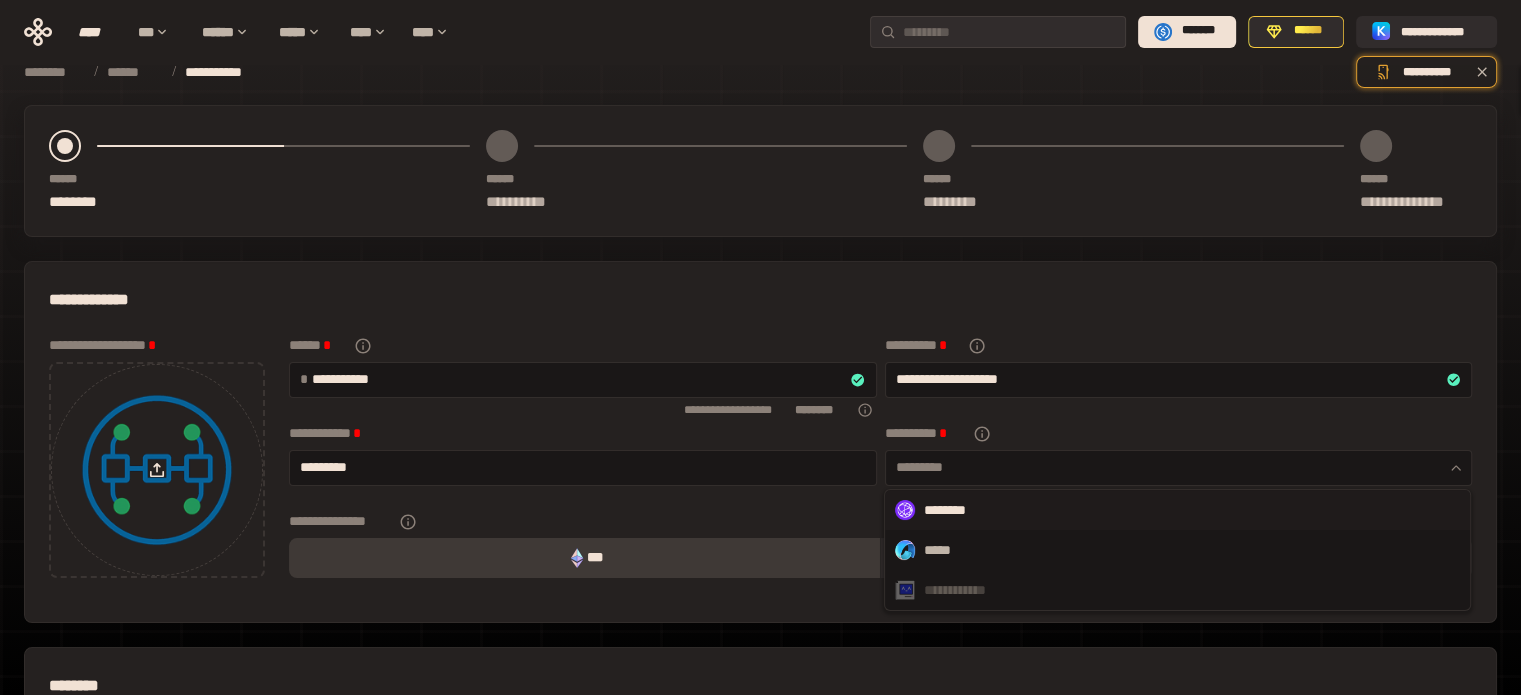 click on "********" at bounding box center (1177, 510) 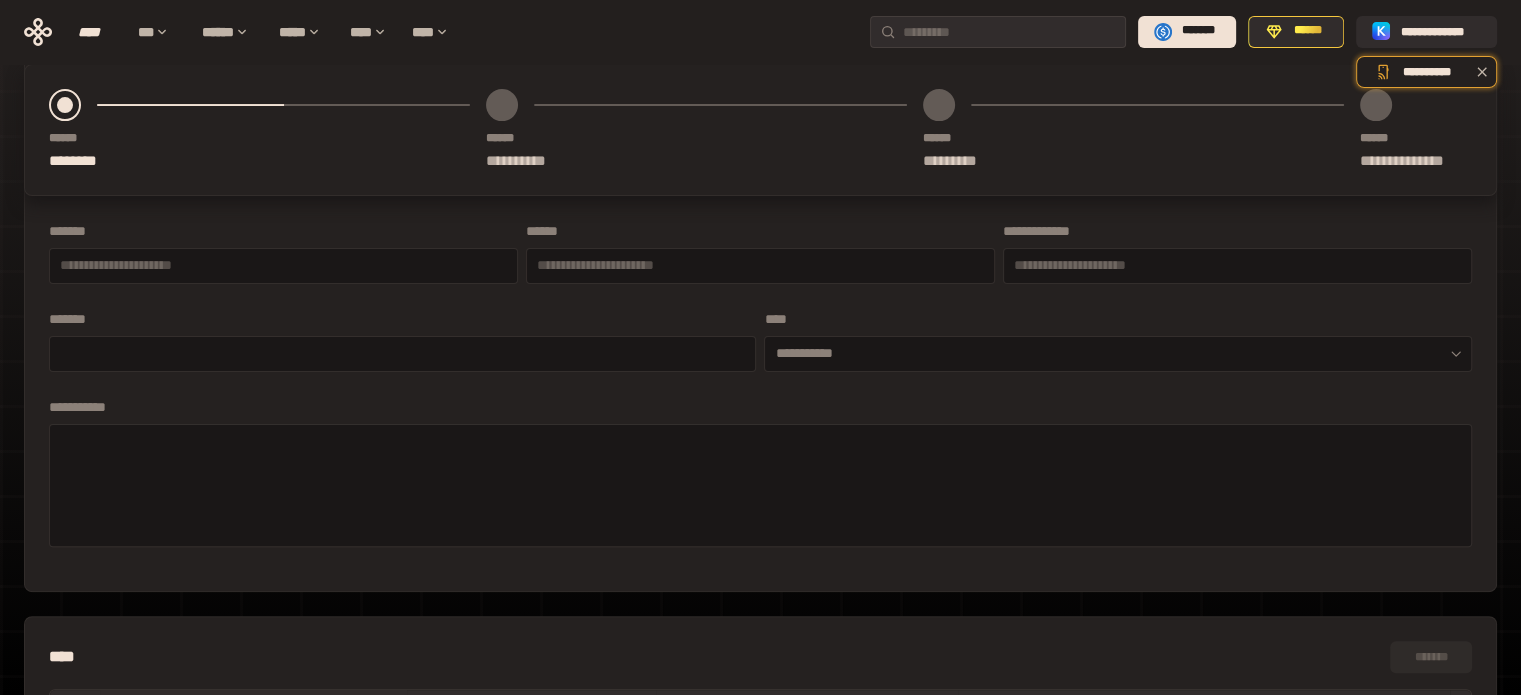 scroll, scrollTop: 900, scrollLeft: 0, axis: vertical 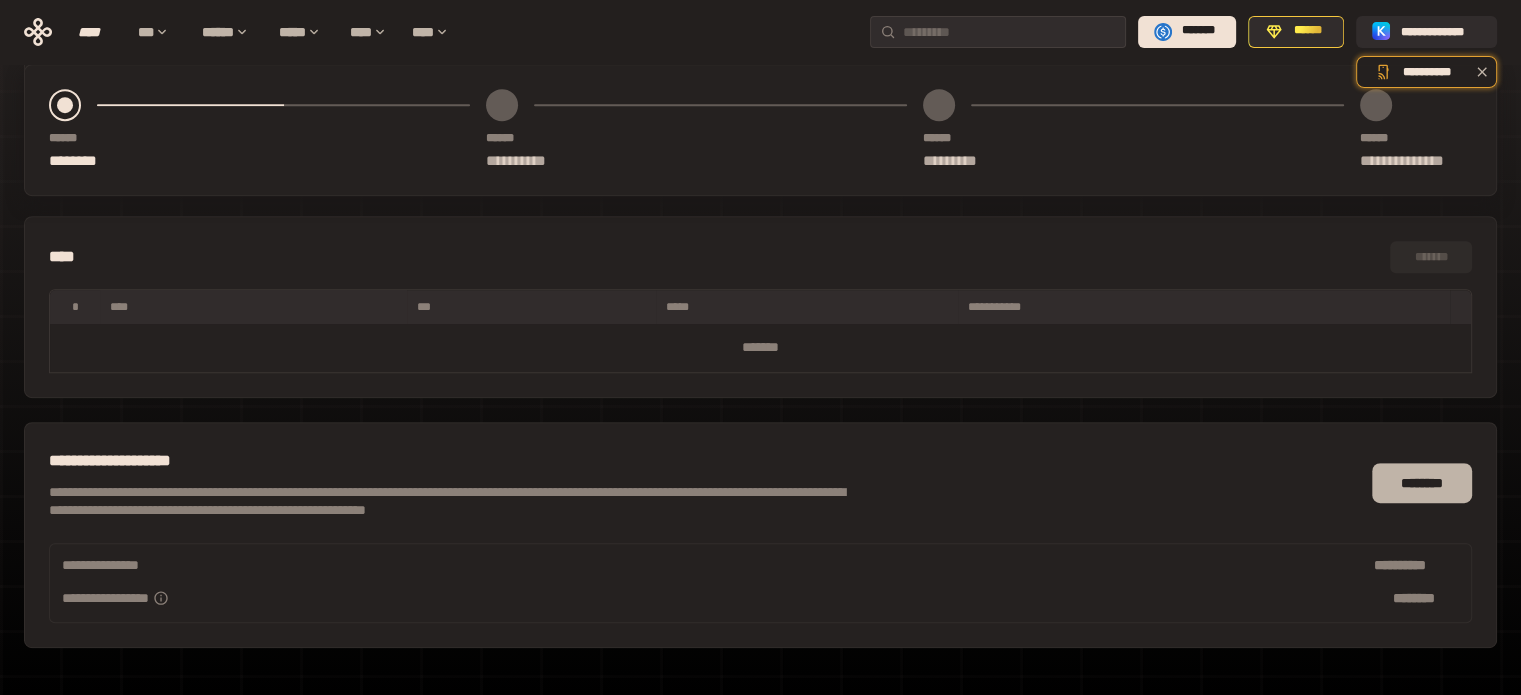 click on "********" at bounding box center (1422, 483) 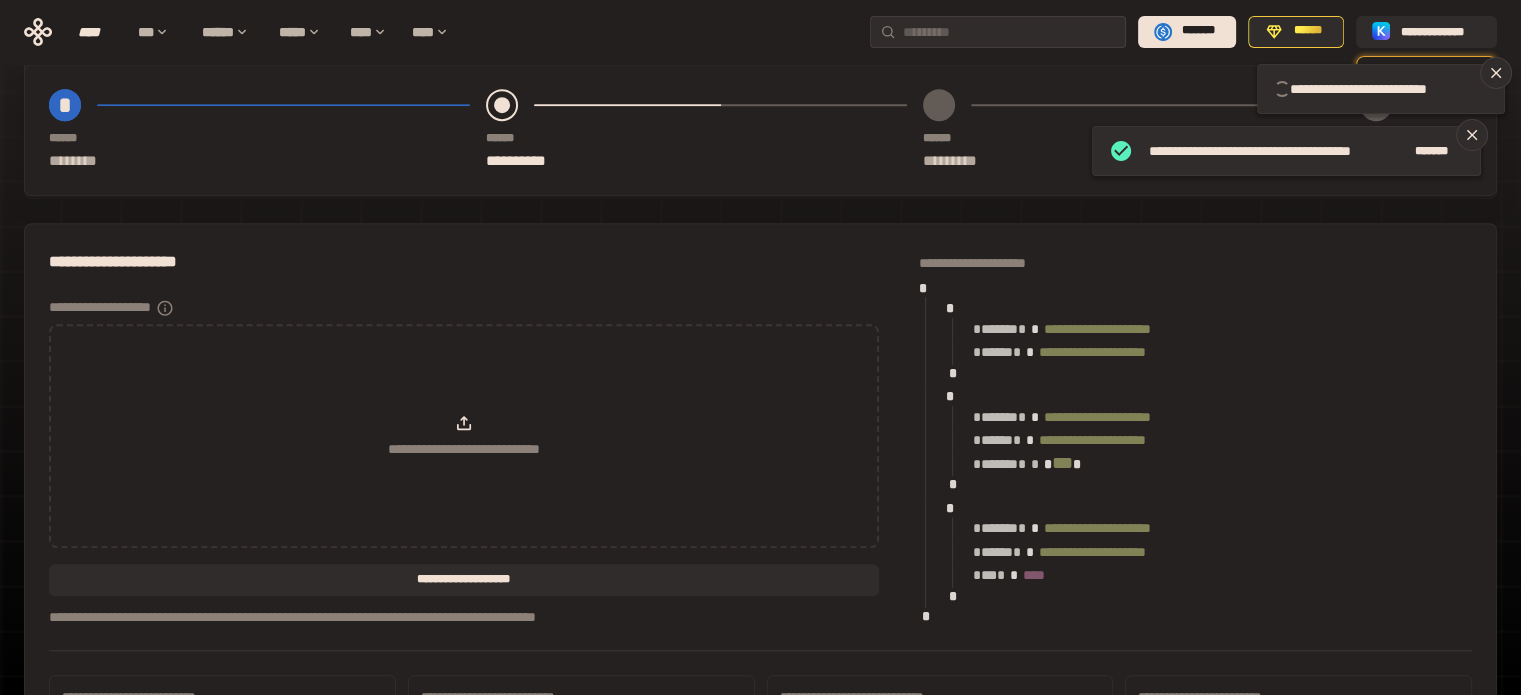 type on "**********" 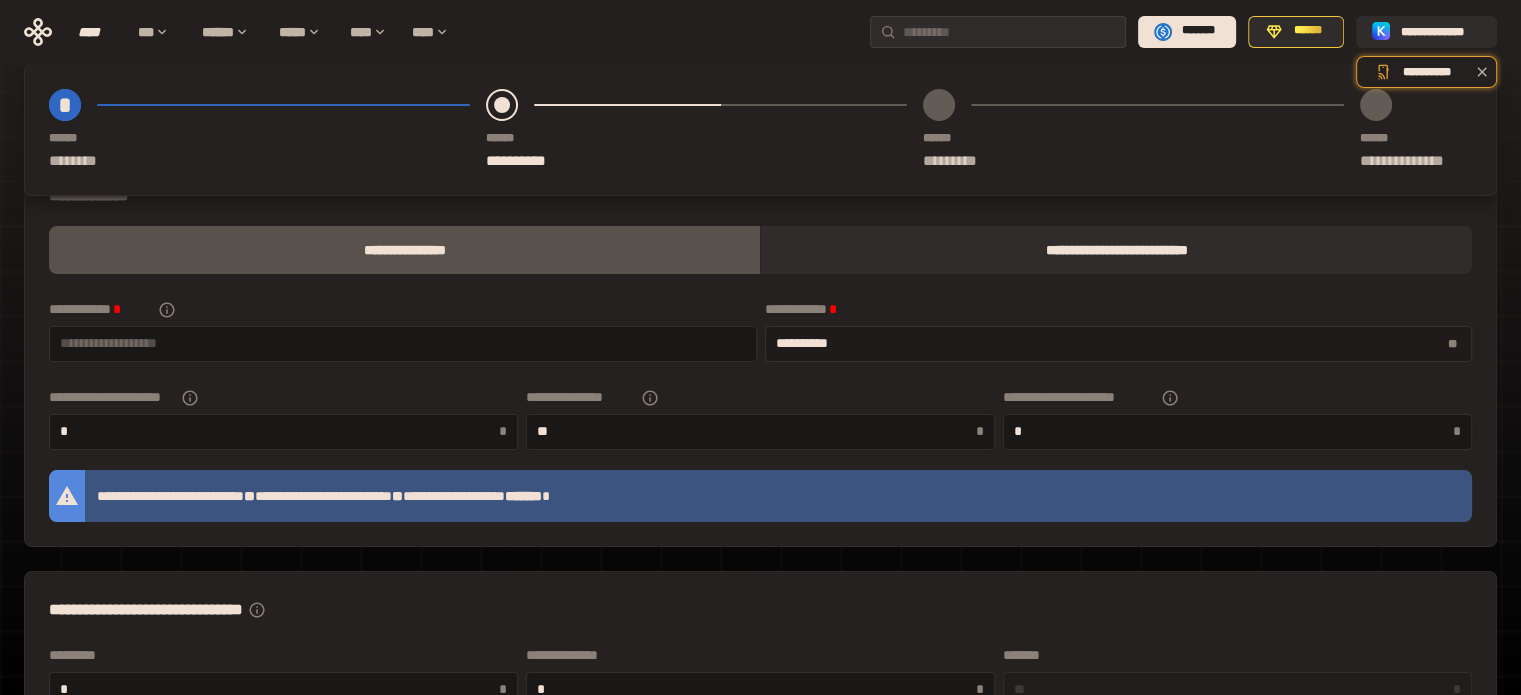 scroll, scrollTop: 0, scrollLeft: 0, axis: both 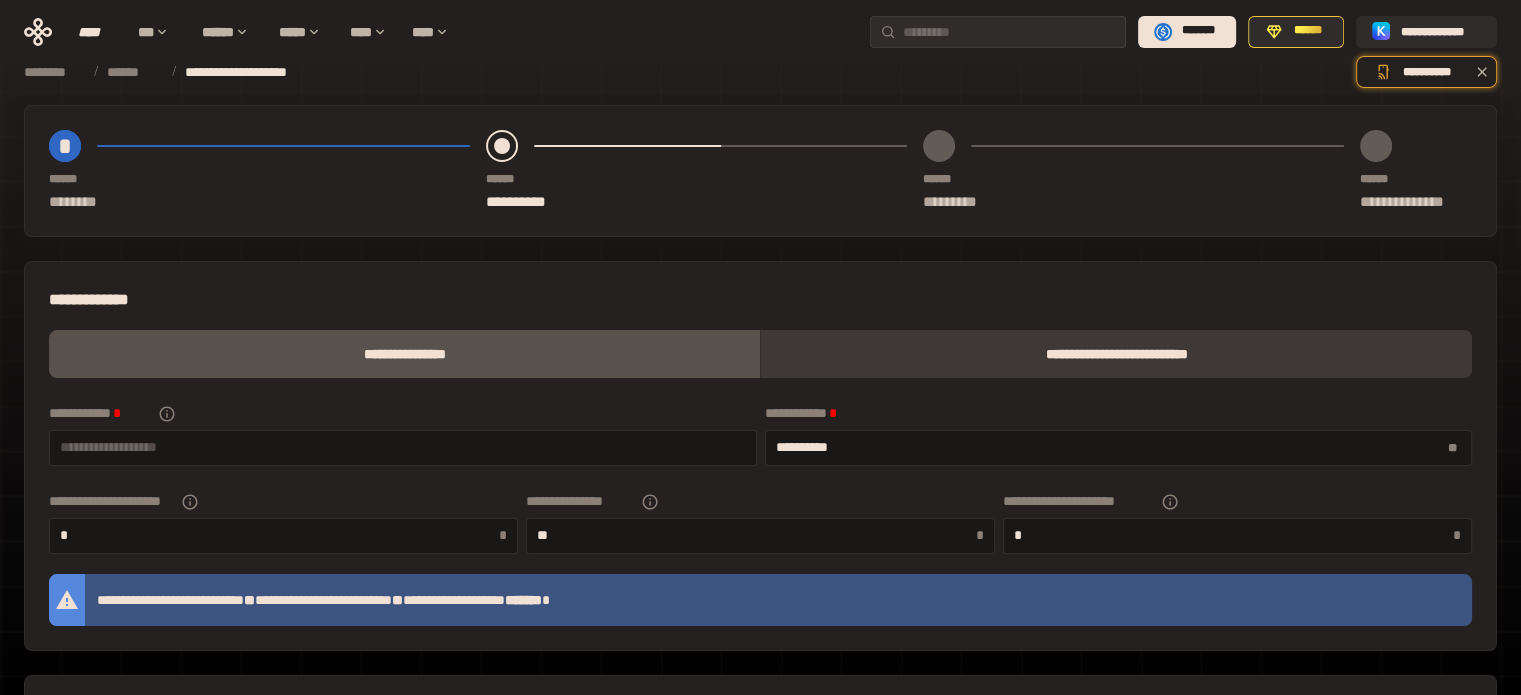 click on "**********" at bounding box center [1116, 354] 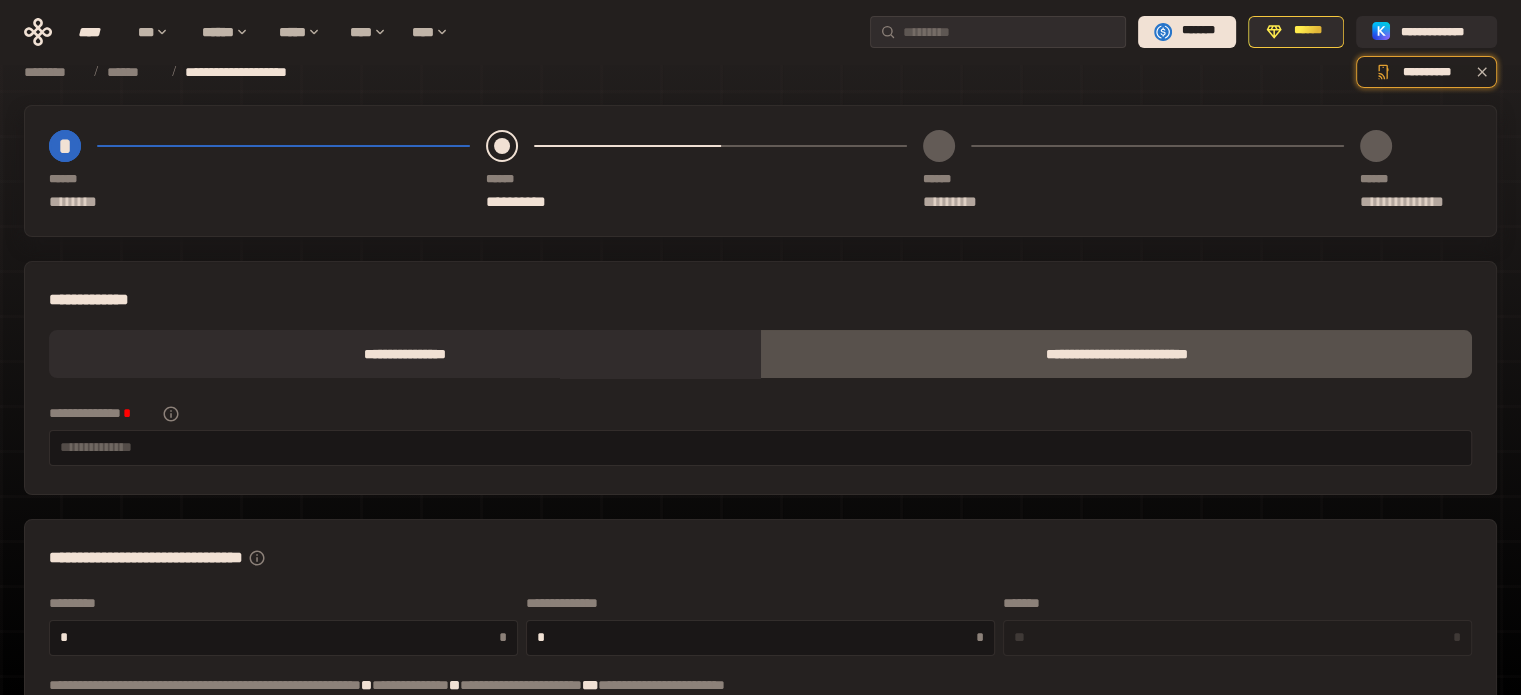 click on "**********" at bounding box center (760, 378) 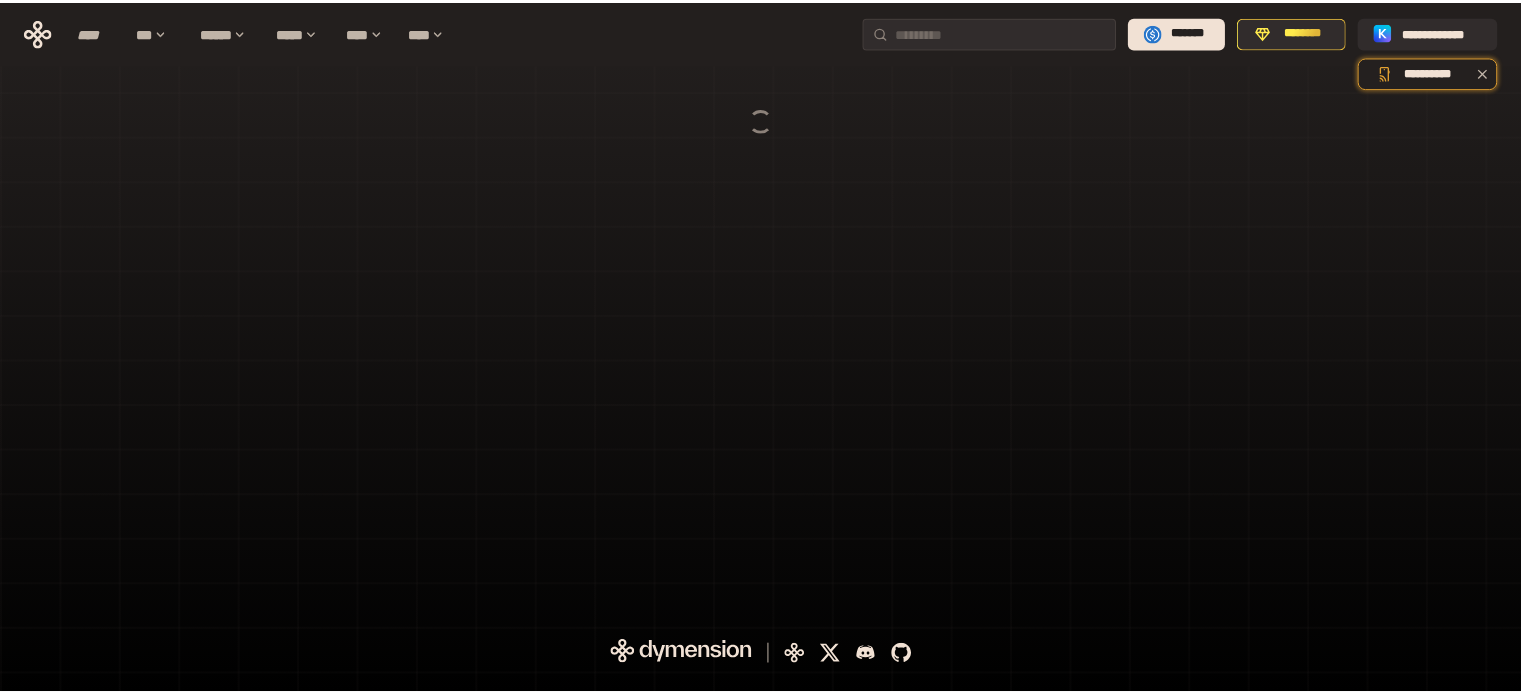 scroll, scrollTop: 0, scrollLeft: 0, axis: both 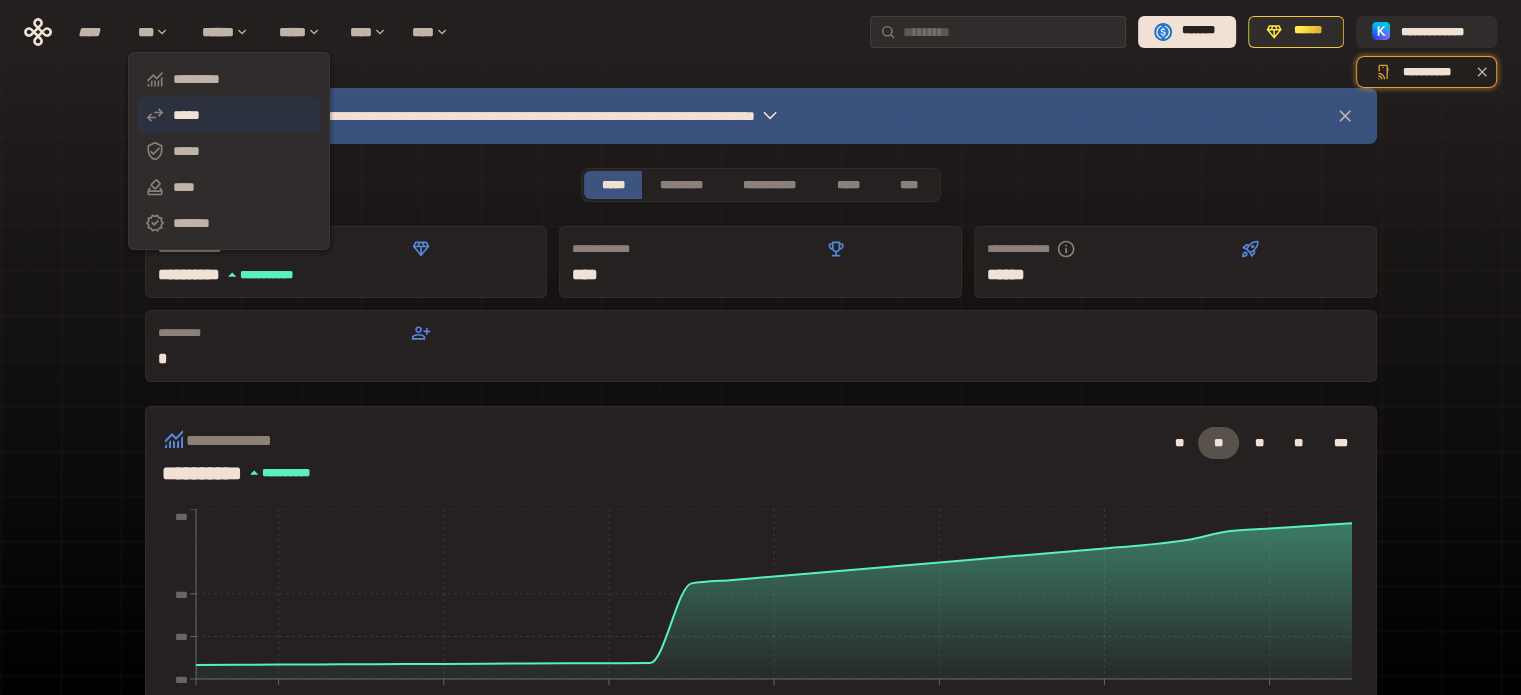 click on "*****" at bounding box center [229, 115] 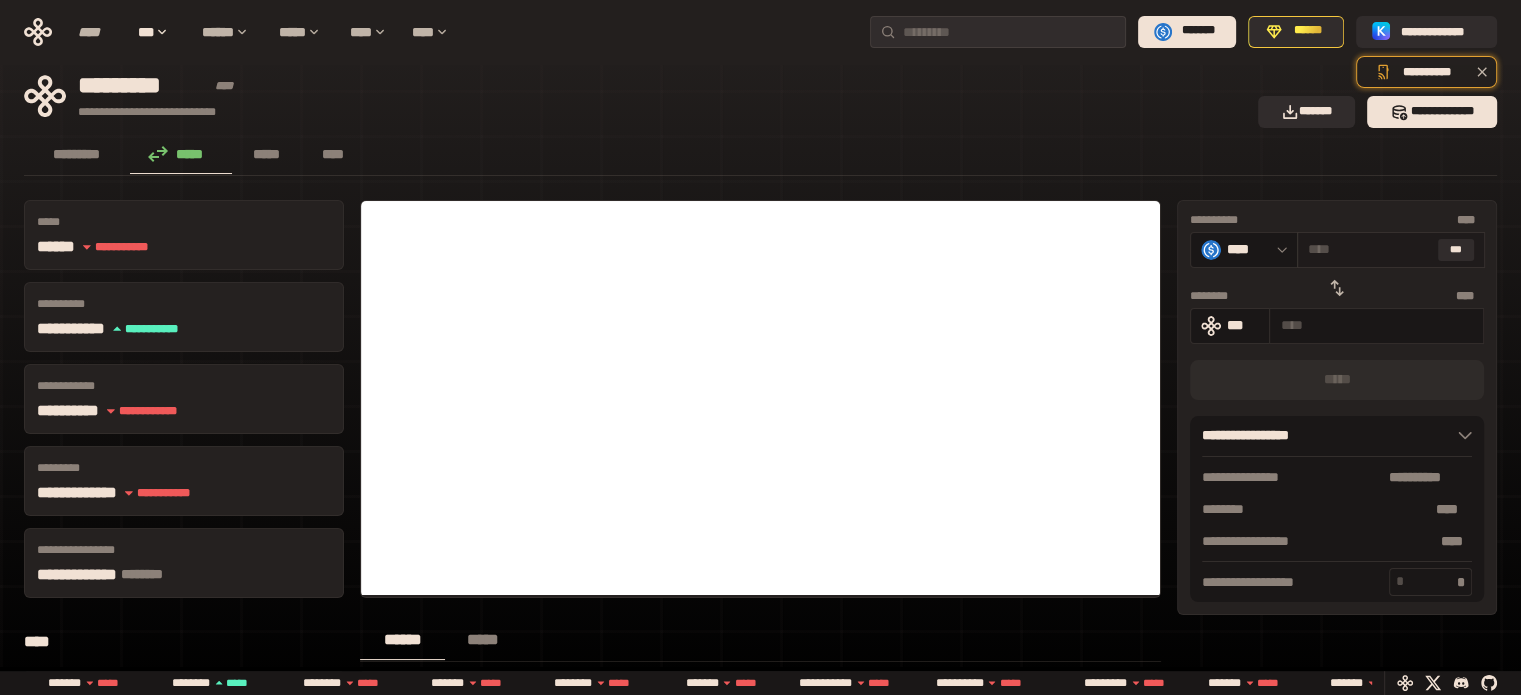 click at bounding box center (1369, 249) 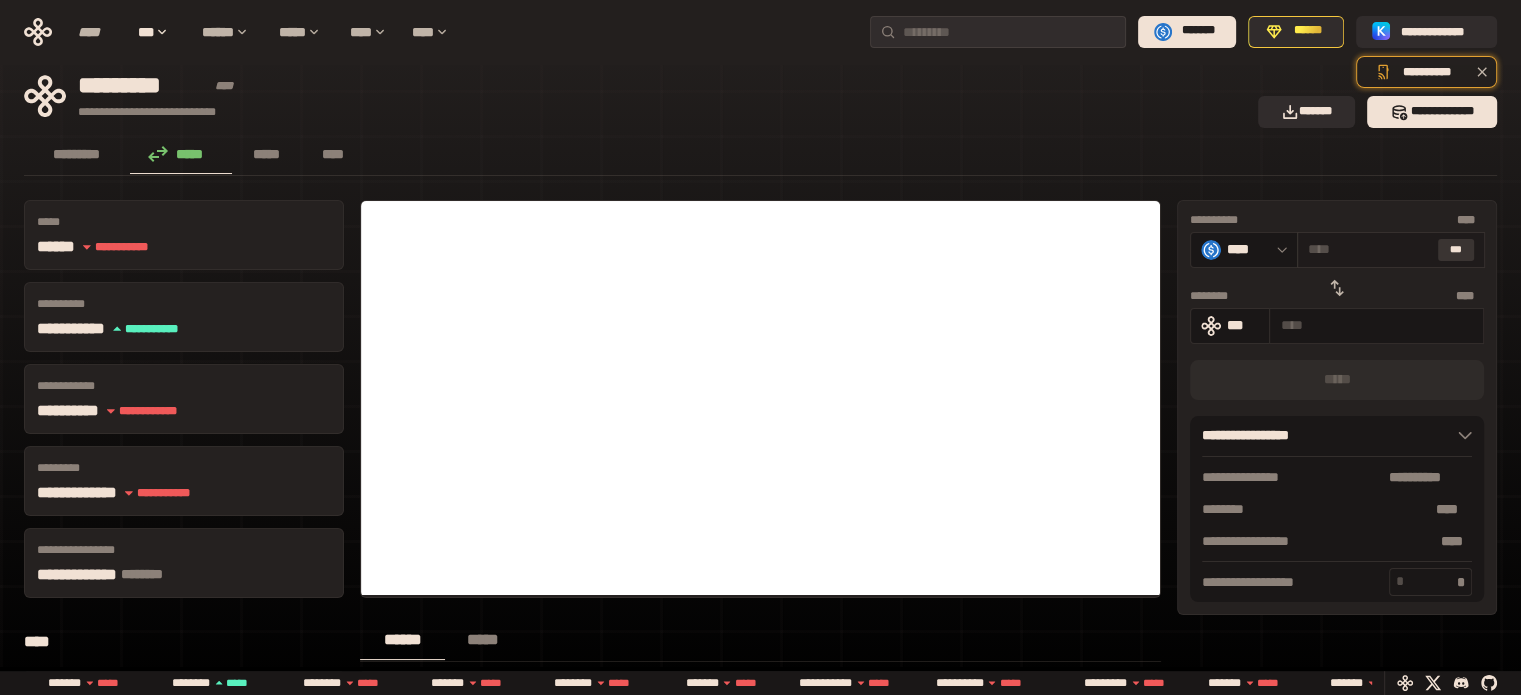 click on "***" at bounding box center [1456, 250] 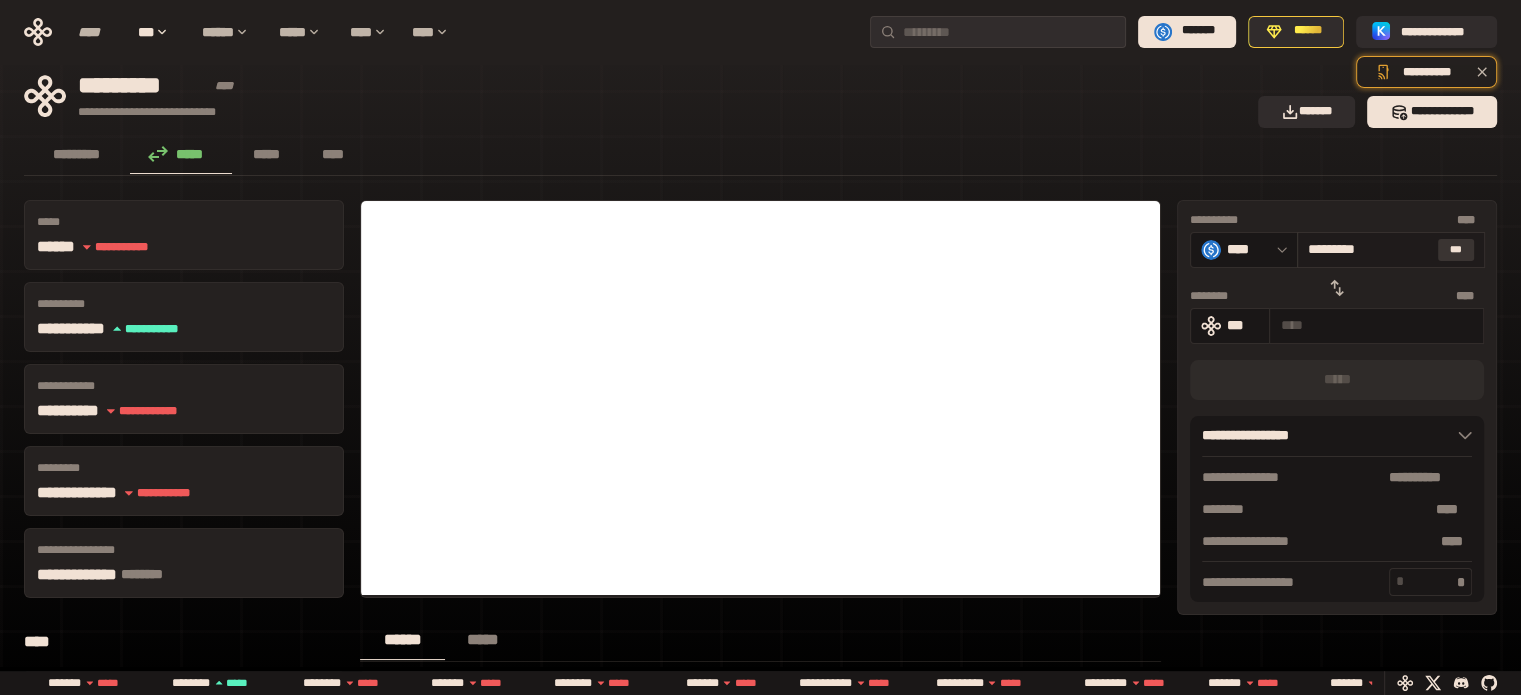 type on "**********" 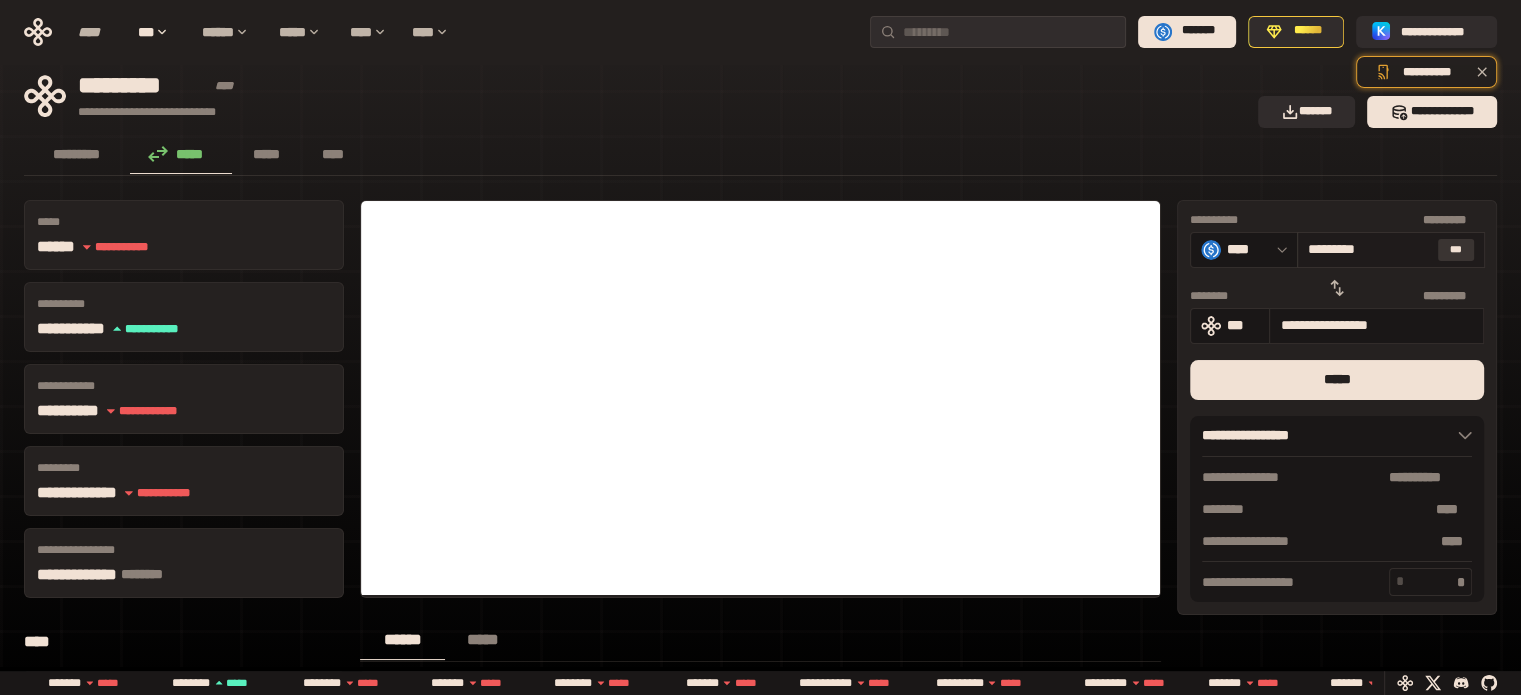 click on "***" at bounding box center [1456, 250] 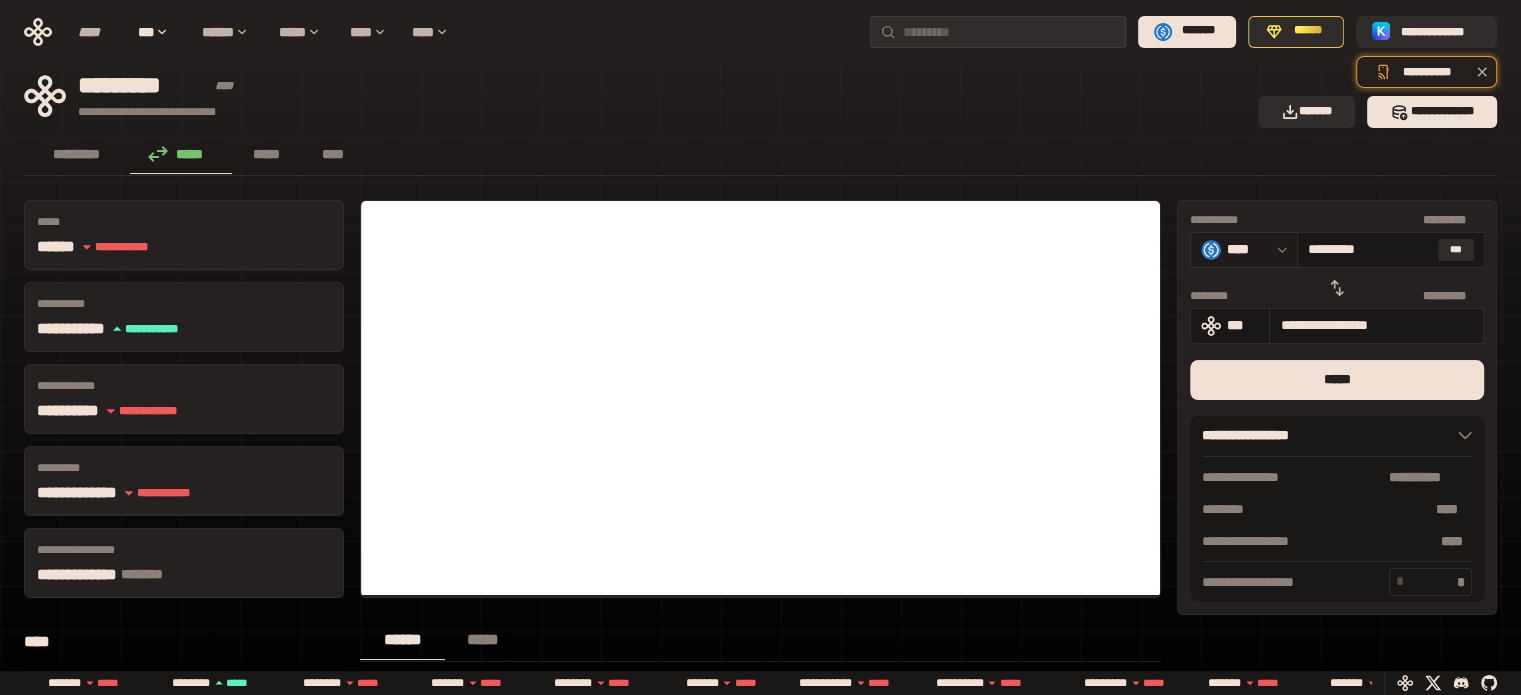 drag, startPoint x: 1401, startPoint y: 251, endPoint x: 1244, endPoint y: 251, distance: 157 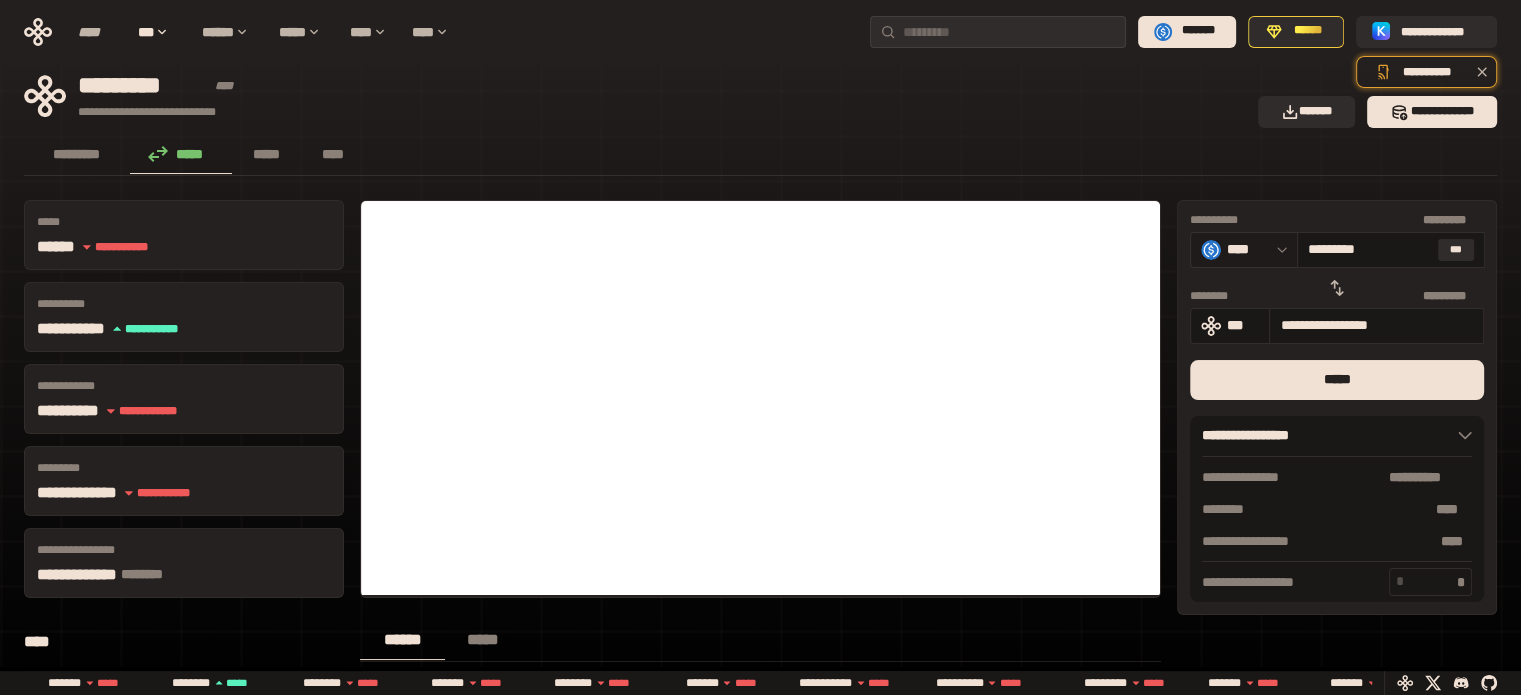 type on "*" 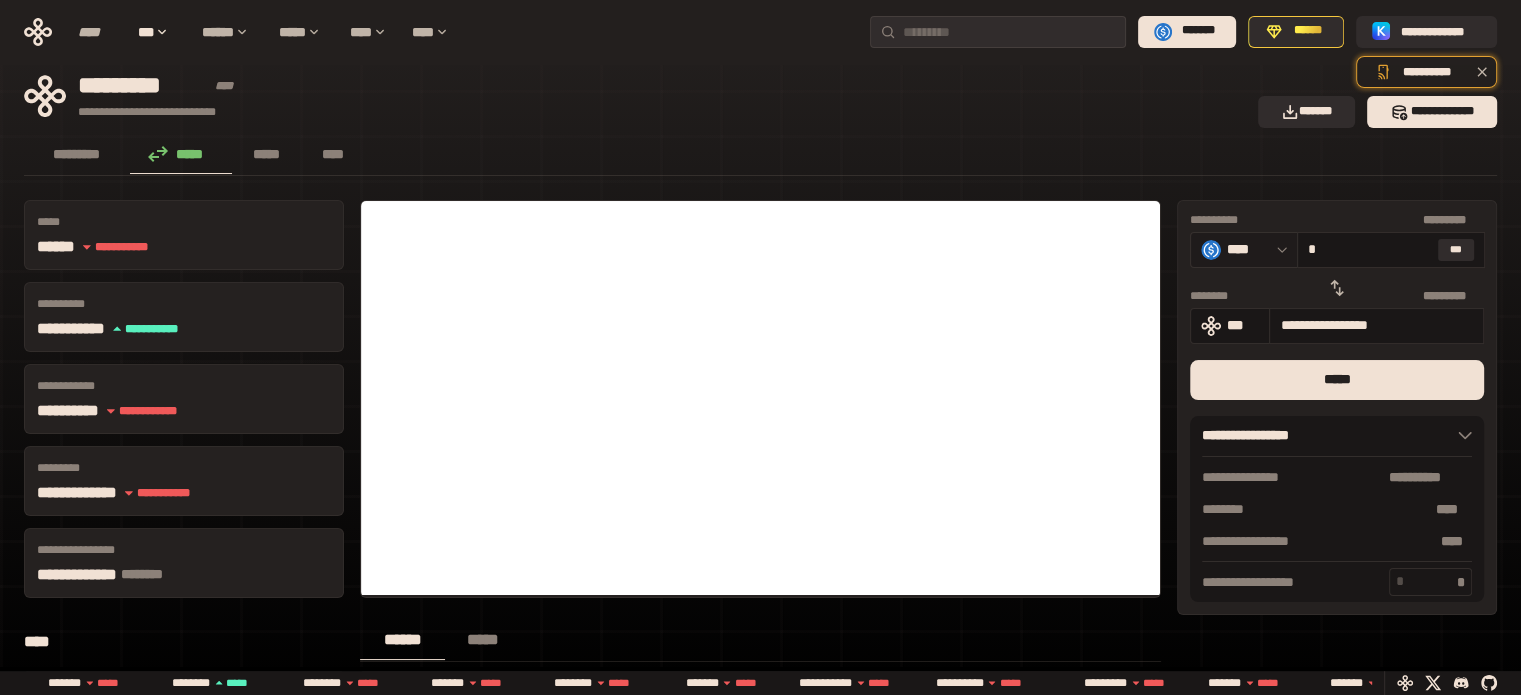 type on "**********" 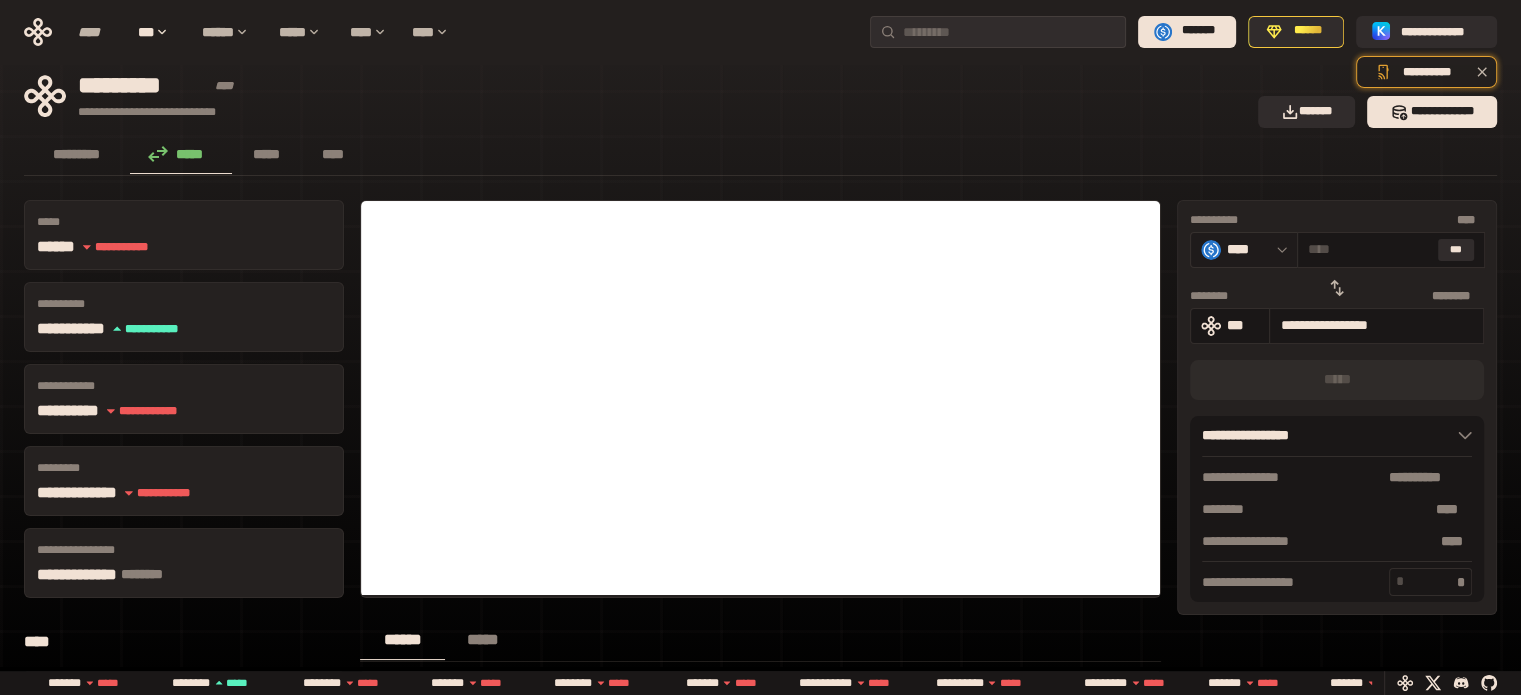 type on "*" 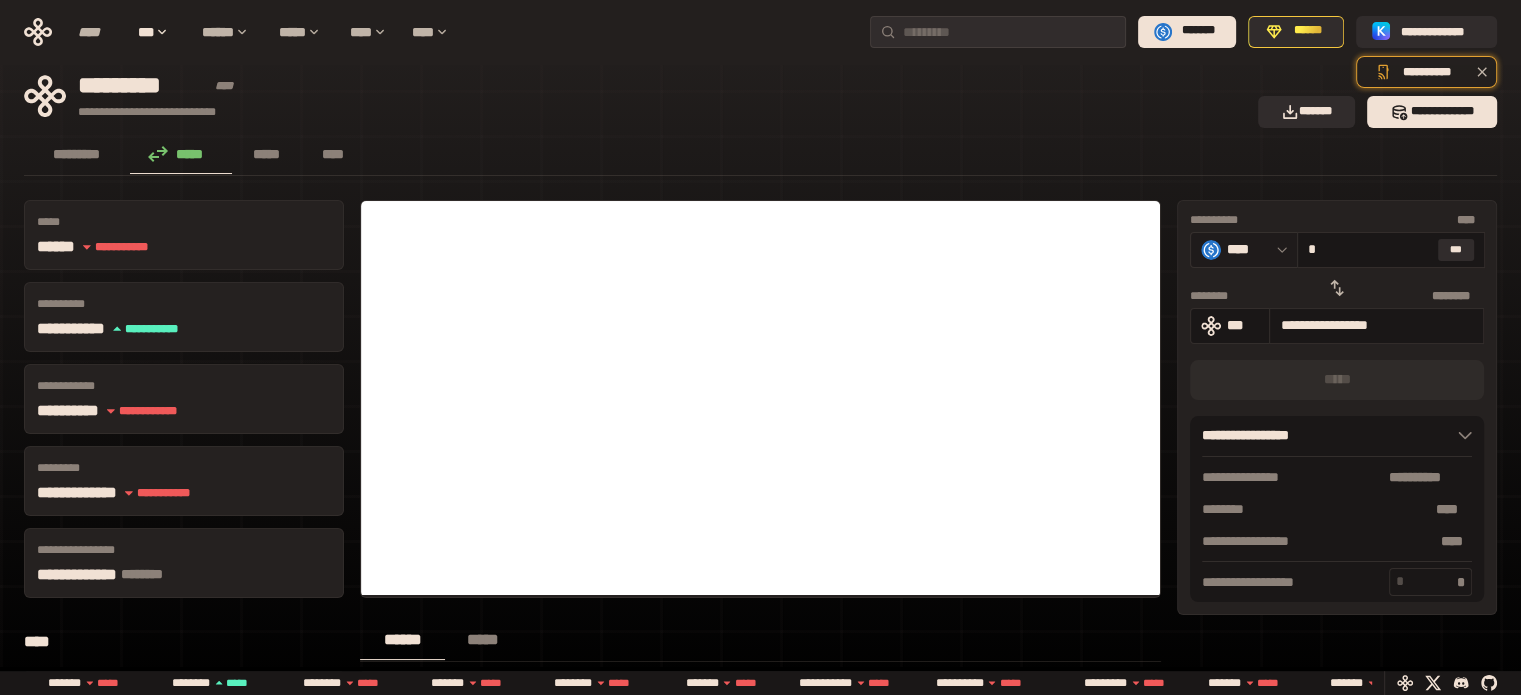 type on "**********" 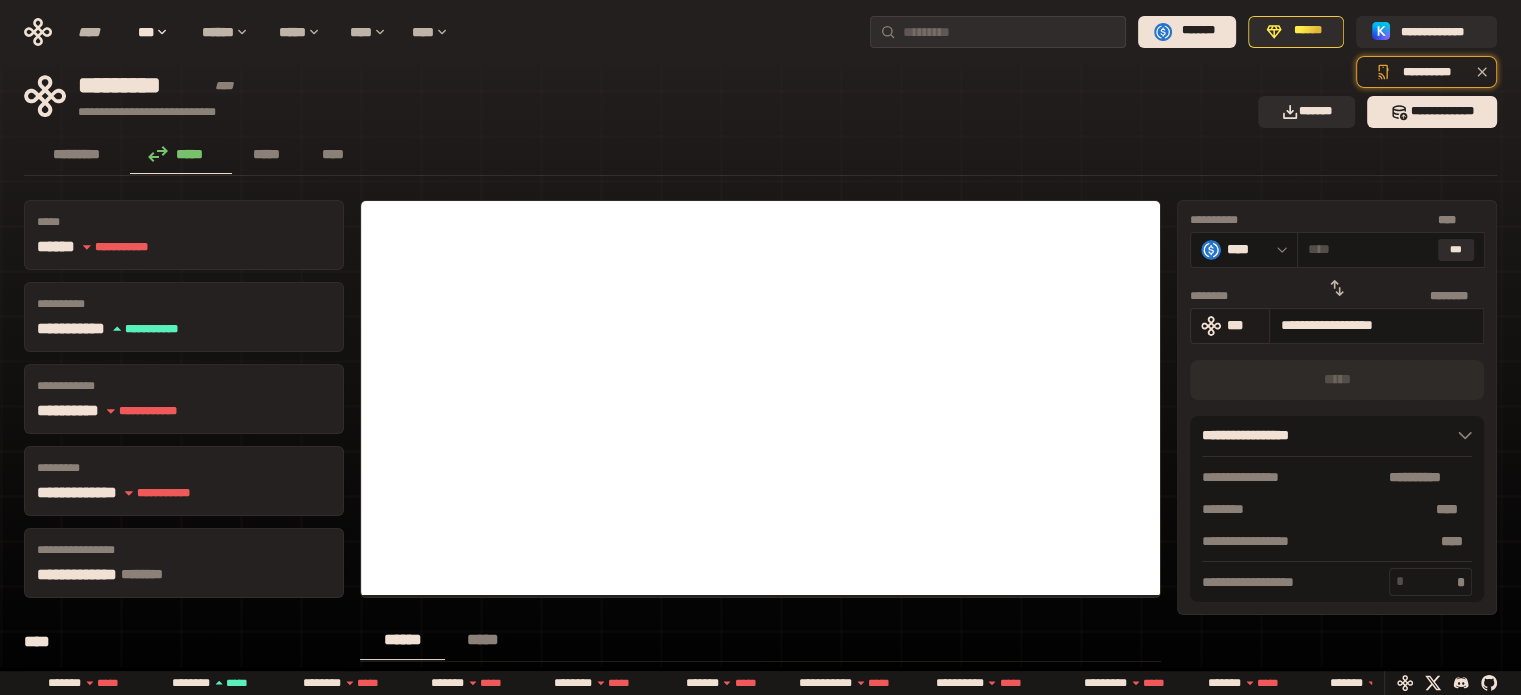type on "*" 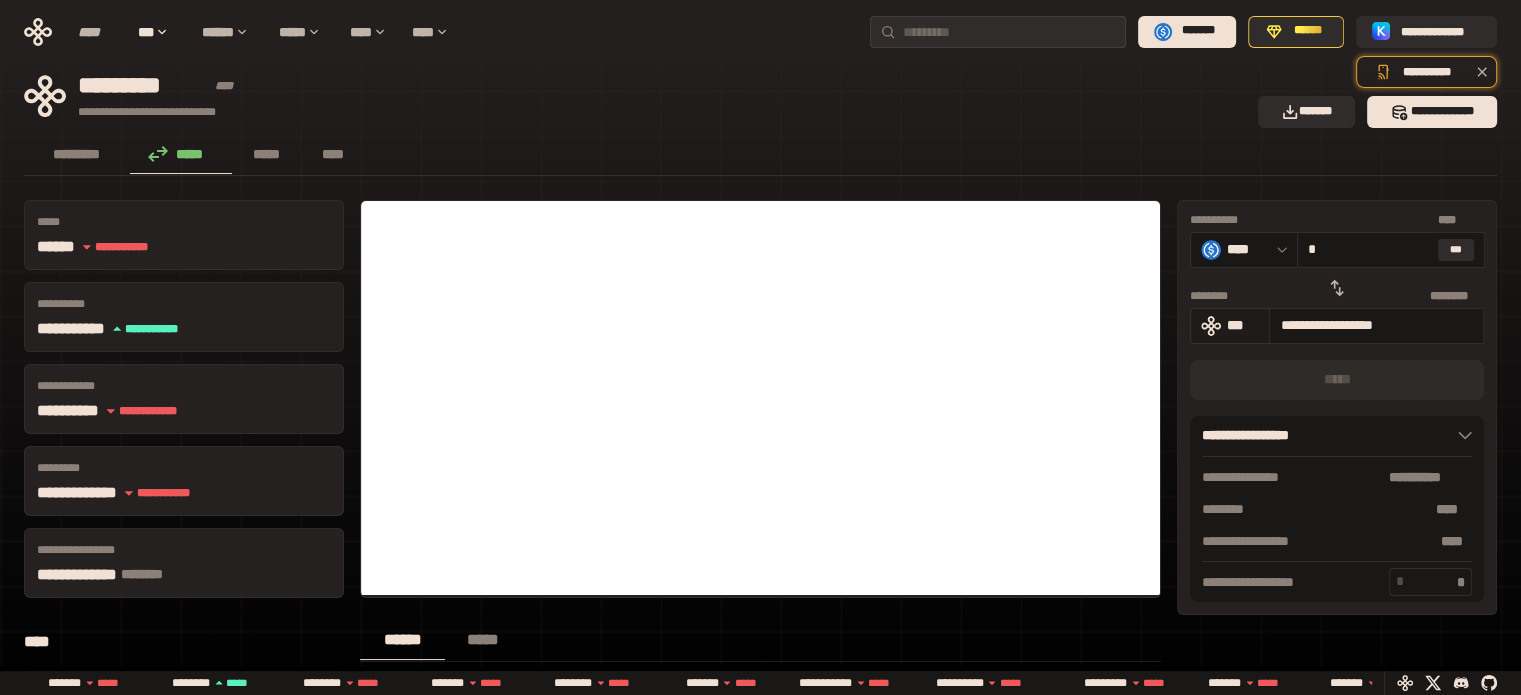 type on "**********" 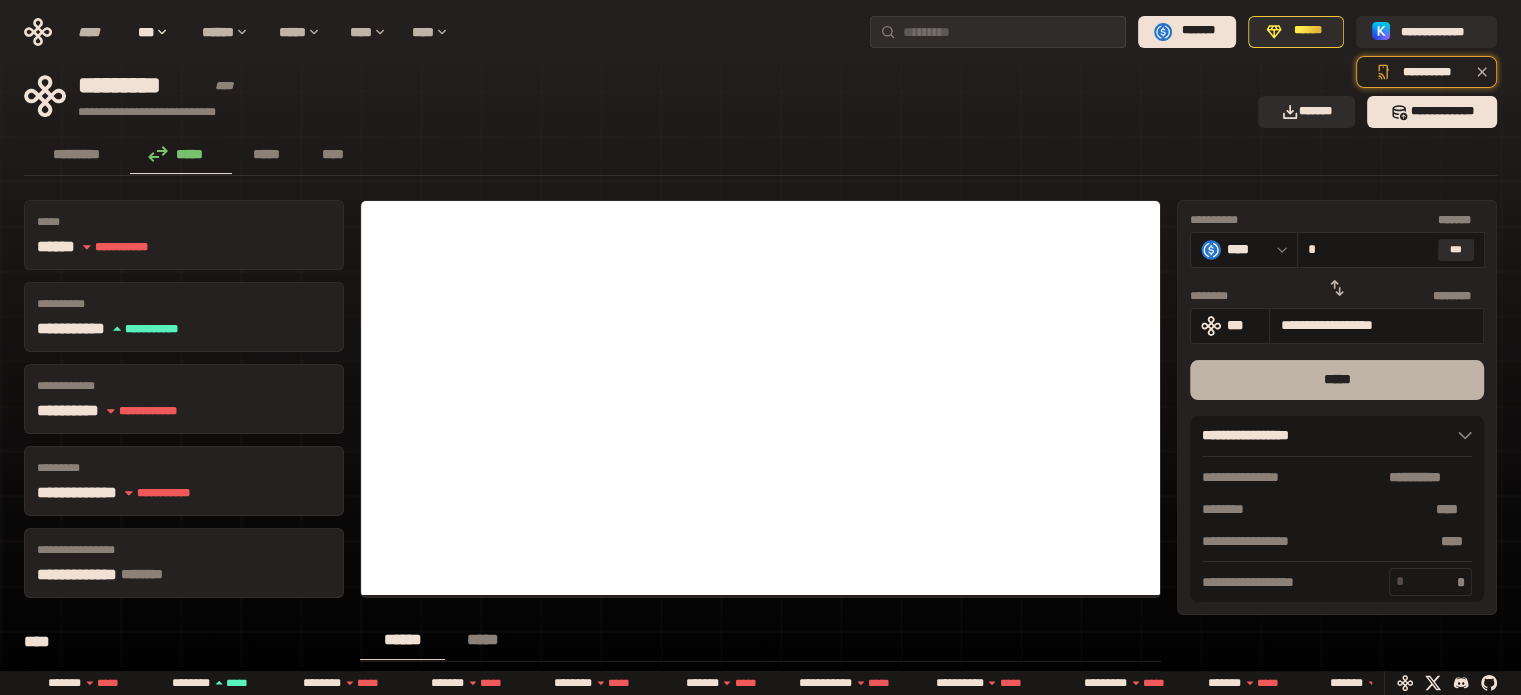 type on "*" 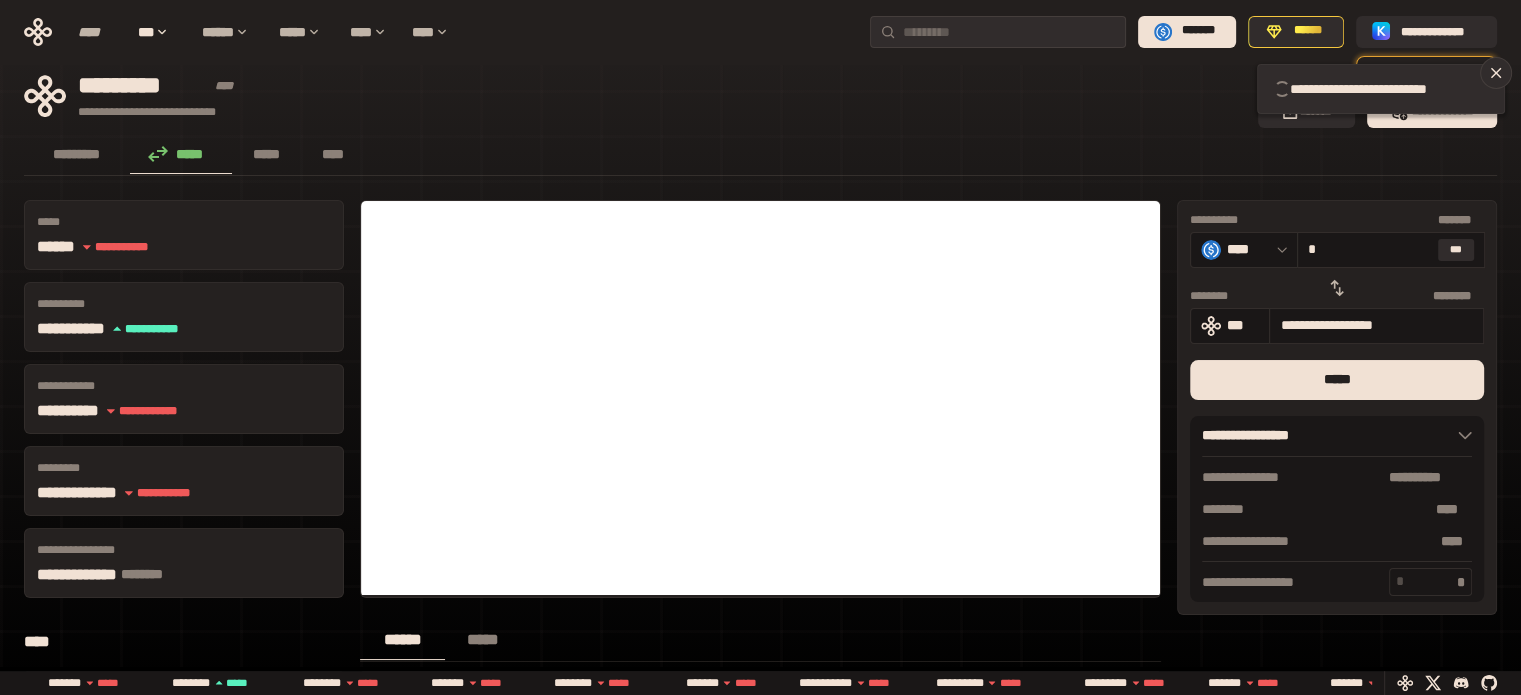 type 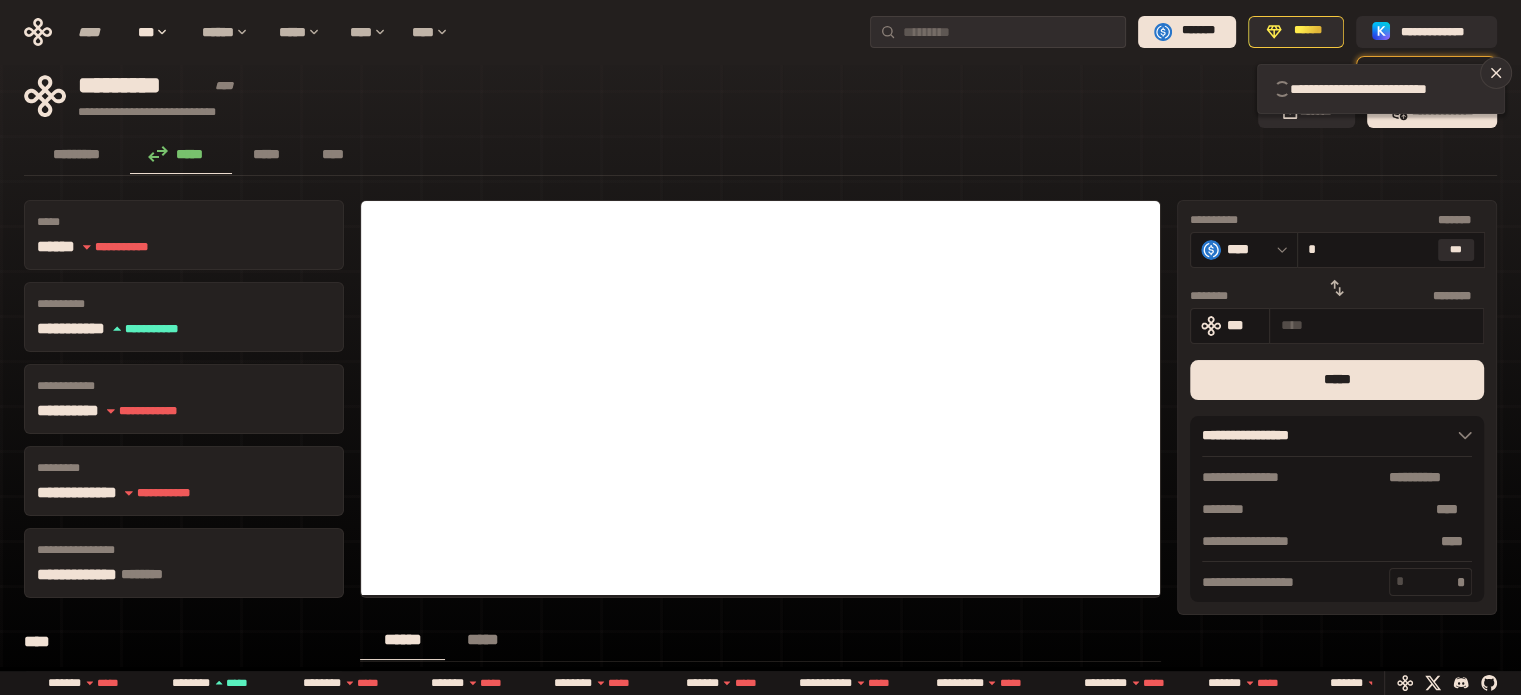 type 